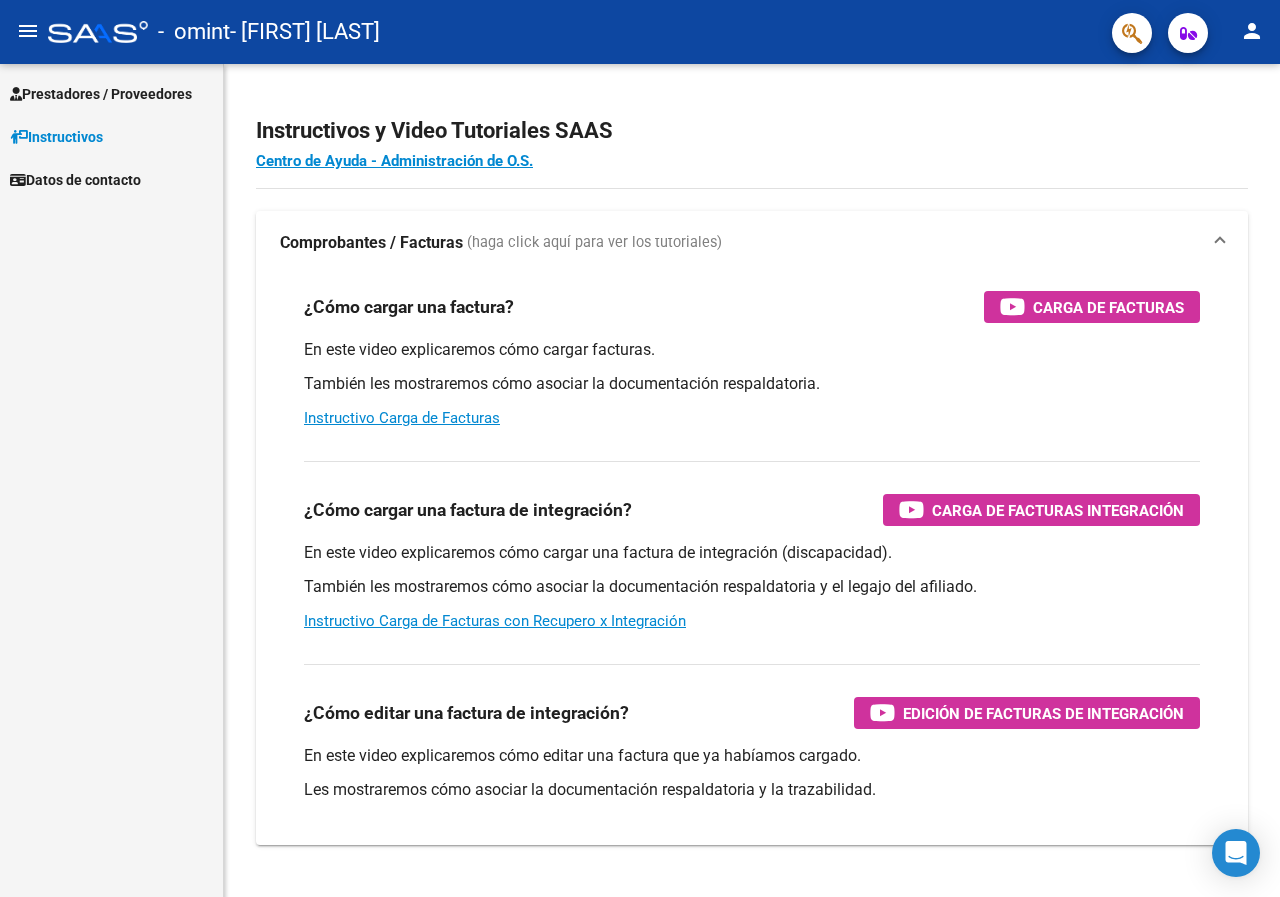 scroll, scrollTop: 0, scrollLeft: 0, axis: both 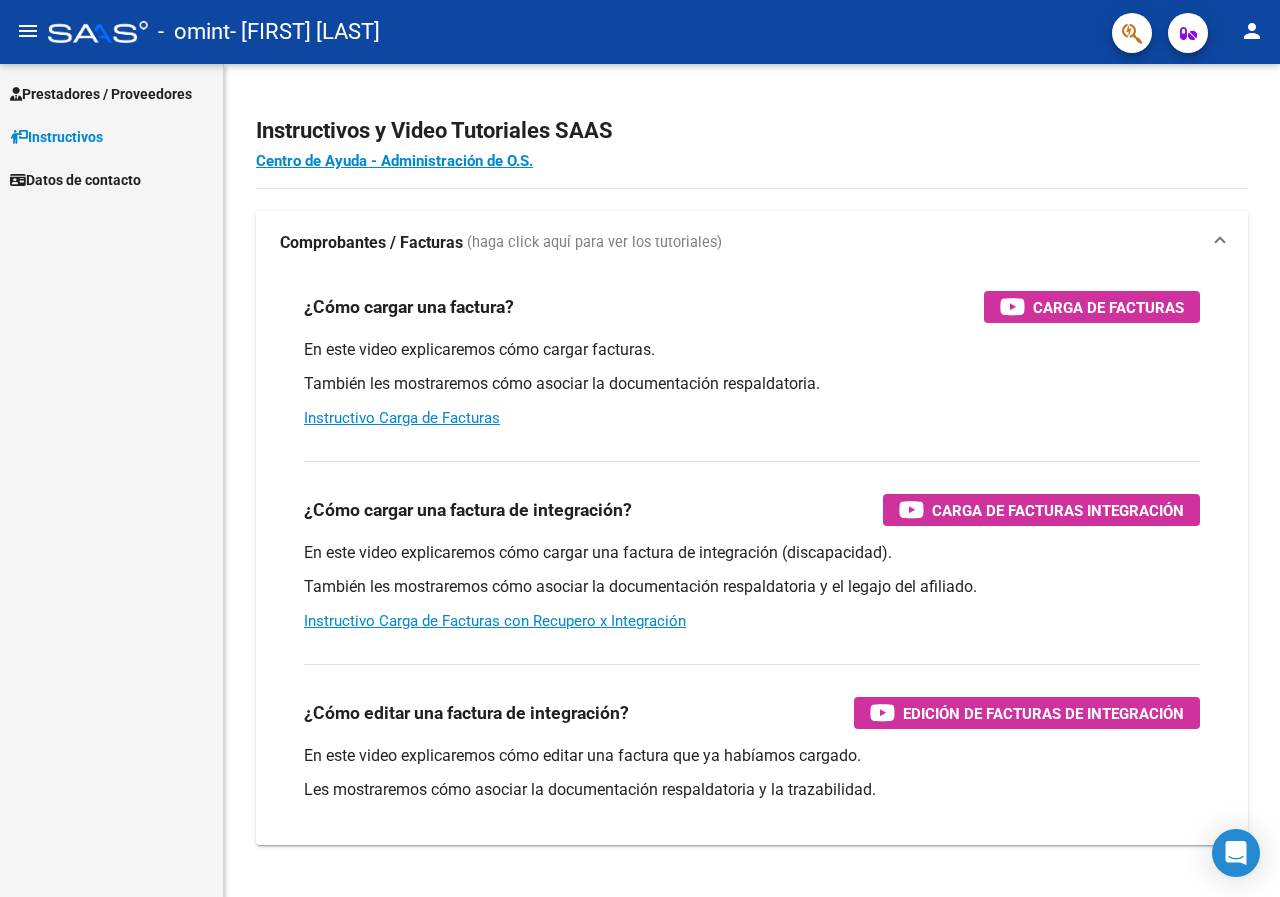 click on "menu -   omint   - DE UÑA GUADALUPE person" 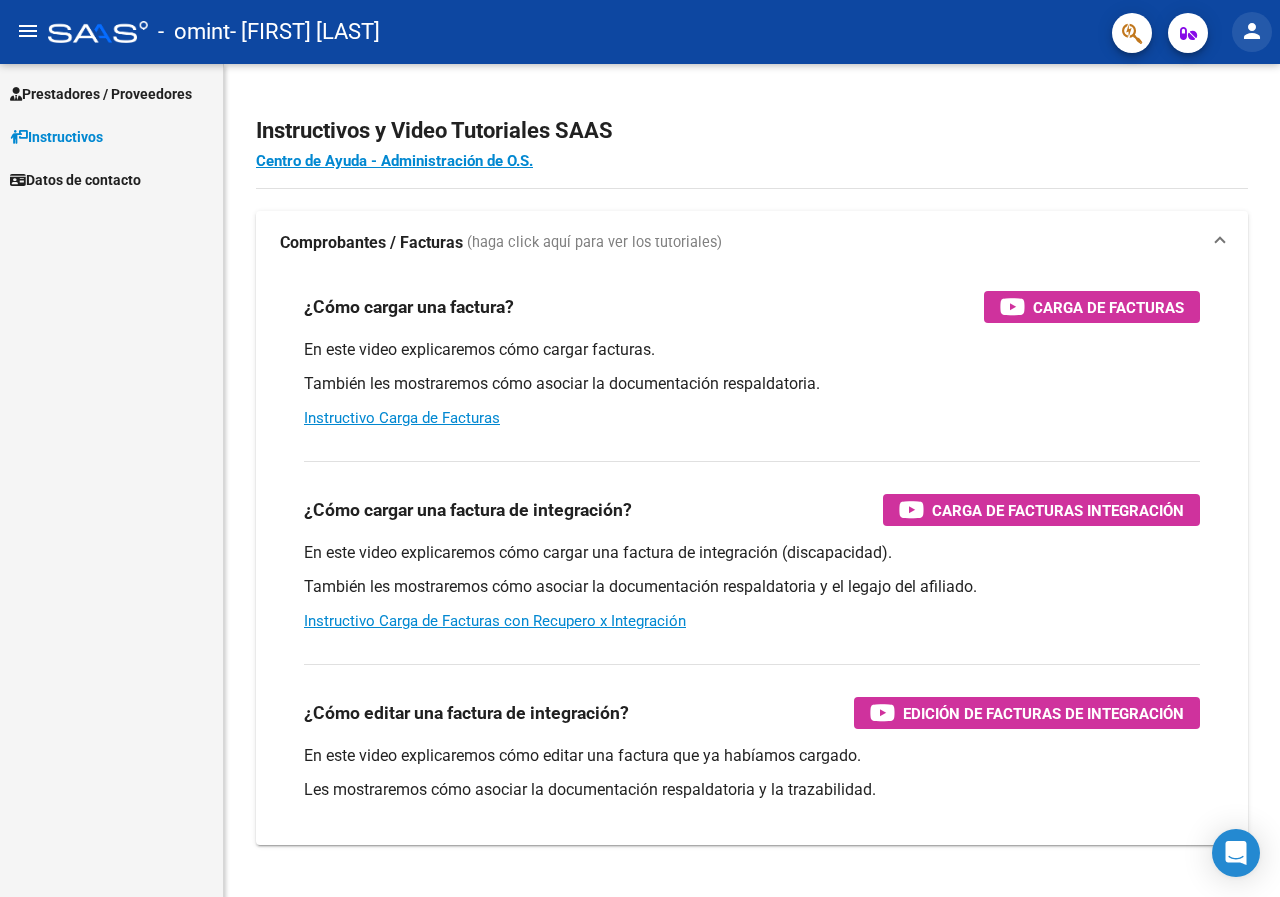 click on "person" 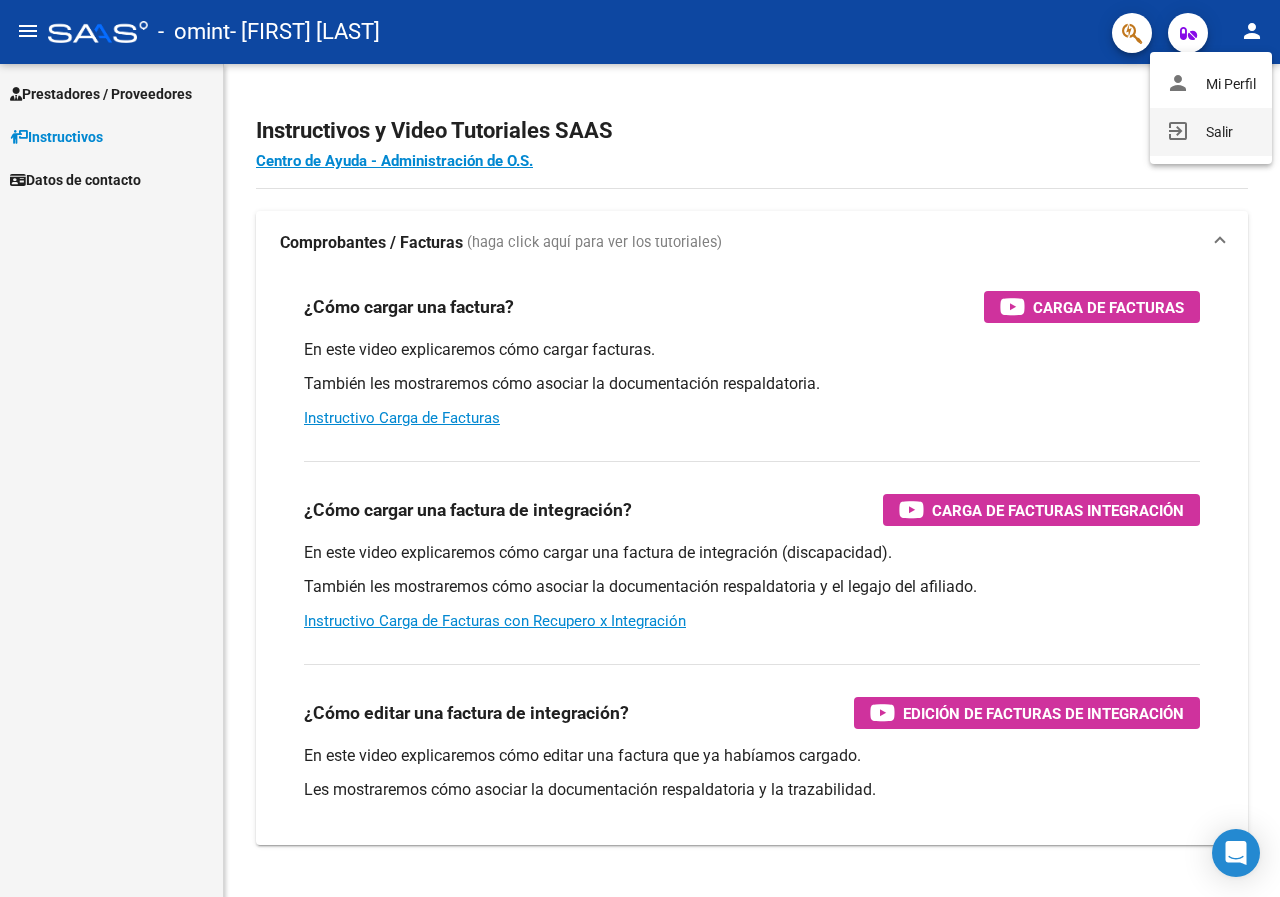 click on "exit_to_app  Salir" at bounding box center [1211, 132] 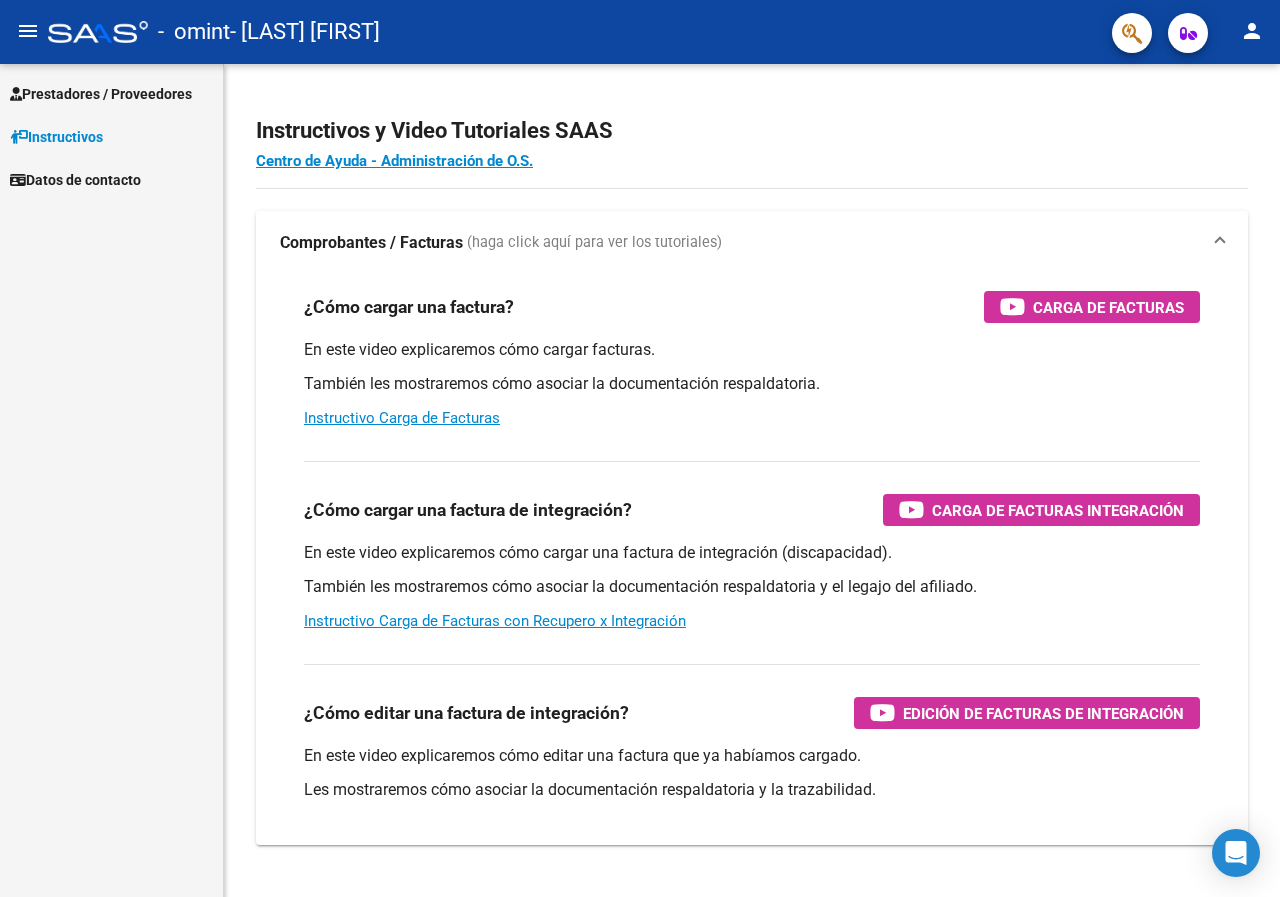 scroll, scrollTop: 0, scrollLeft: 0, axis: both 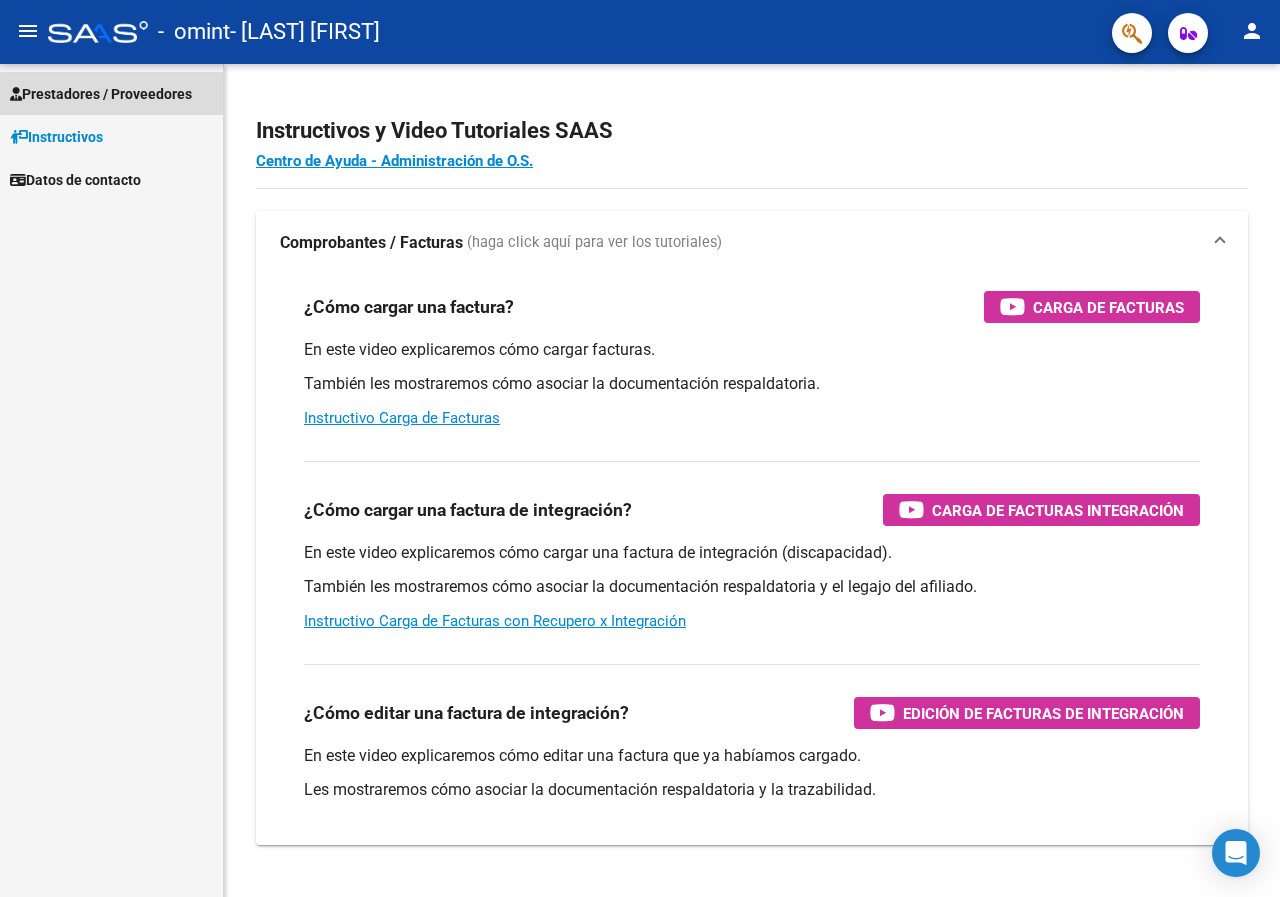 click on "Prestadores / Proveedores" at bounding box center [101, 94] 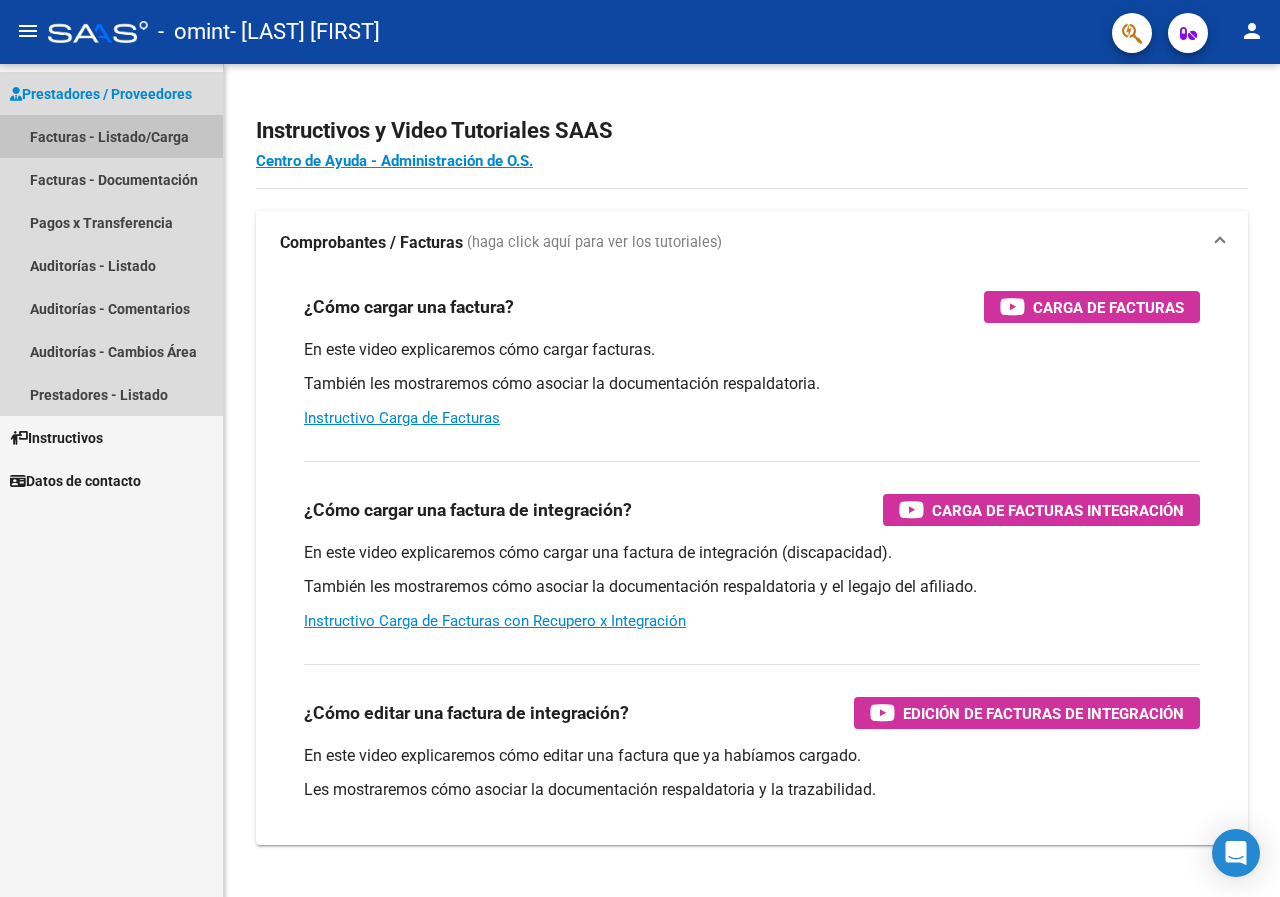 click on "Facturas - Listado/Carga" at bounding box center (111, 136) 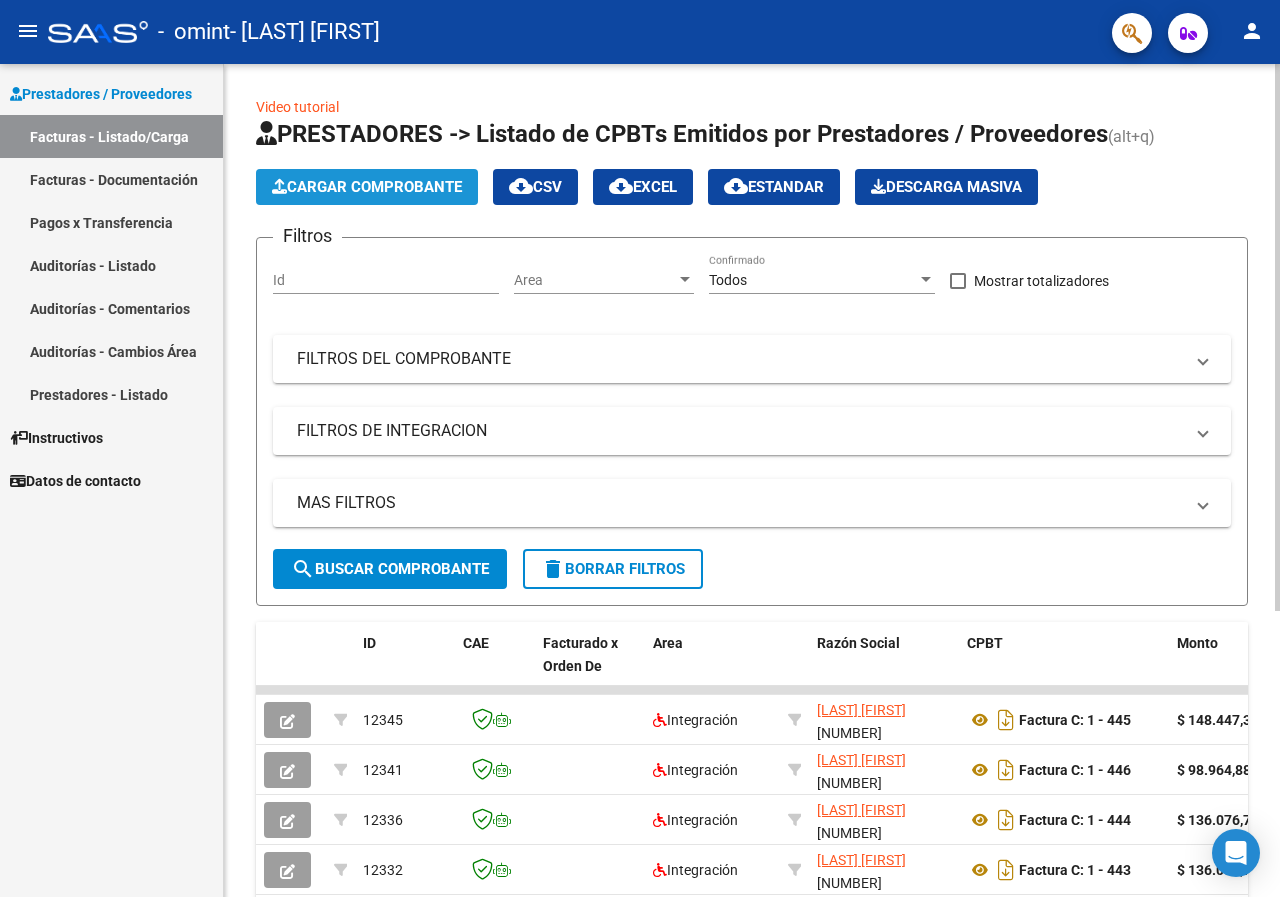 click on "Cargar Comprobante" 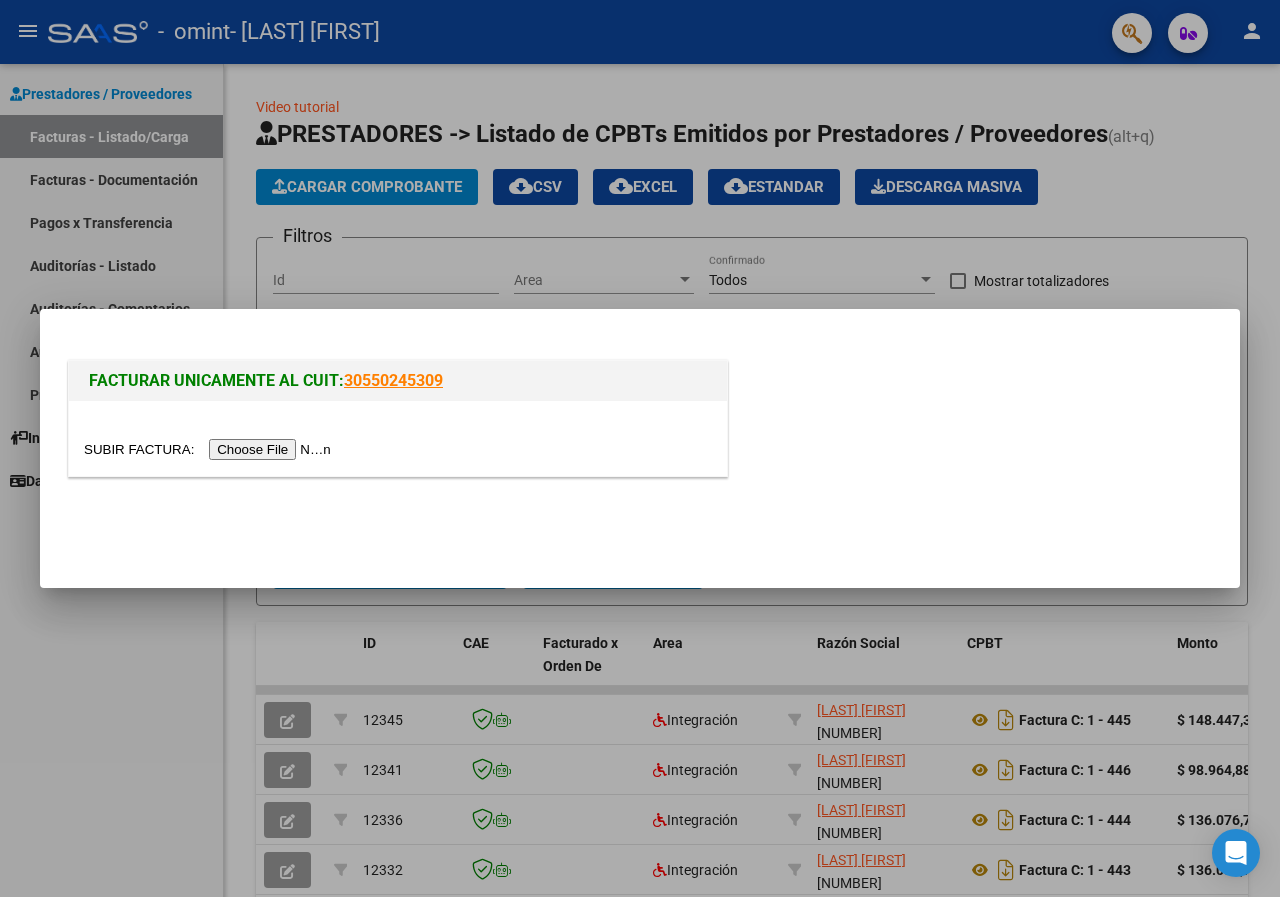 click at bounding box center (210, 449) 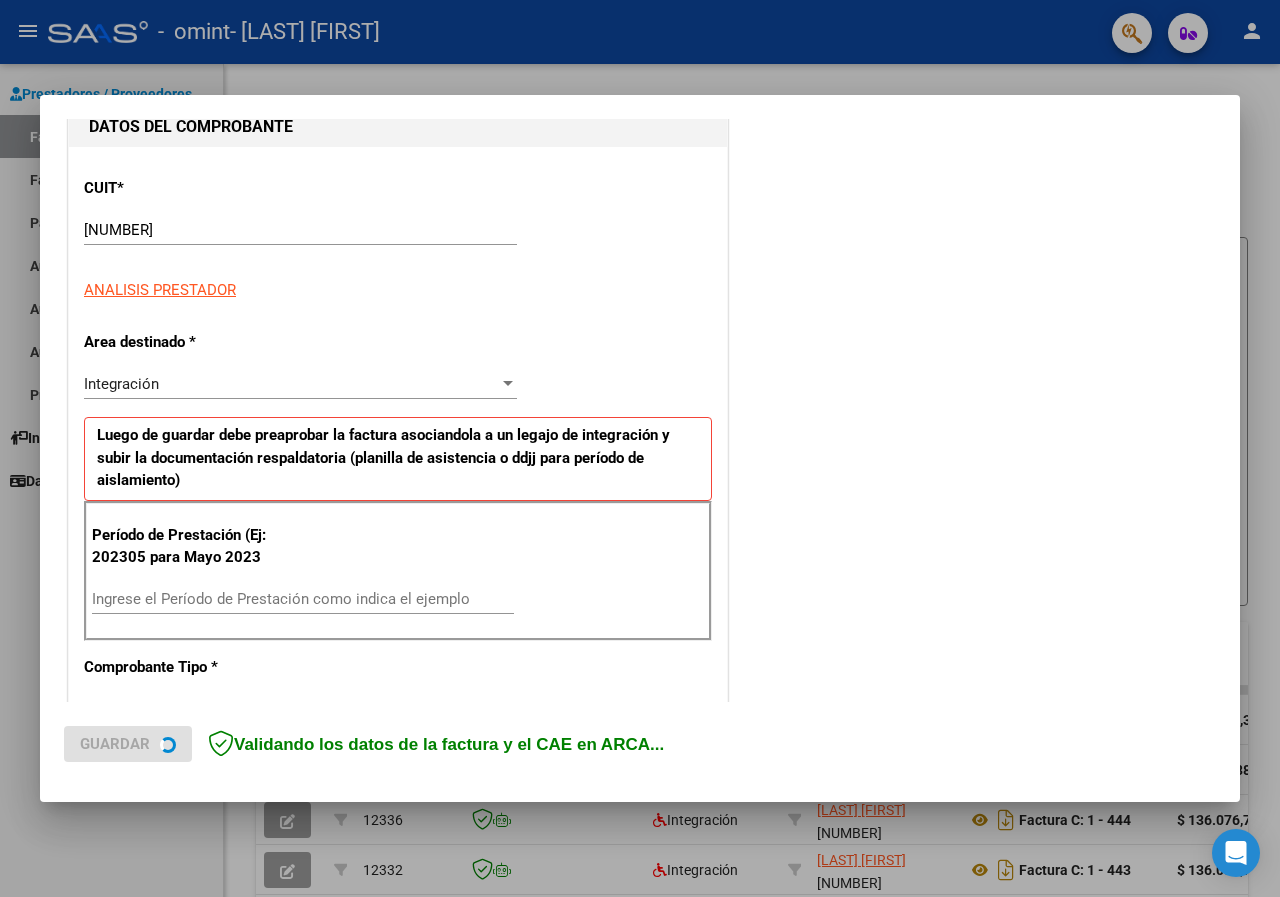 scroll, scrollTop: 300, scrollLeft: 0, axis: vertical 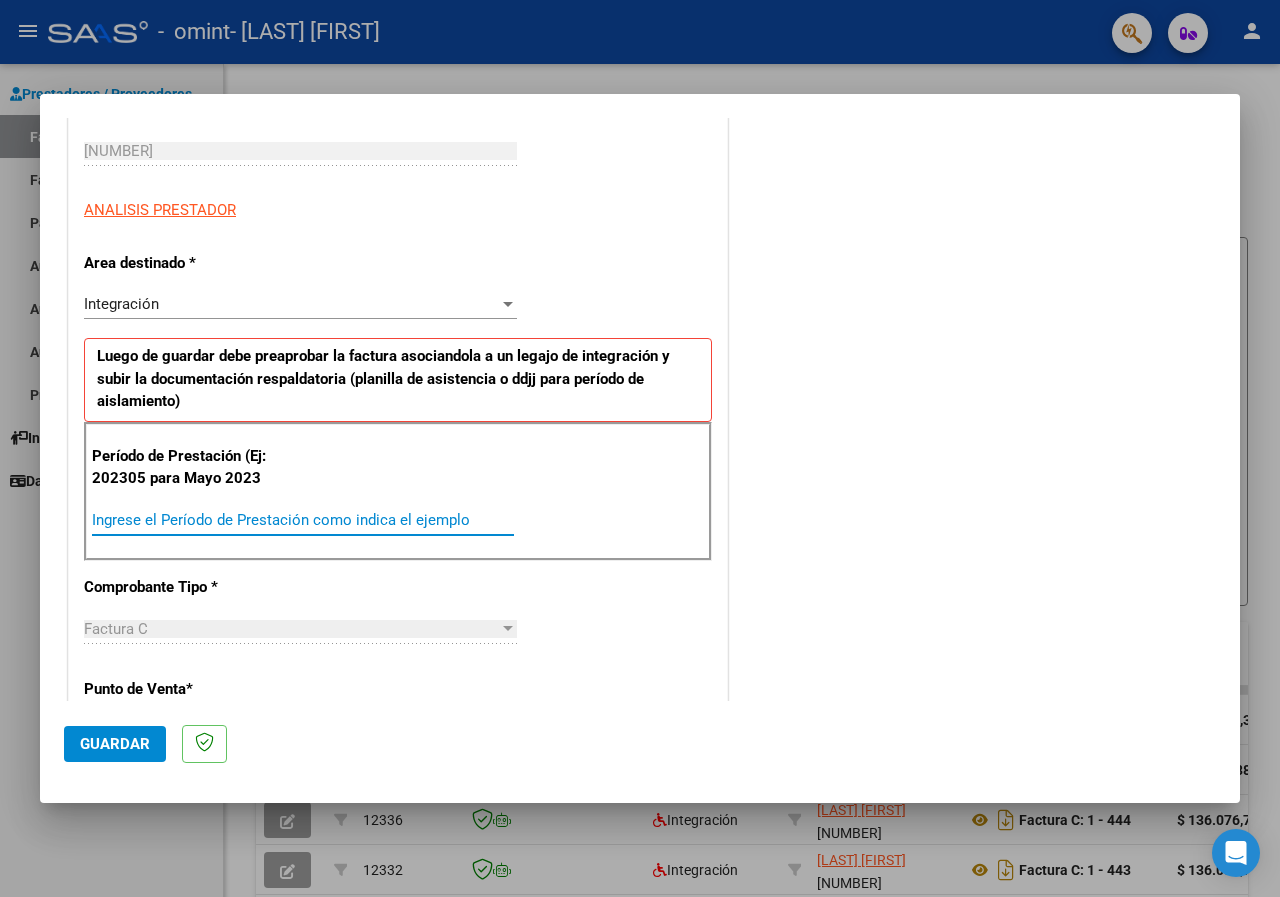 click on "Ingrese el Período de Prestación como indica el ejemplo" at bounding box center [303, 520] 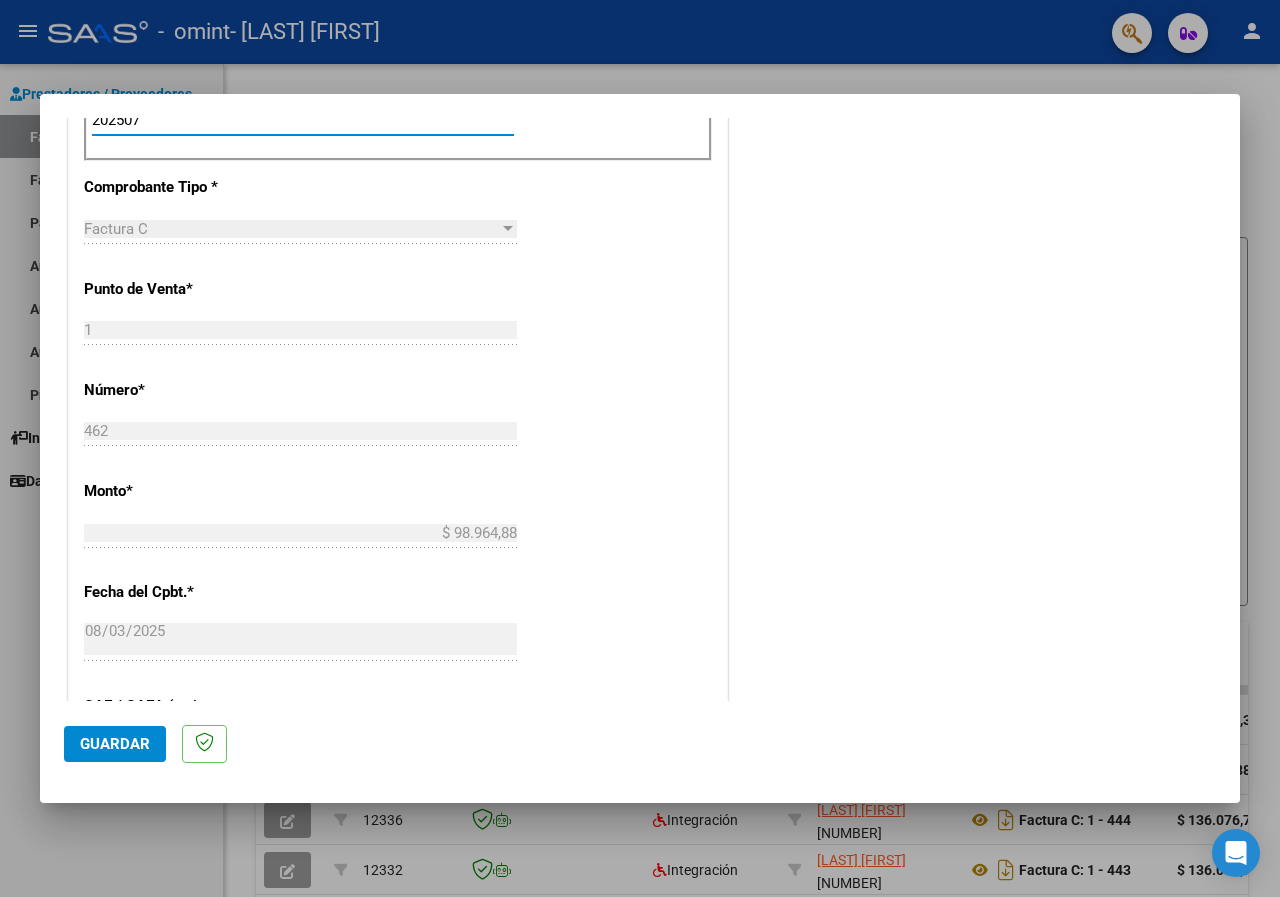 scroll, scrollTop: 1184, scrollLeft: 0, axis: vertical 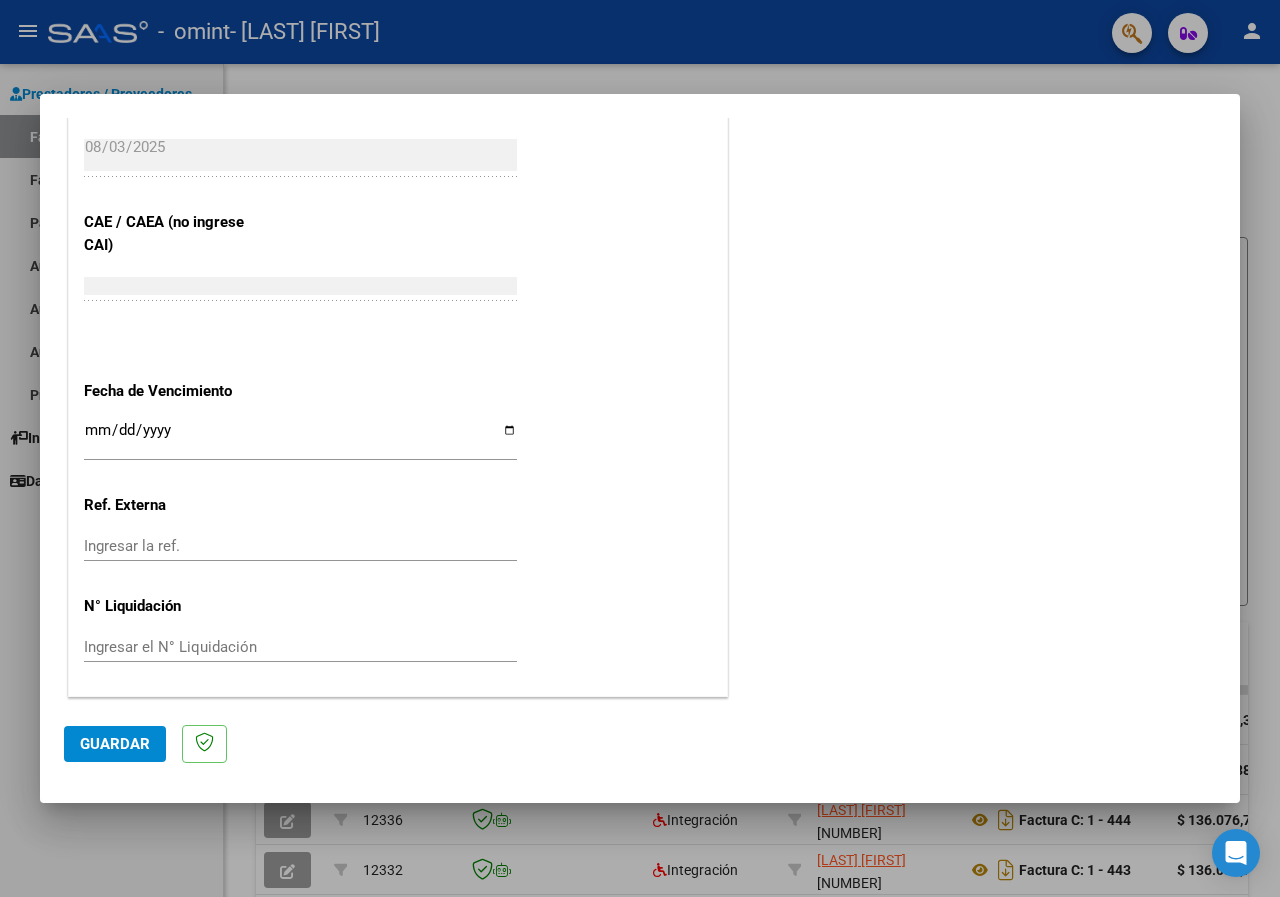 type on "202507" 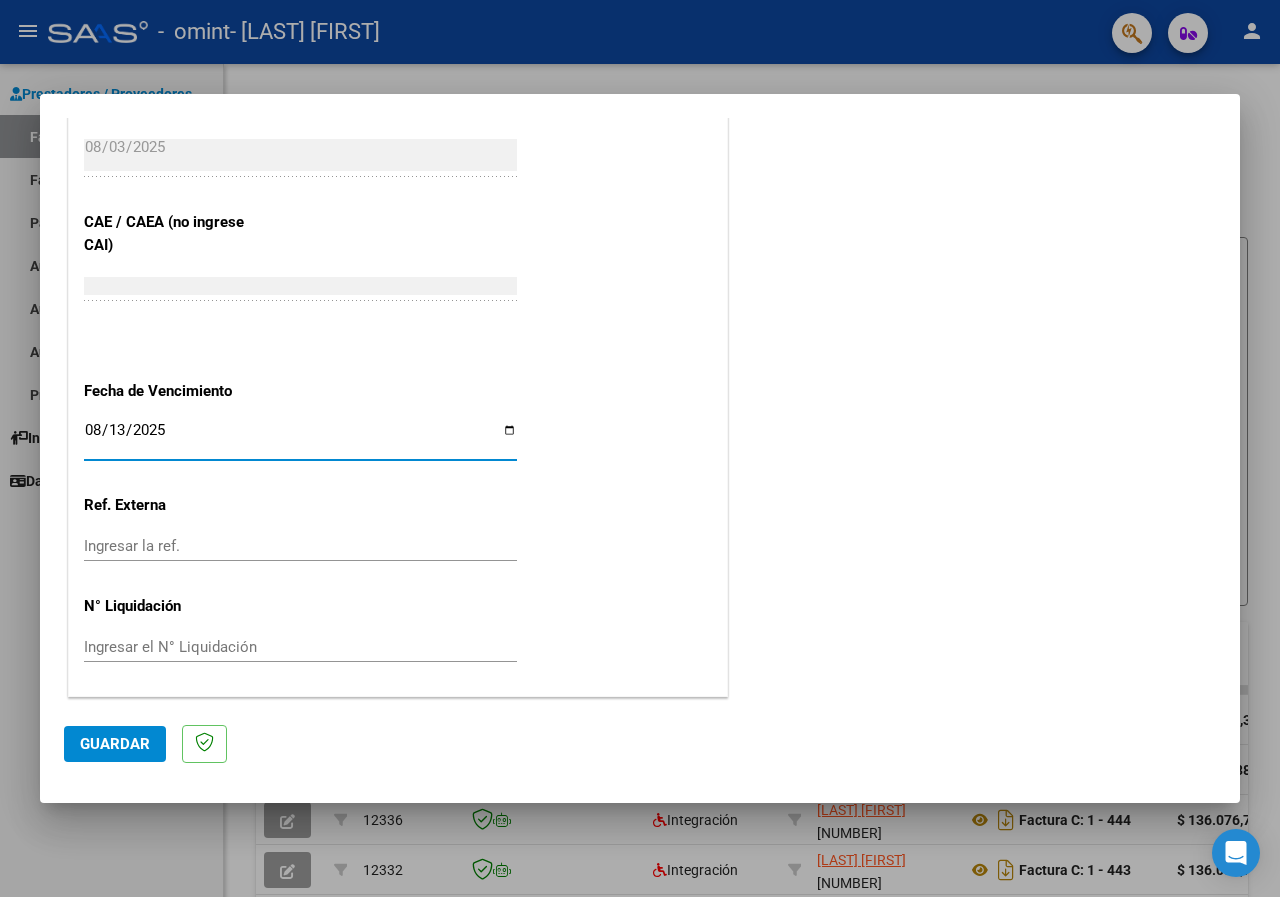 type on "2025-08-13" 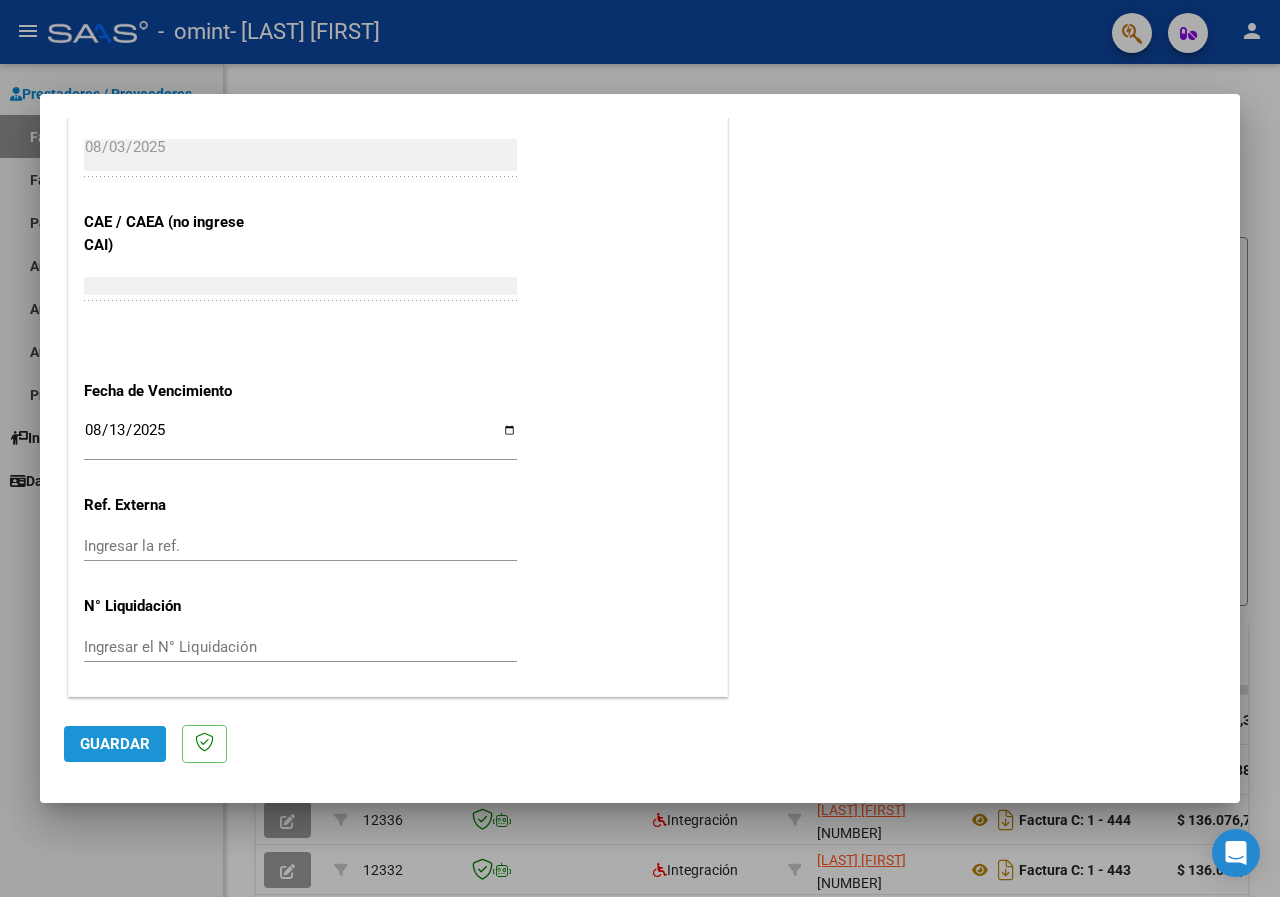 click on "Guardar" 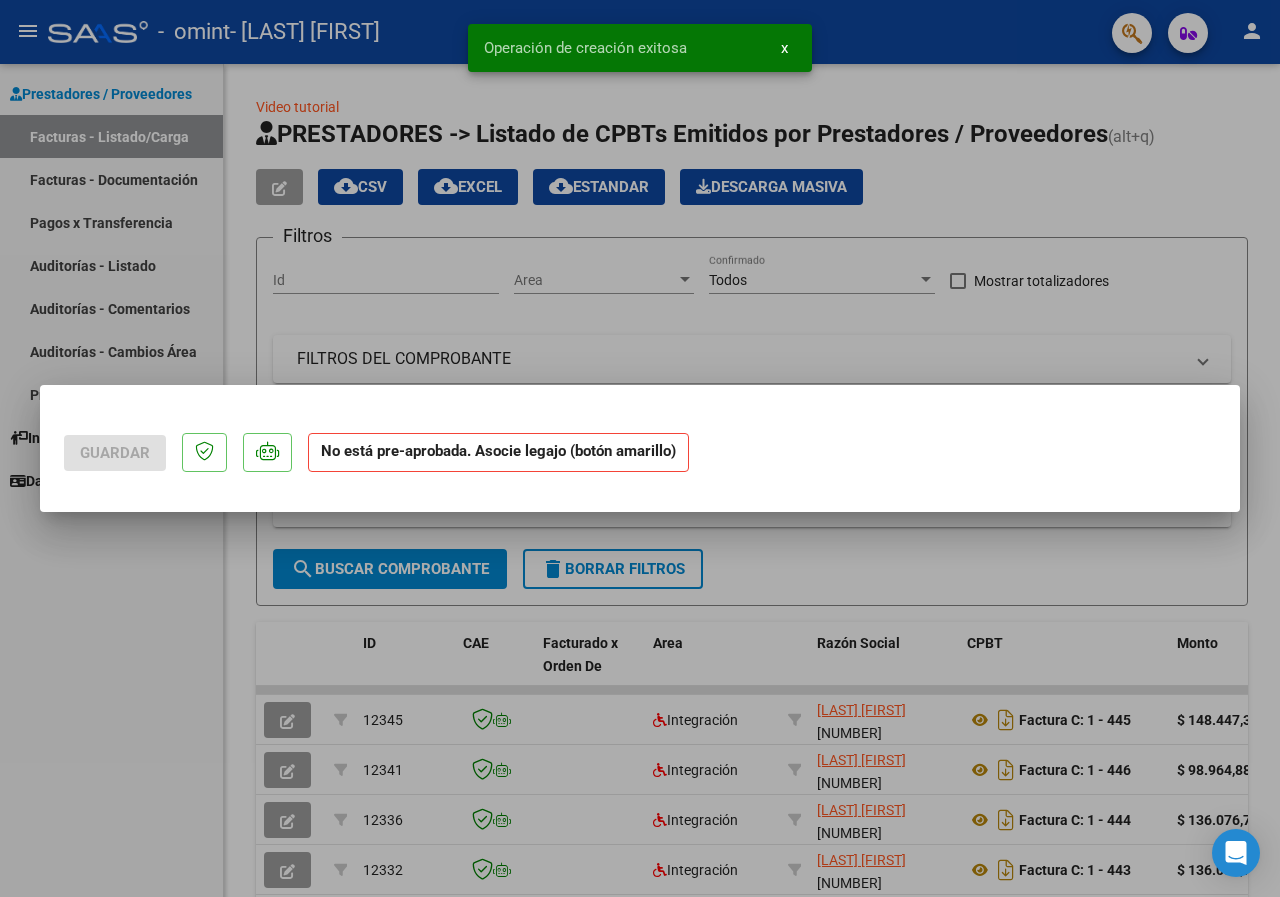 scroll, scrollTop: 0, scrollLeft: 0, axis: both 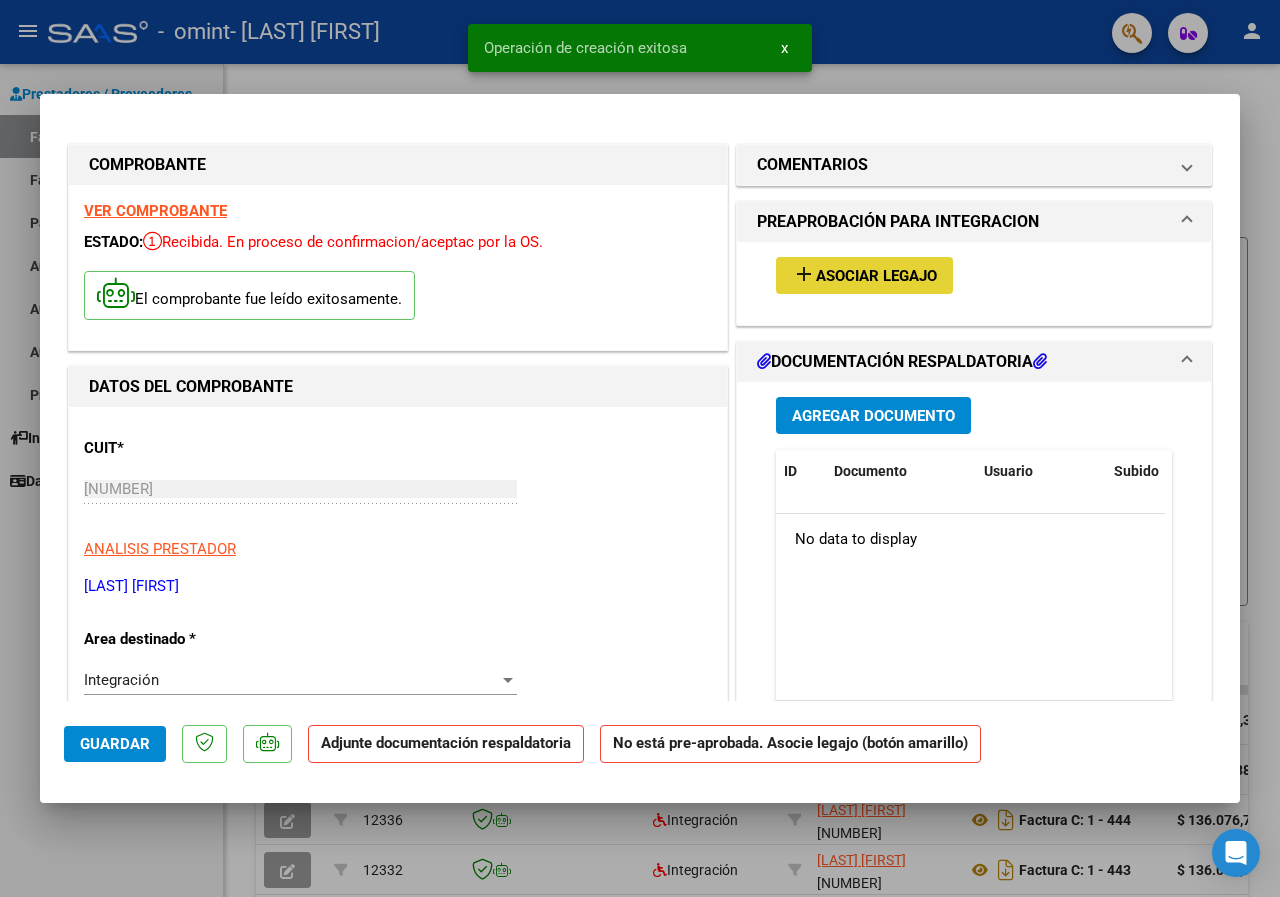 click on "Asociar Legajo" at bounding box center (876, 276) 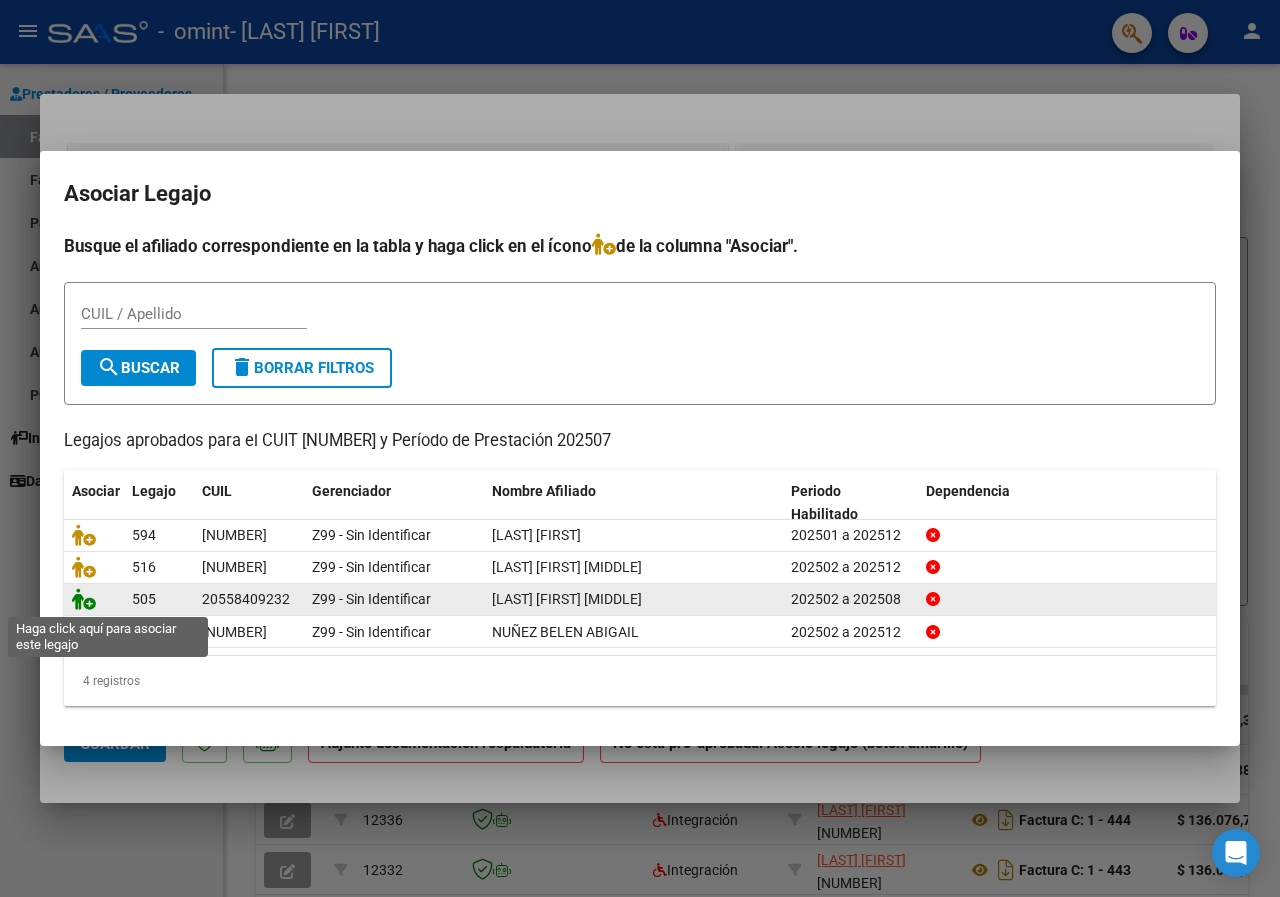 click 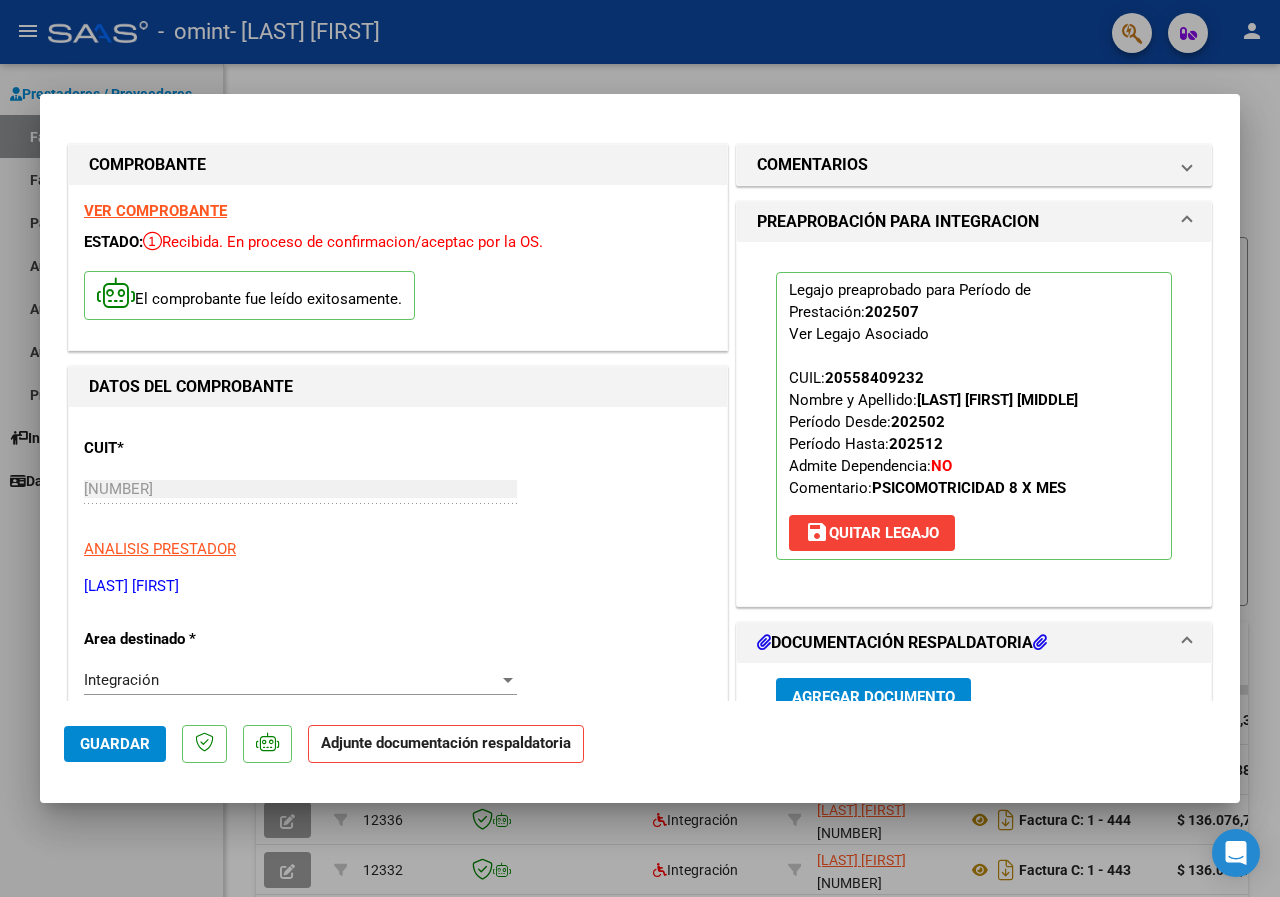 click on "Agregar Documento" at bounding box center (873, 696) 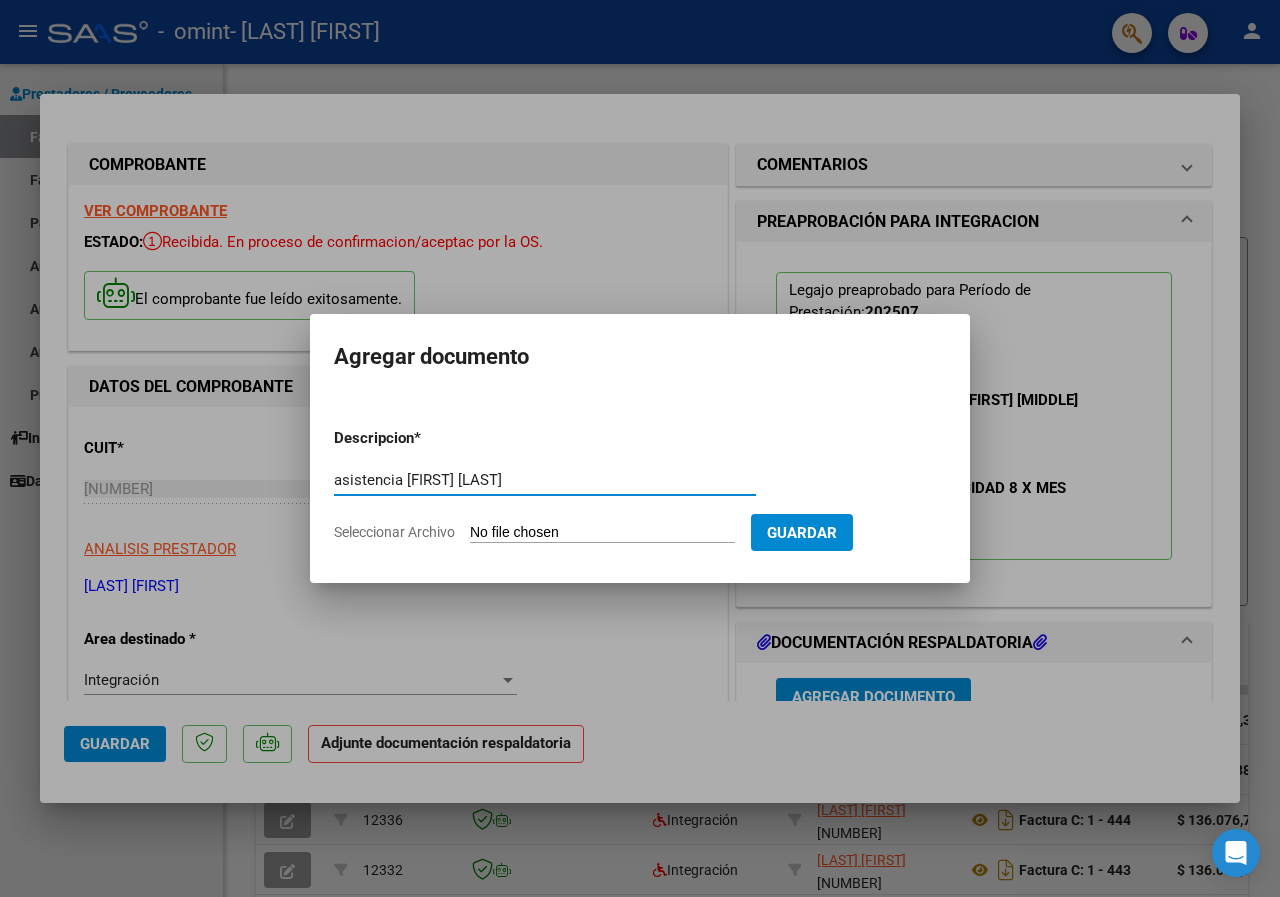 type on "asistencia [FIRST] [LAST]" 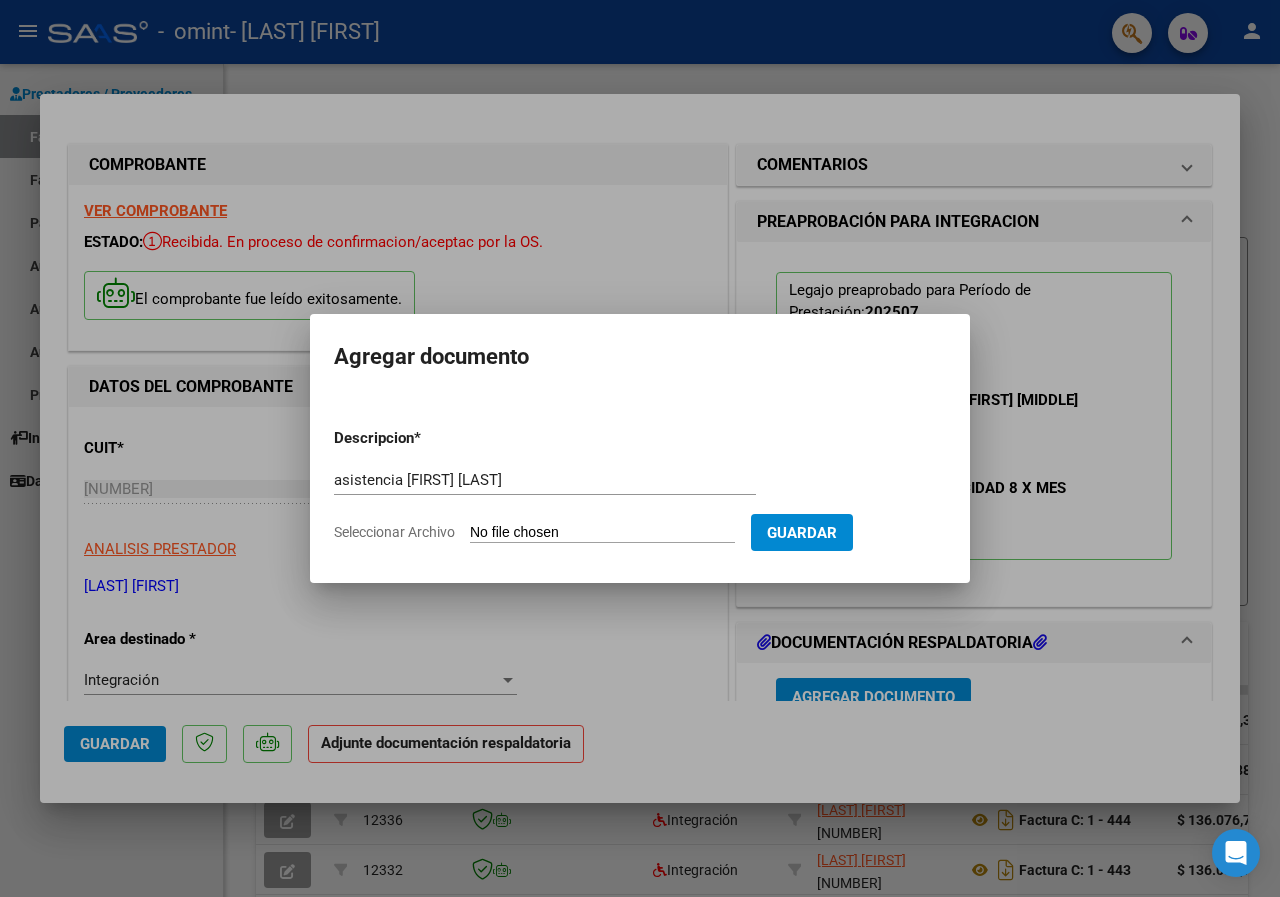 click on "Seleccionar Archivo" at bounding box center (602, 533) 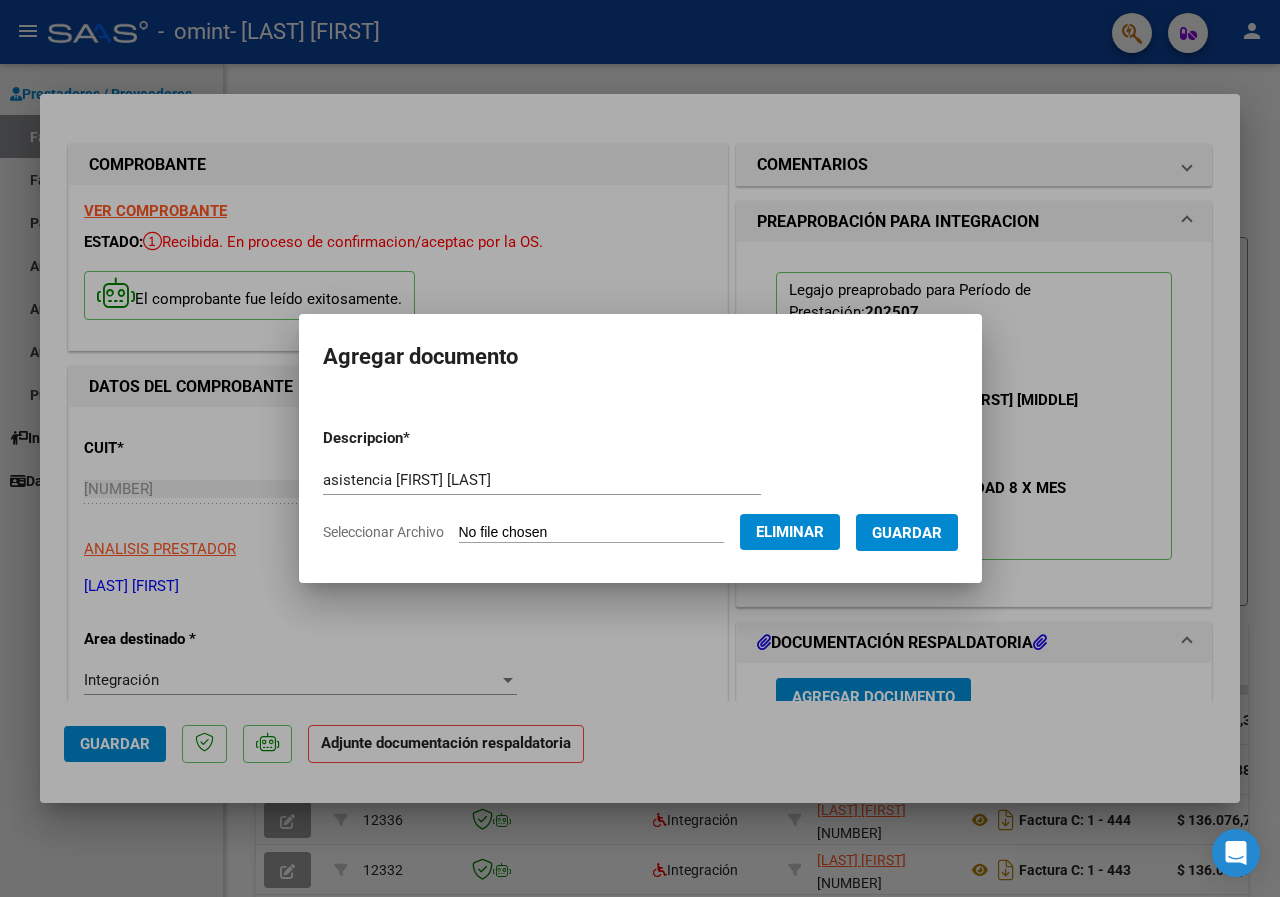 click on "Guardar" at bounding box center (907, 533) 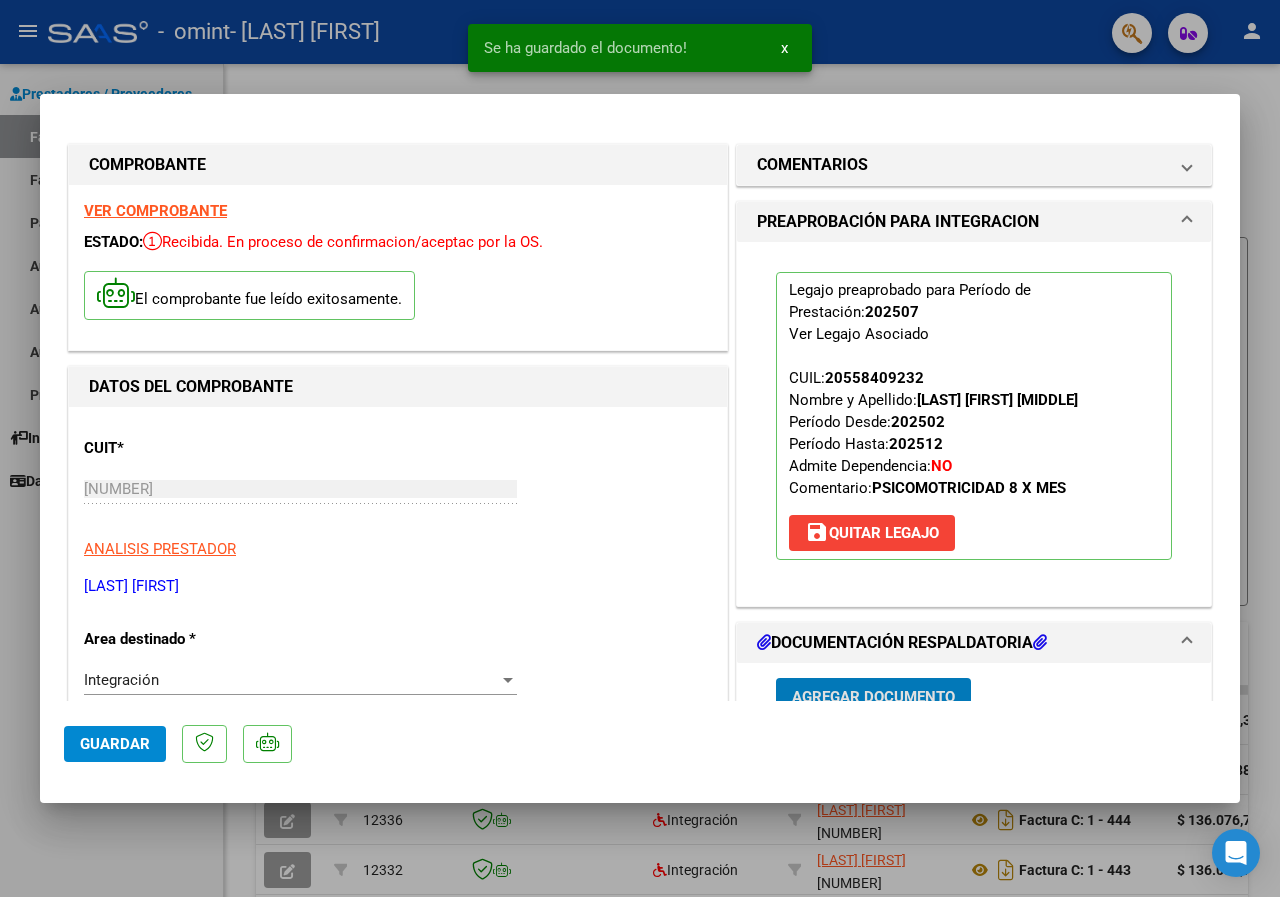 scroll, scrollTop: 14, scrollLeft: 0, axis: vertical 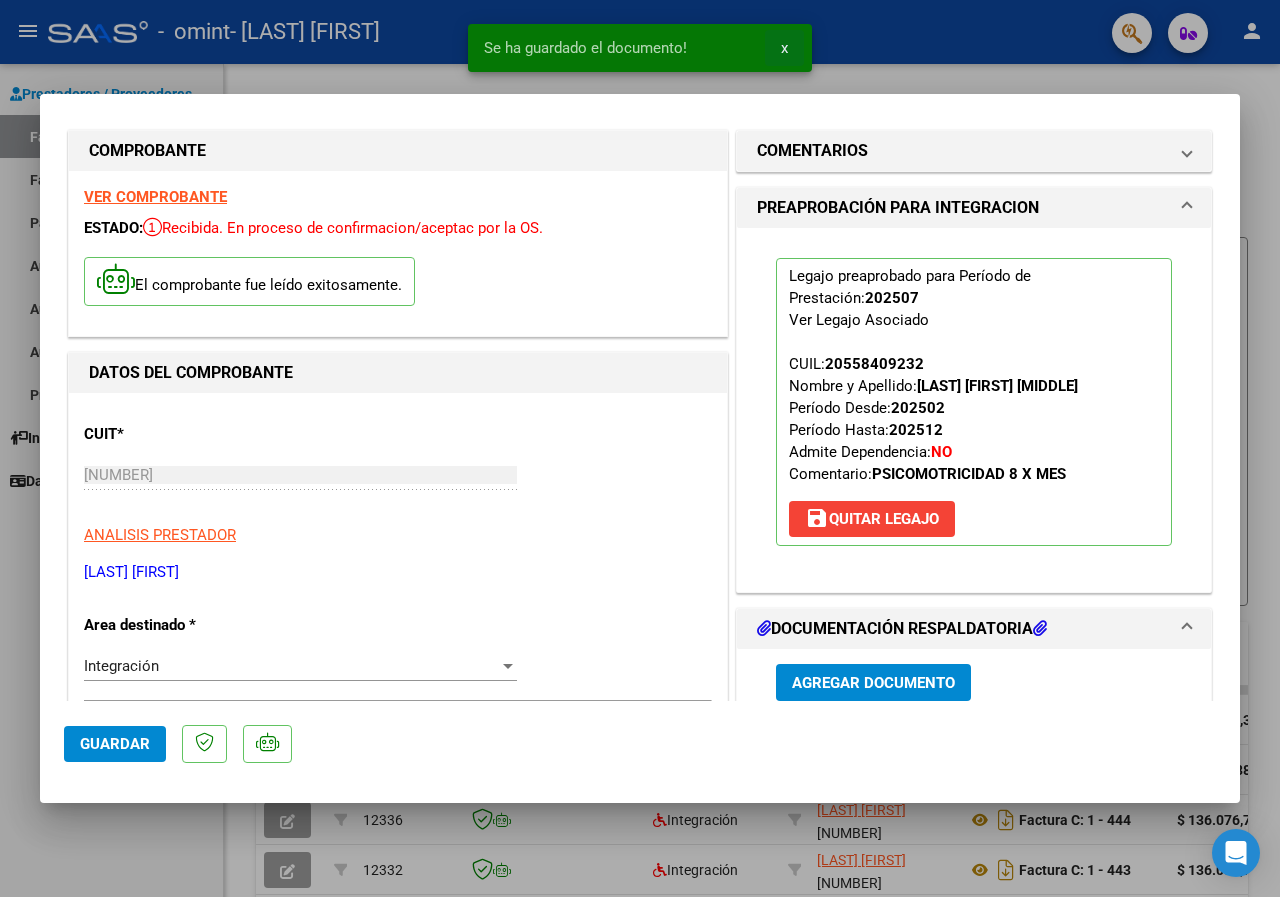 click on "x" at bounding box center (784, 48) 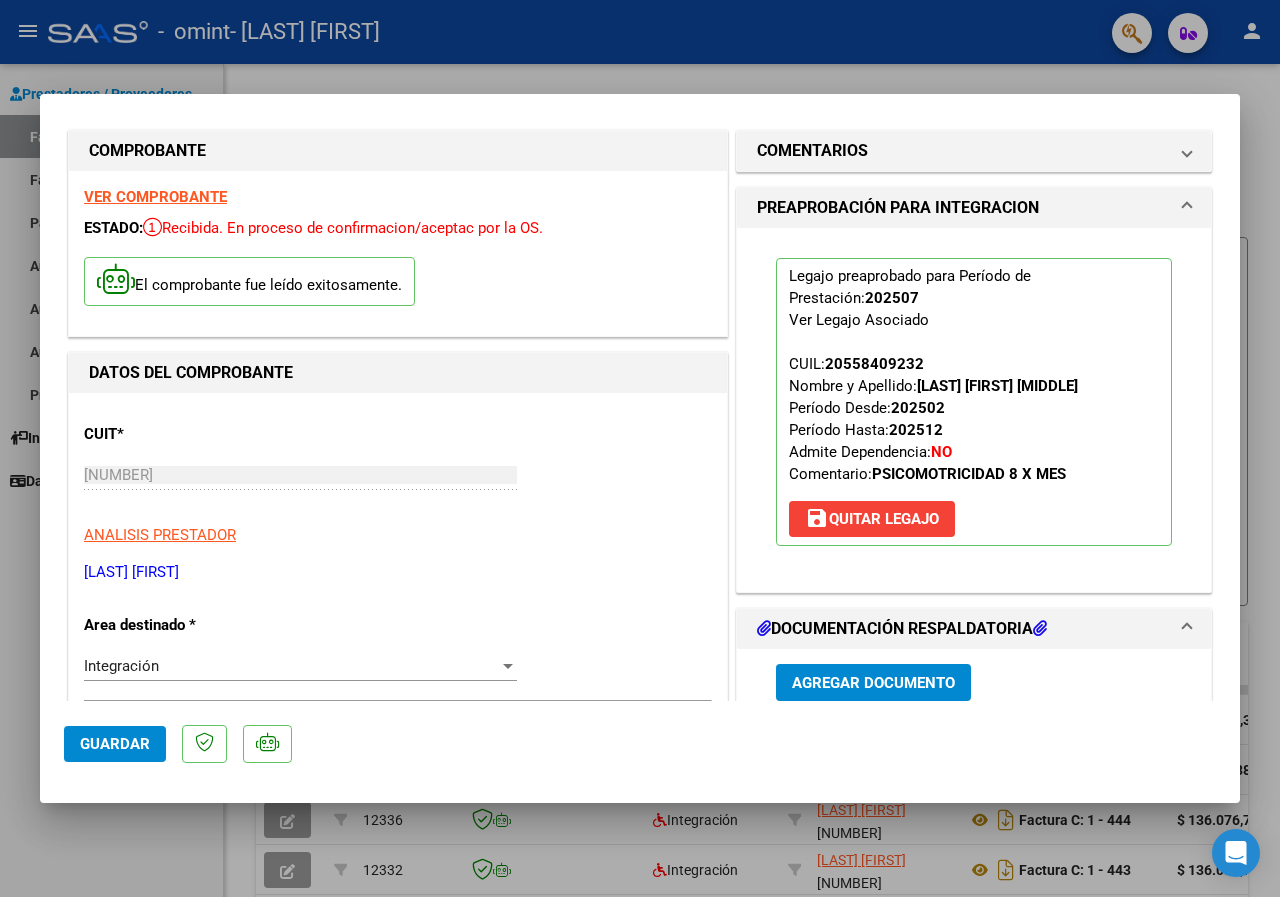 click at bounding box center (640, 448) 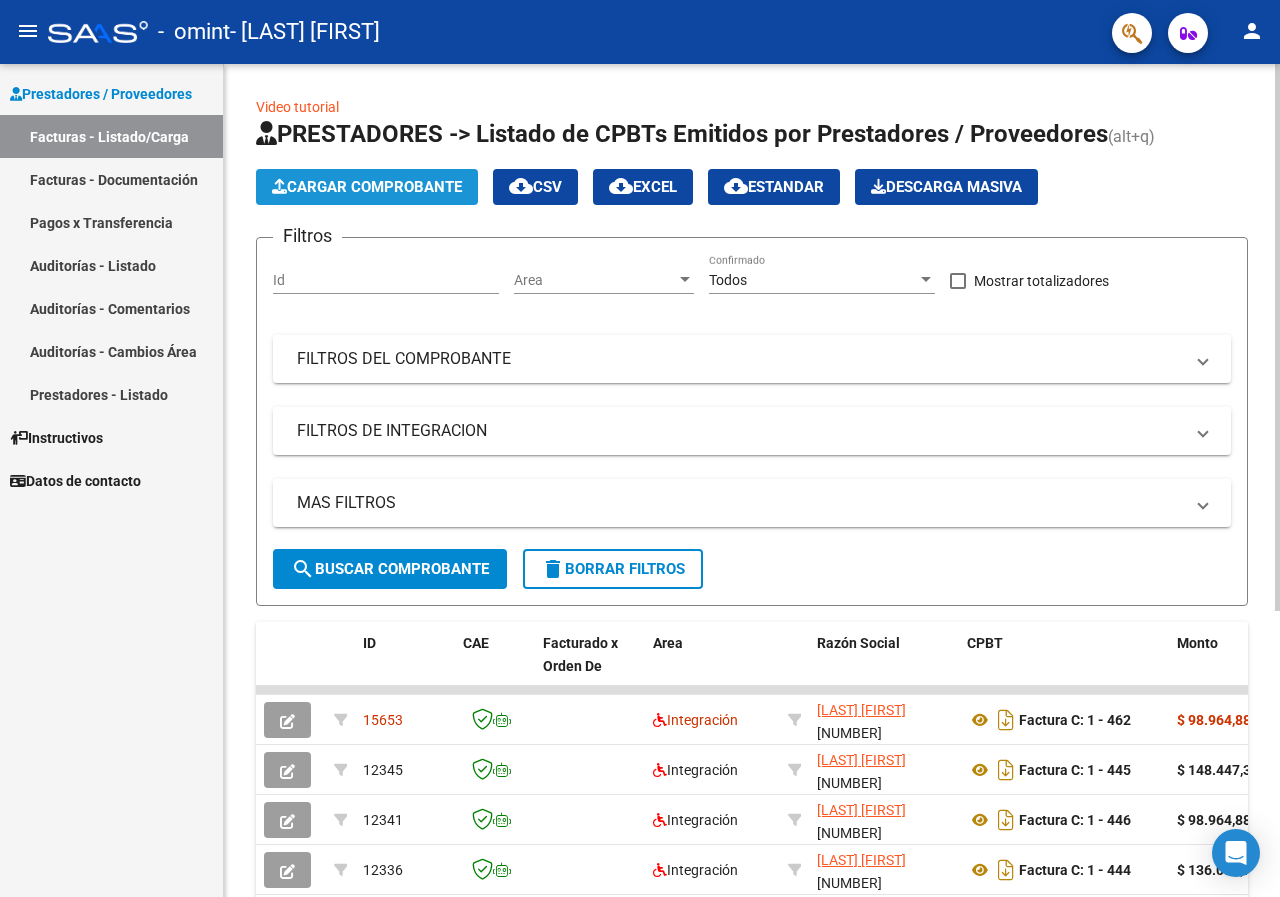 click on "Cargar Comprobante" 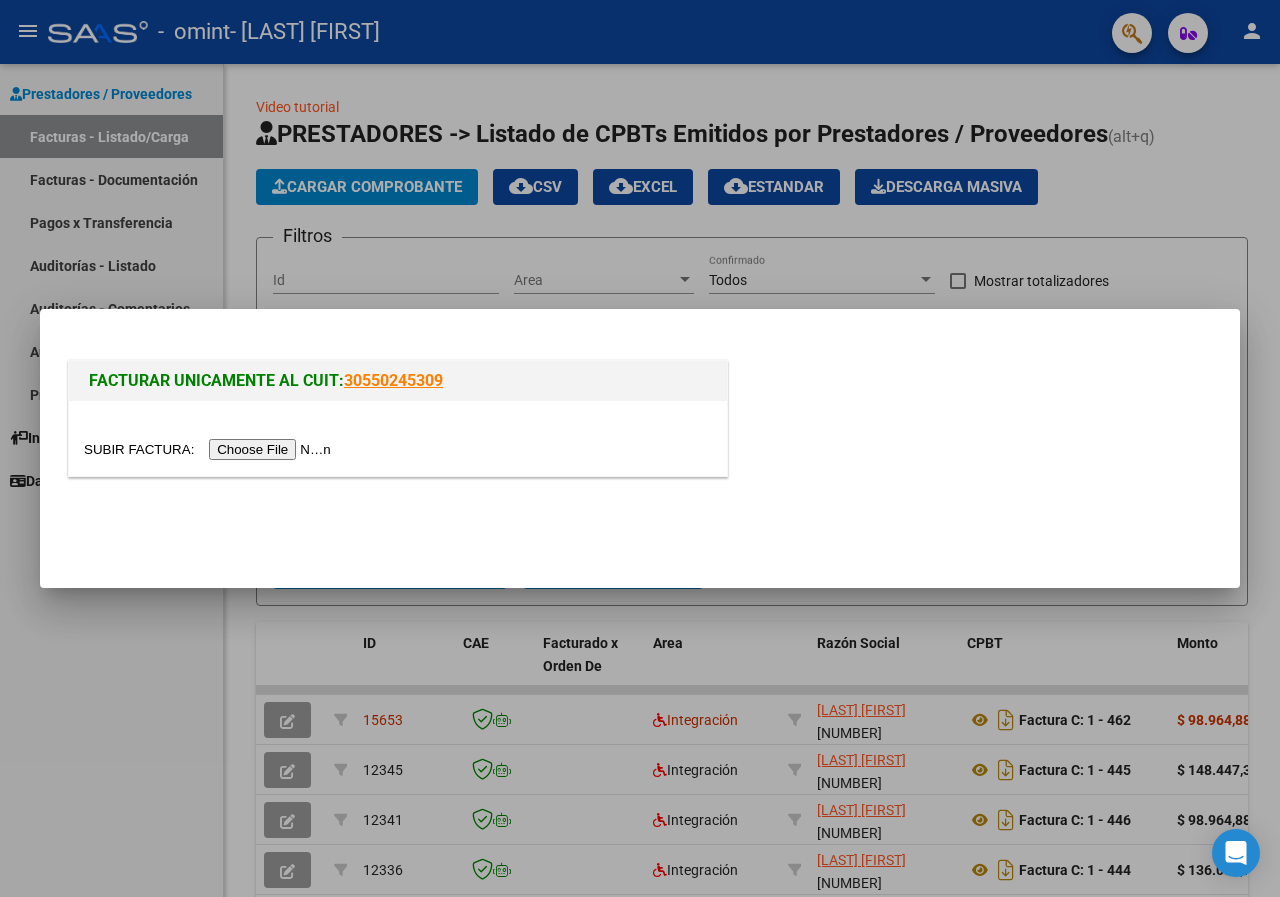 click at bounding box center [210, 449] 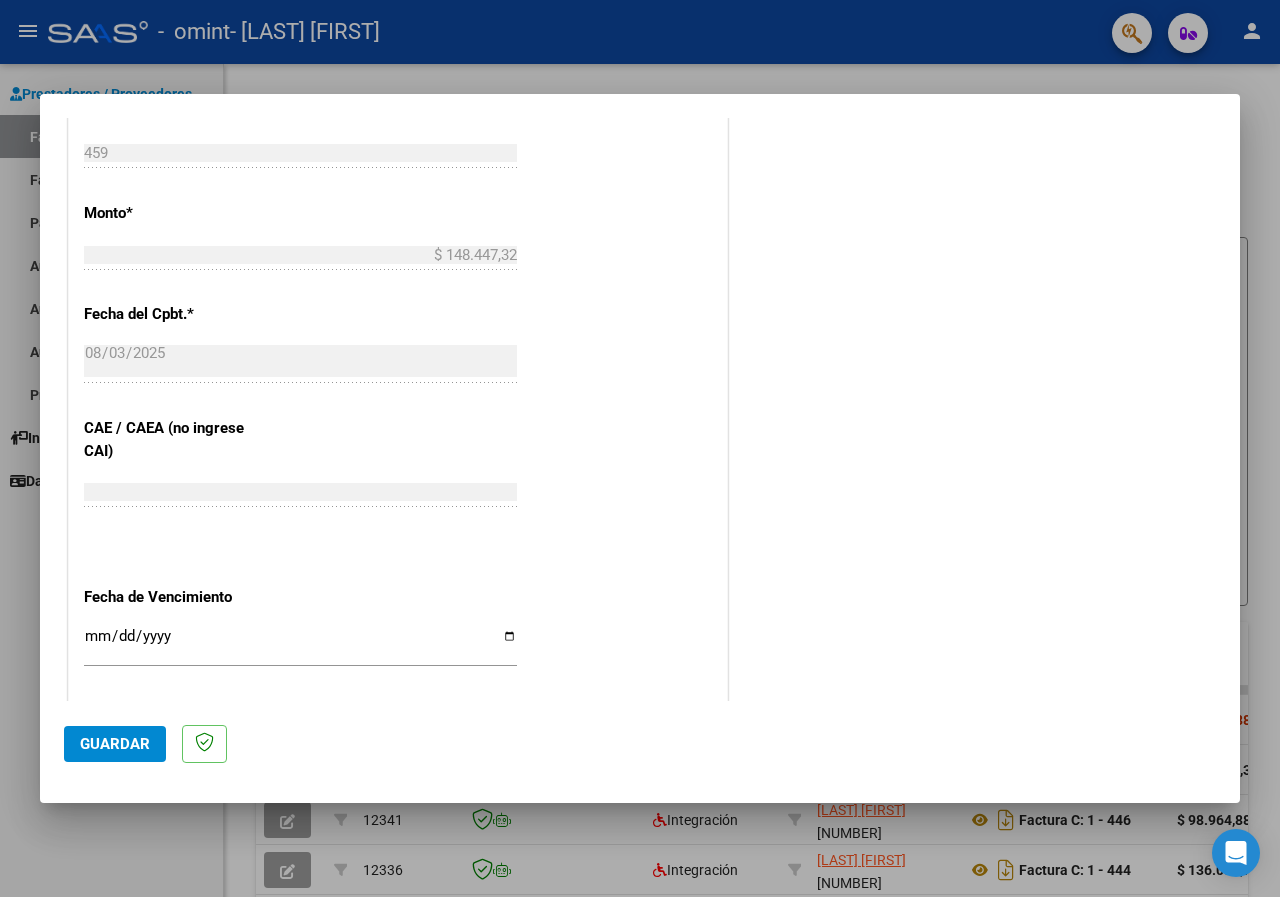scroll, scrollTop: 1000, scrollLeft: 0, axis: vertical 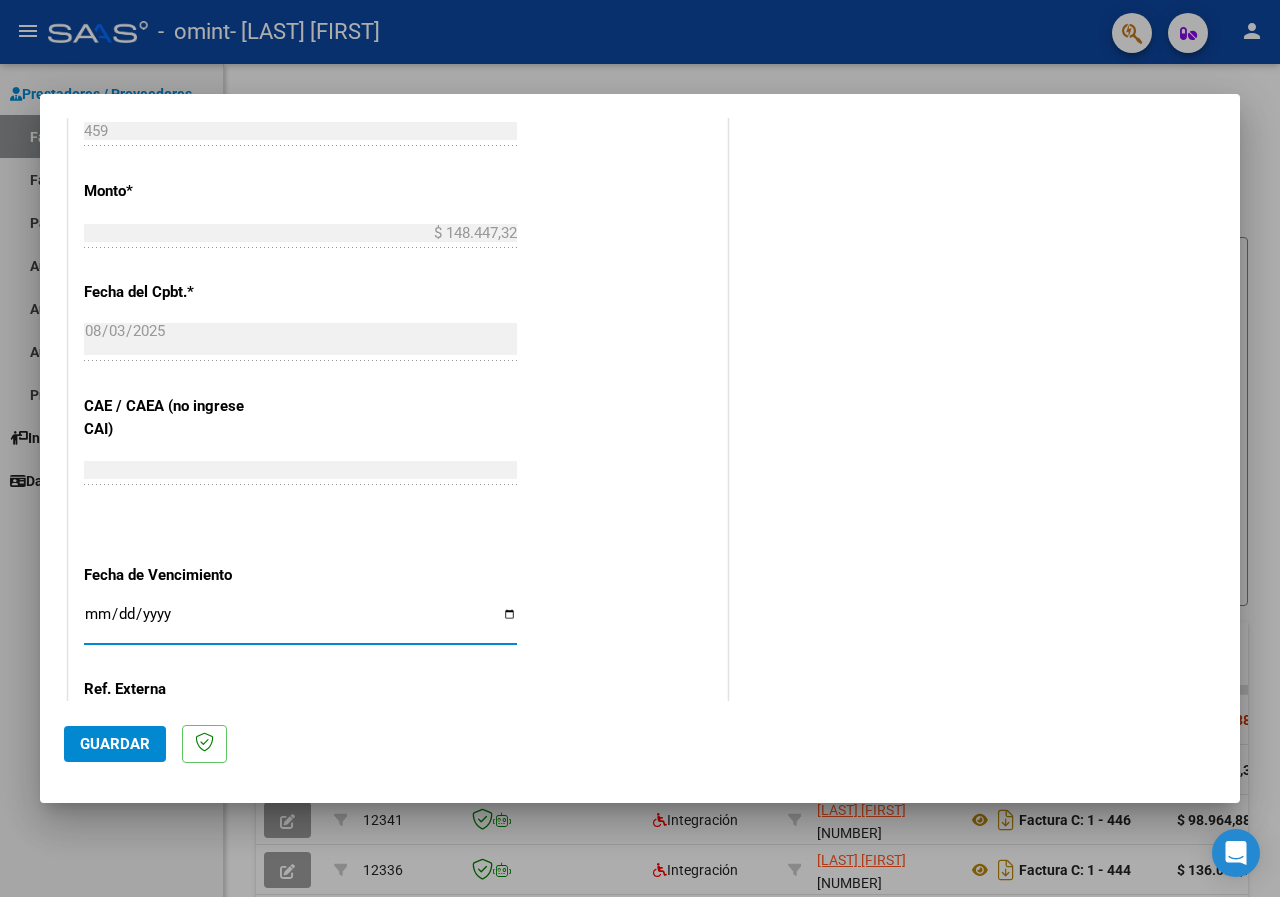 click on "Ingresar la fecha" at bounding box center (300, 622) 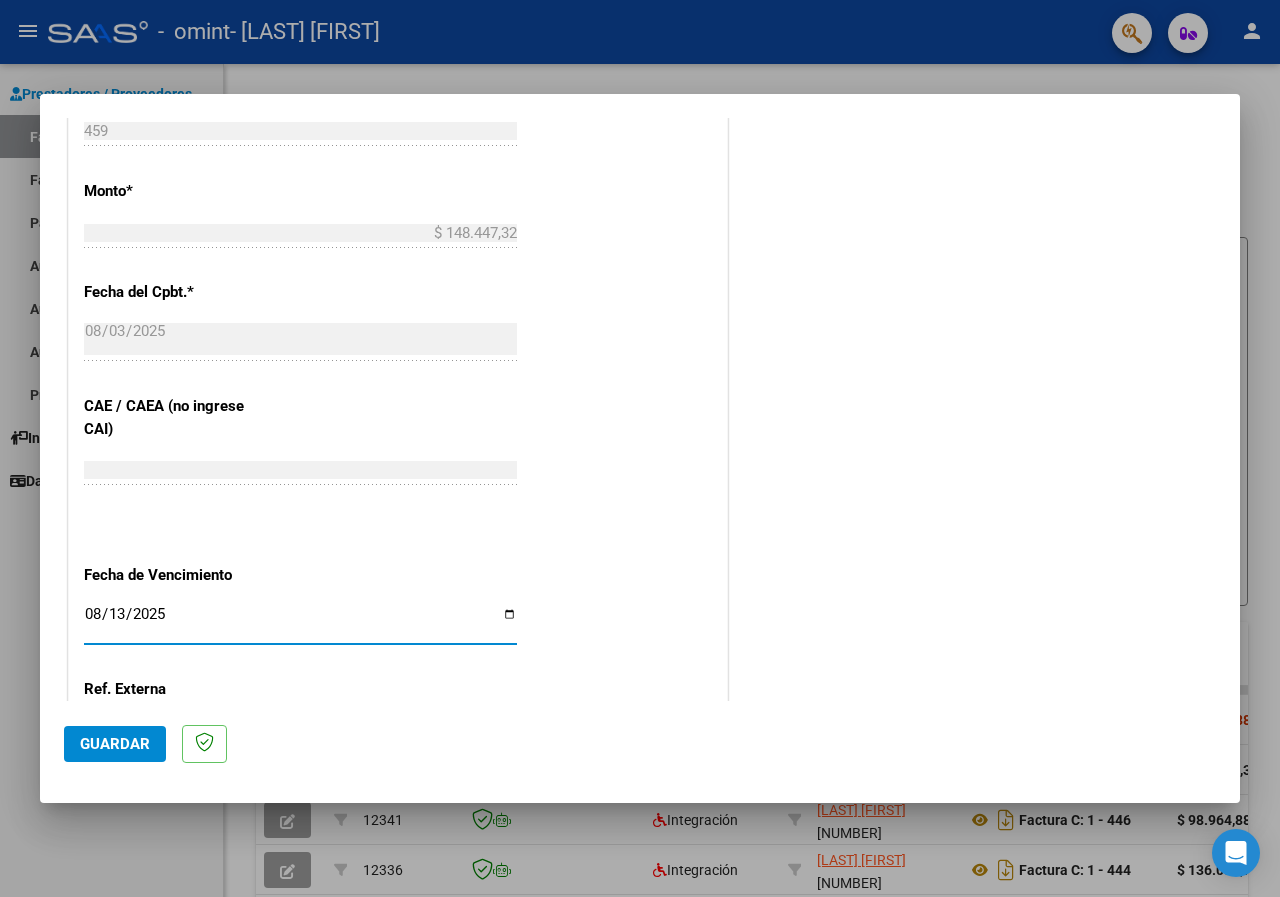 type on "2025-08-13" 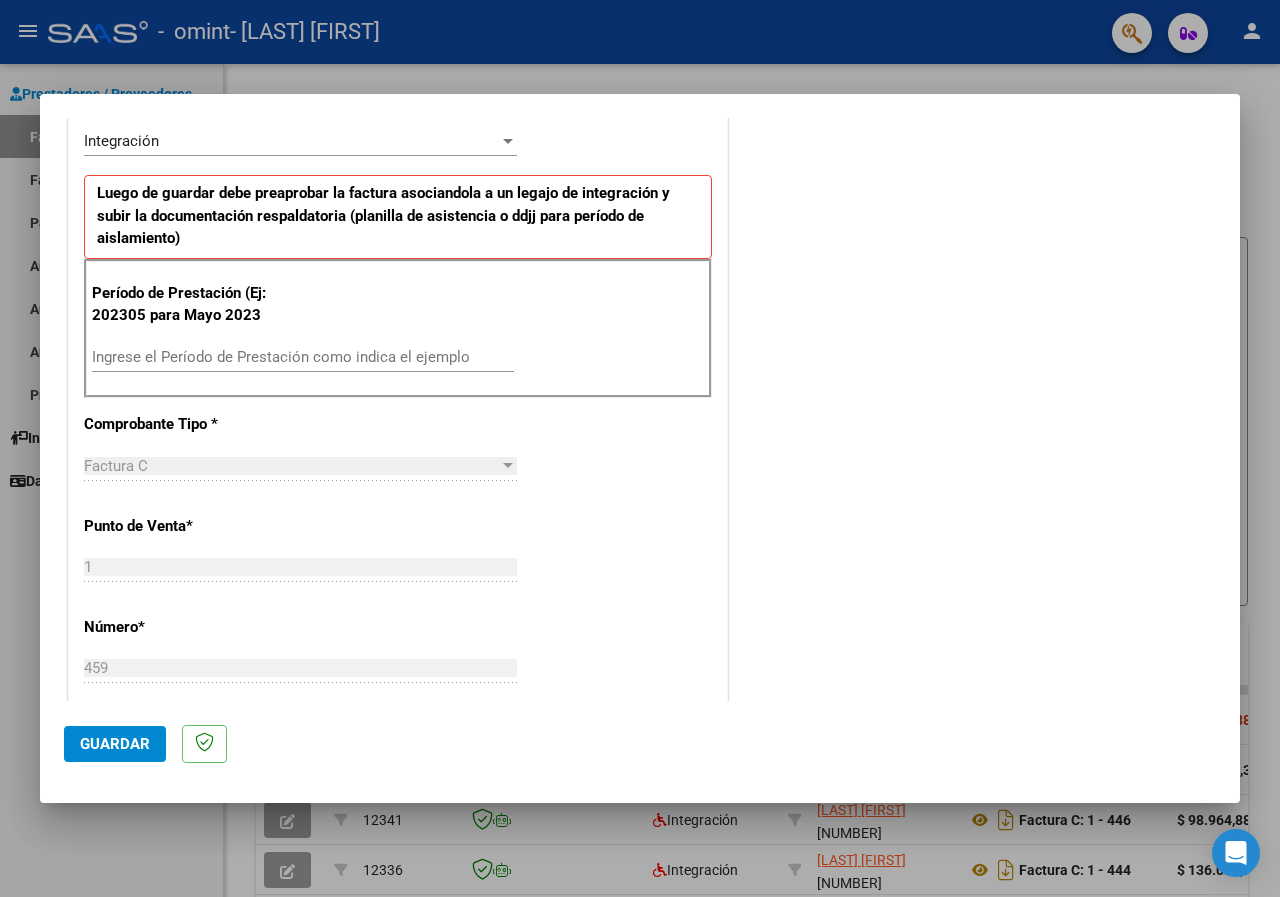 scroll, scrollTop: 300, scrollLeft: 0, axis: vertical 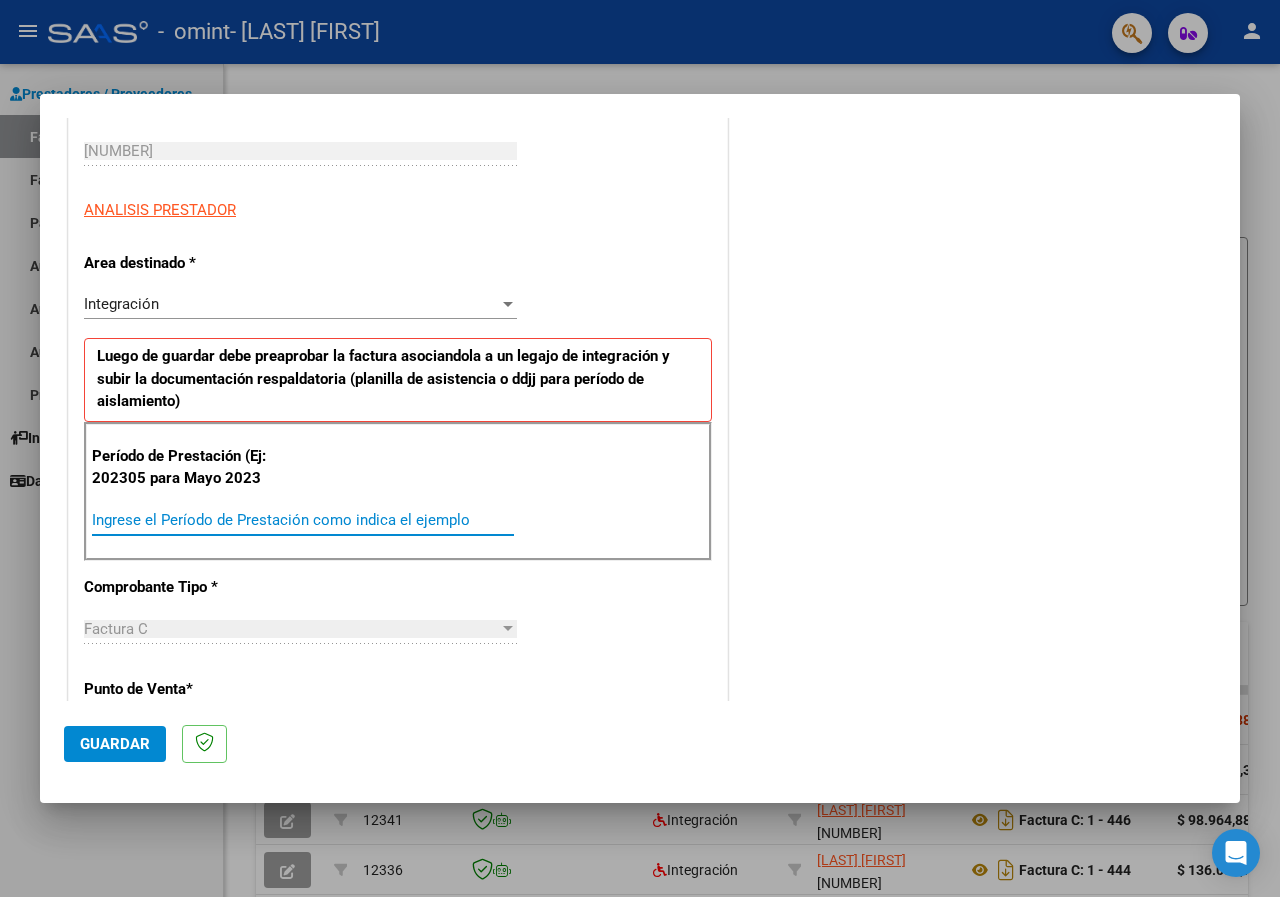 click on "Ingrese el Período de Prestación como indica el ejemplo" at bounding box center (303, 520) 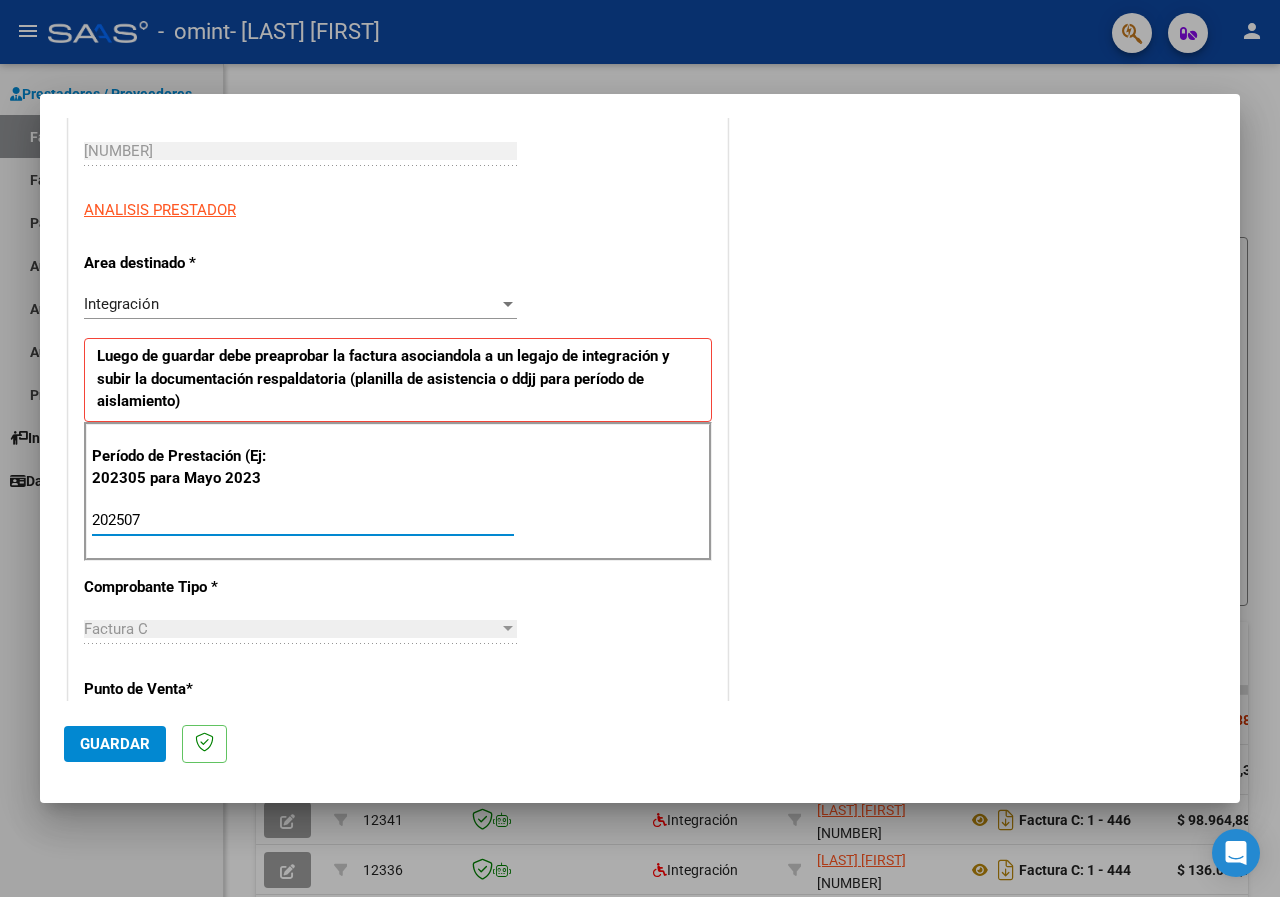 type on "202507" 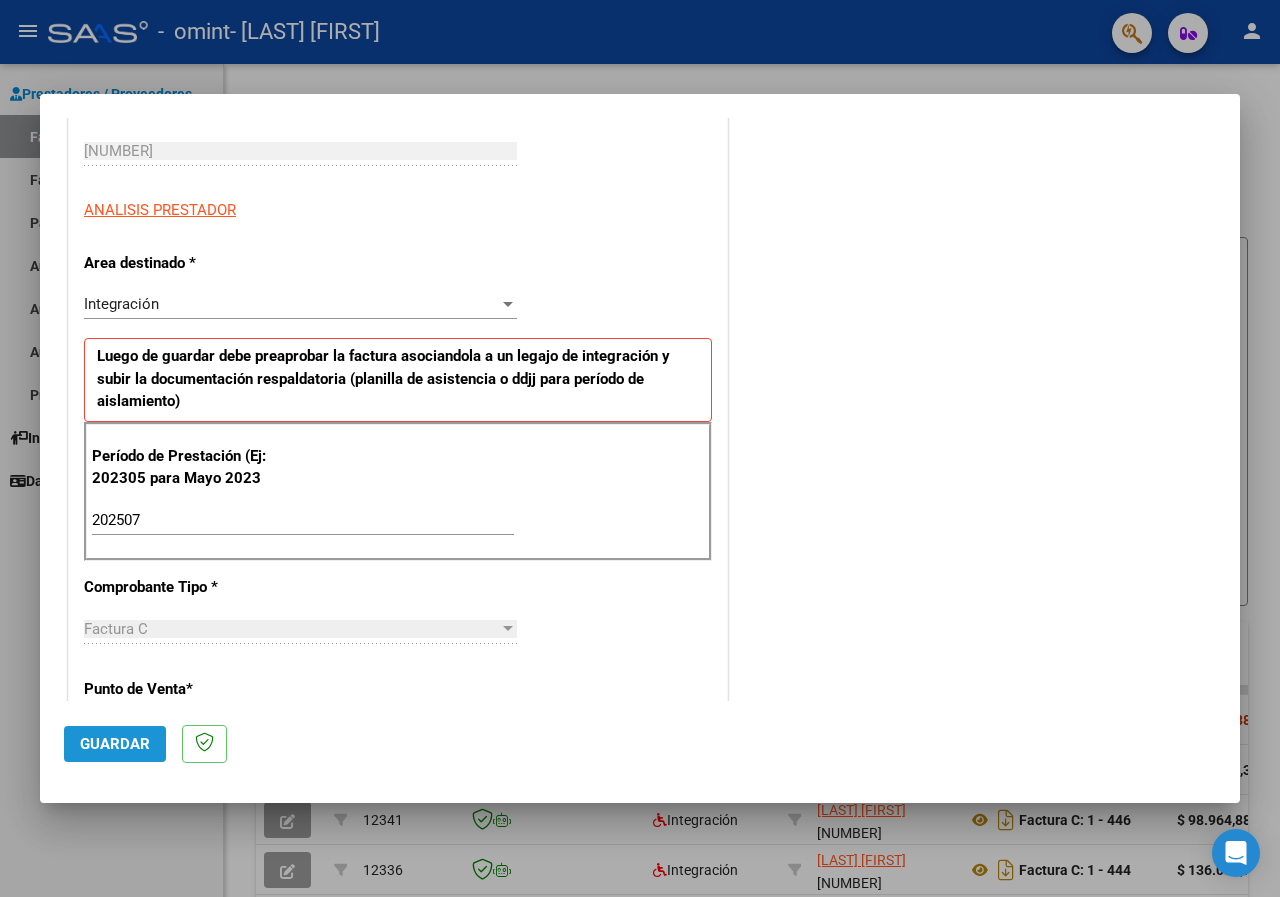 click on "Guardar" 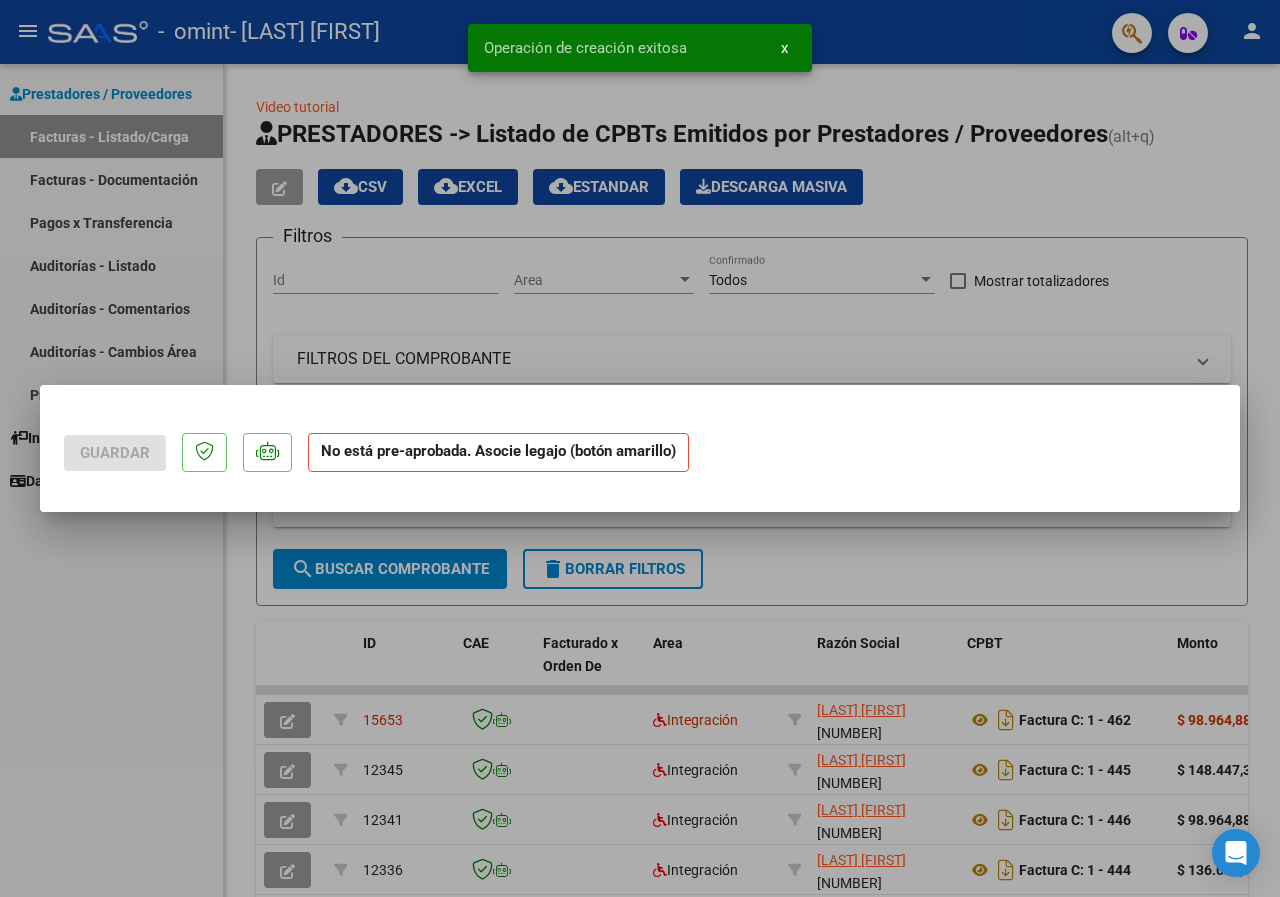 scroll, scrollTop: 0, scrollLeft: 0, axis: both 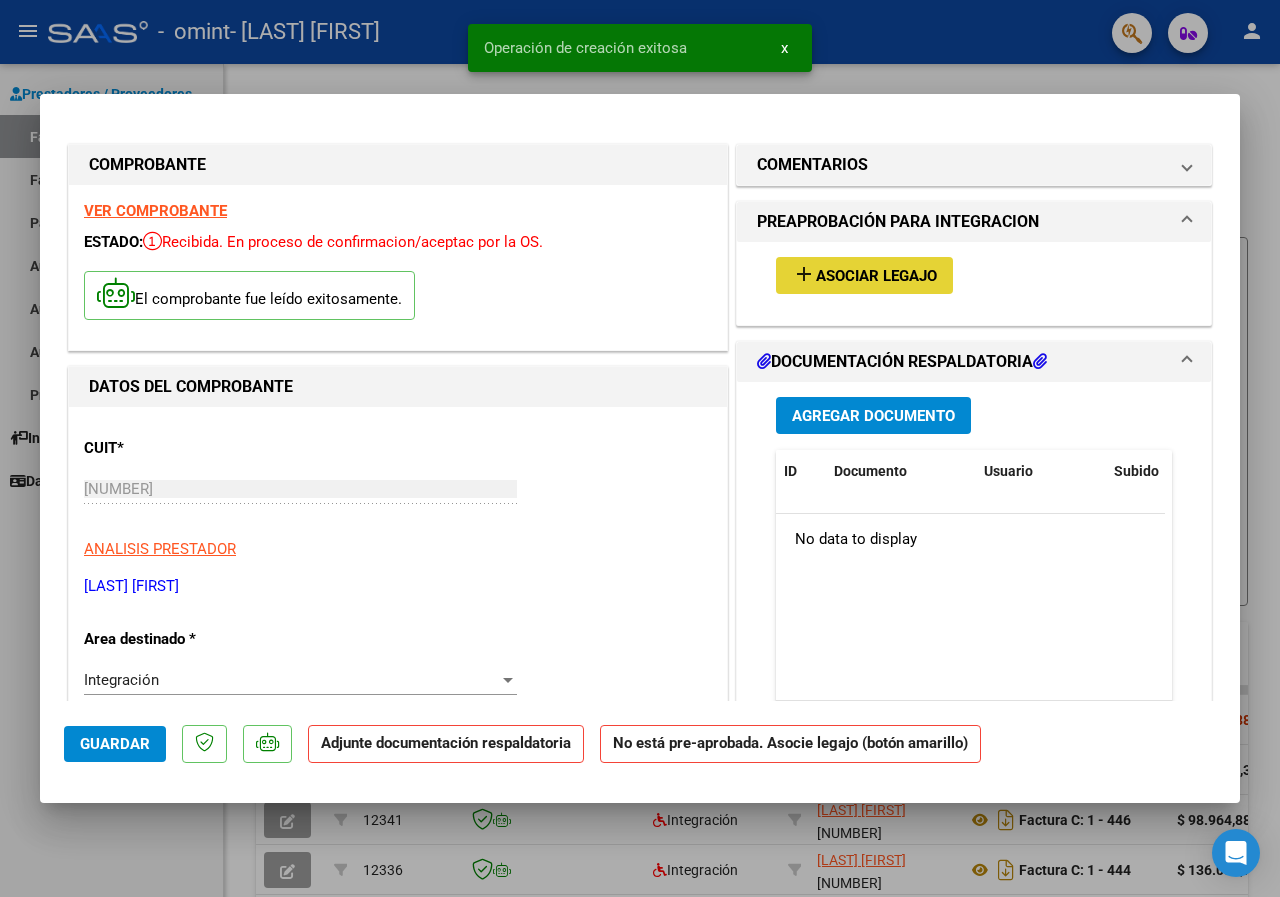 click on "Asociar Legajo" at bounding box center [876, 276] 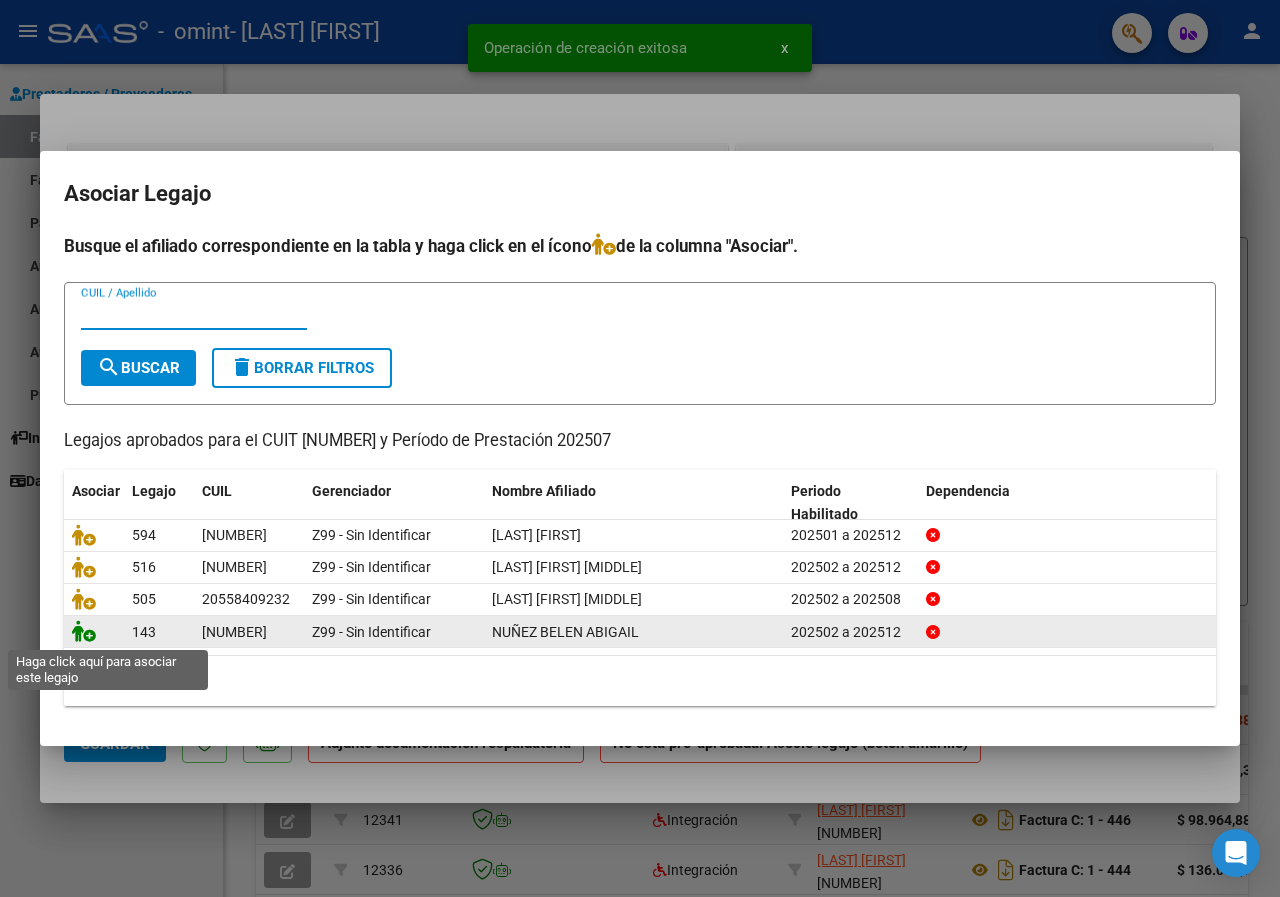 click 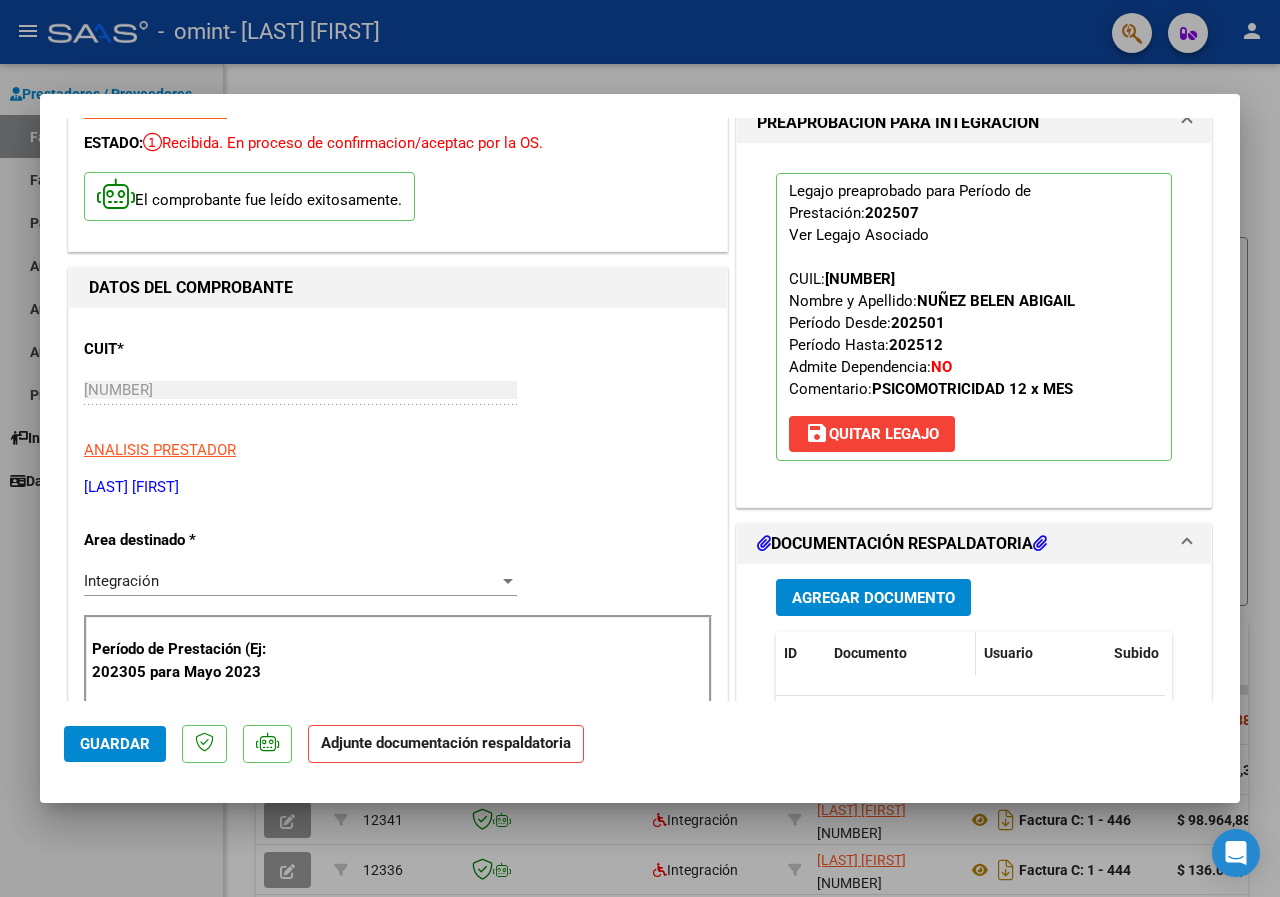 scroll, scrollTop: 100, scrollLeft: 0, axis: vertical 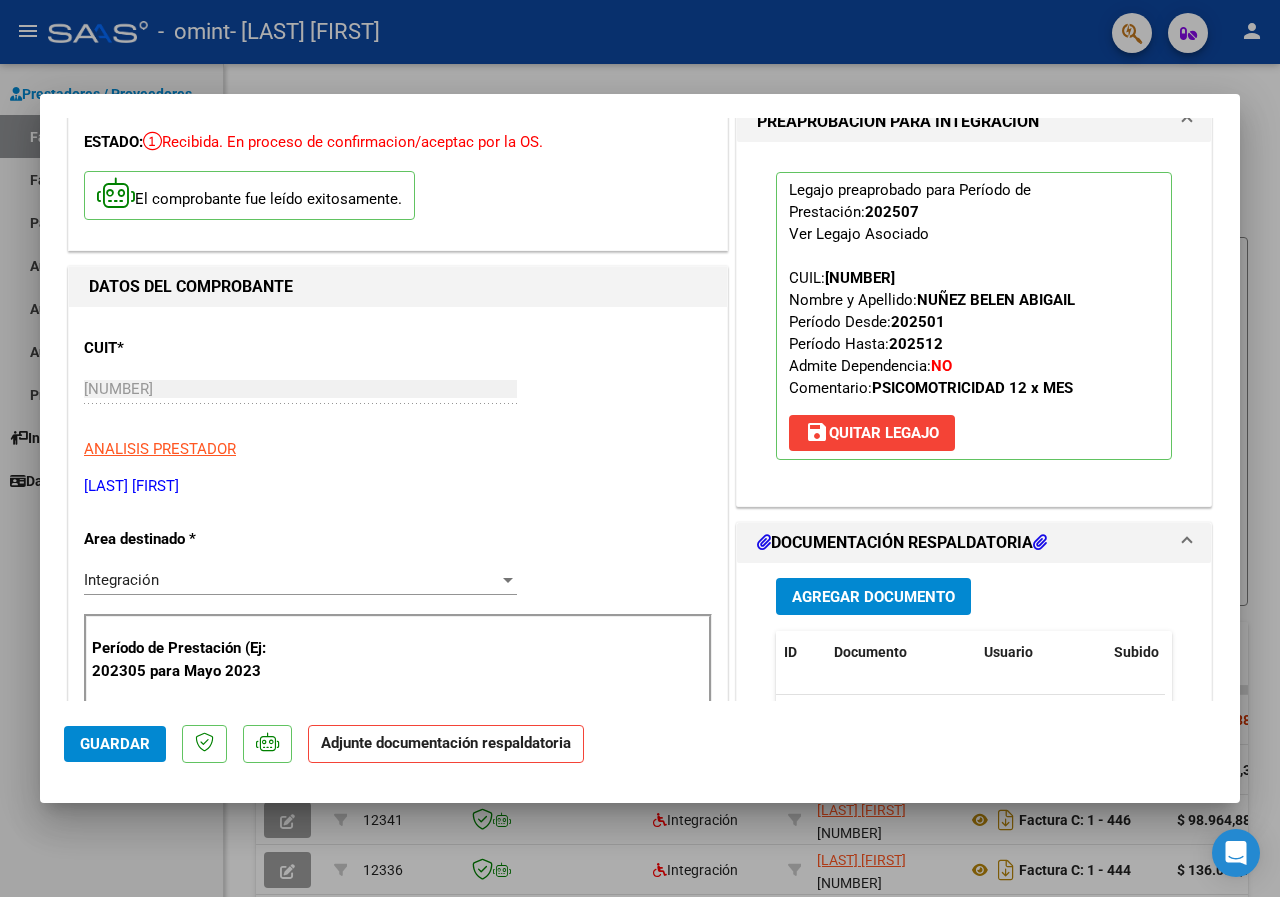 click on "Agregar Documento" at bounding box center [873, 597] 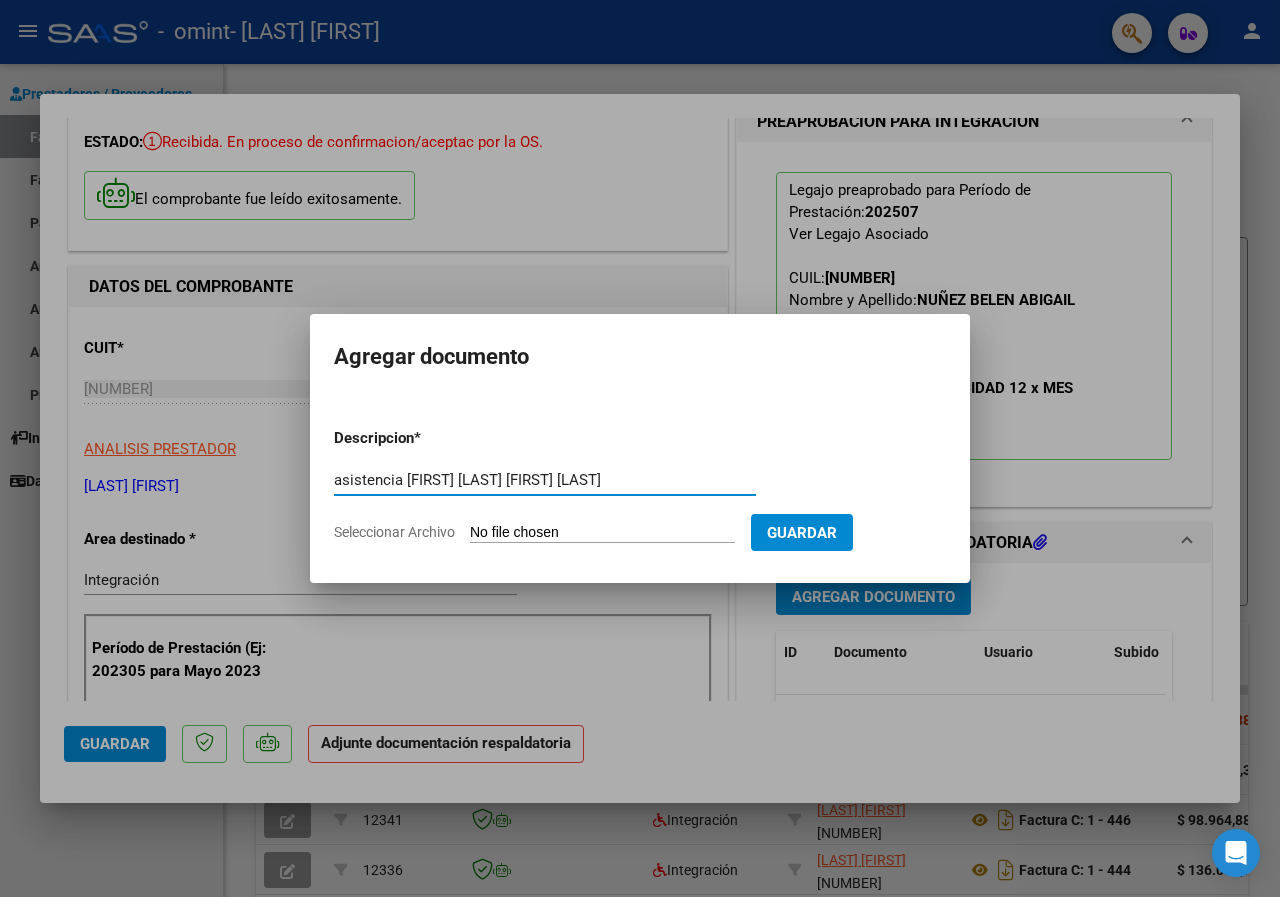 type on "asistencia [FIRST] [LAST] [FIRST] [LAST]" 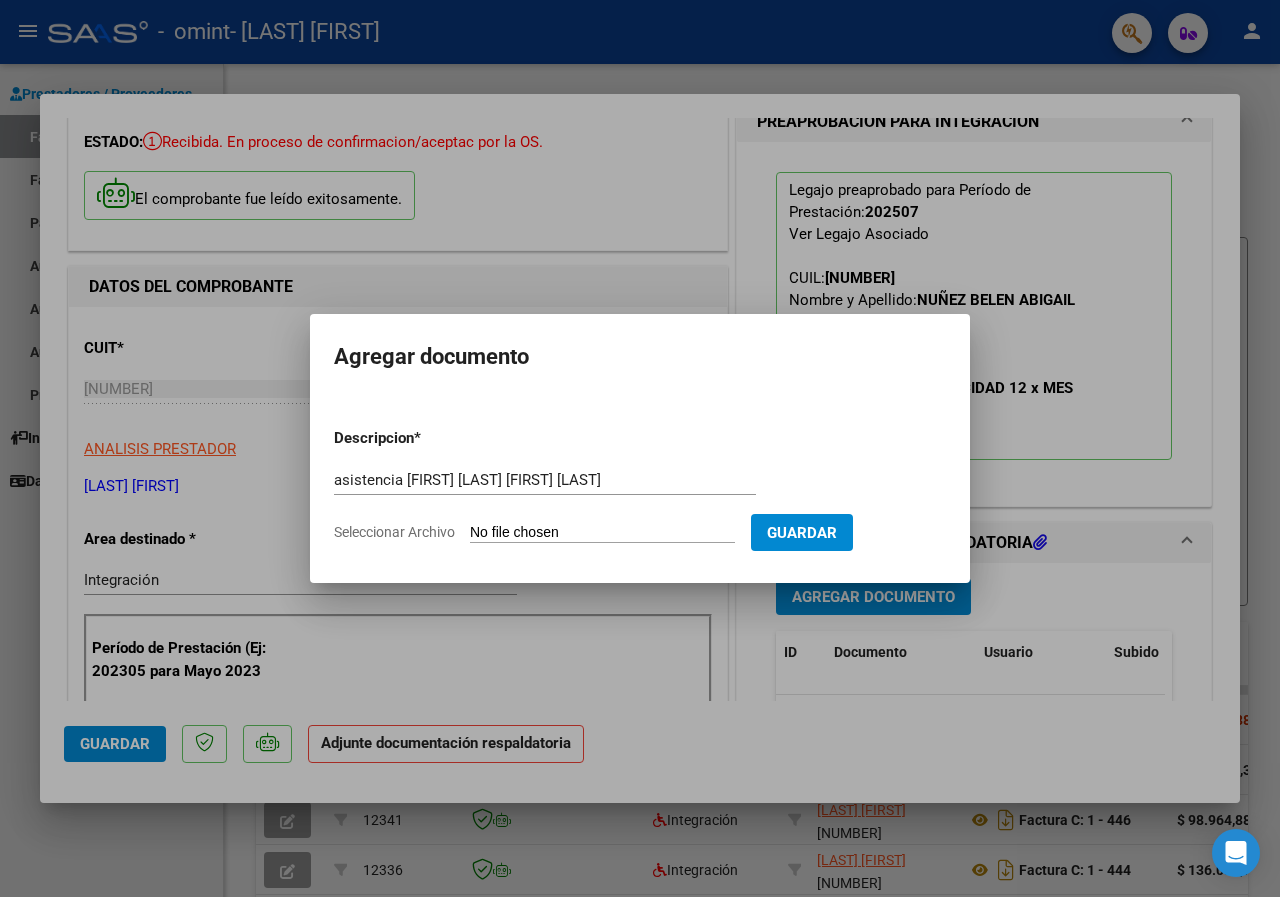 click on "Seleccionar Archivo" at bounding box center (602, 533) 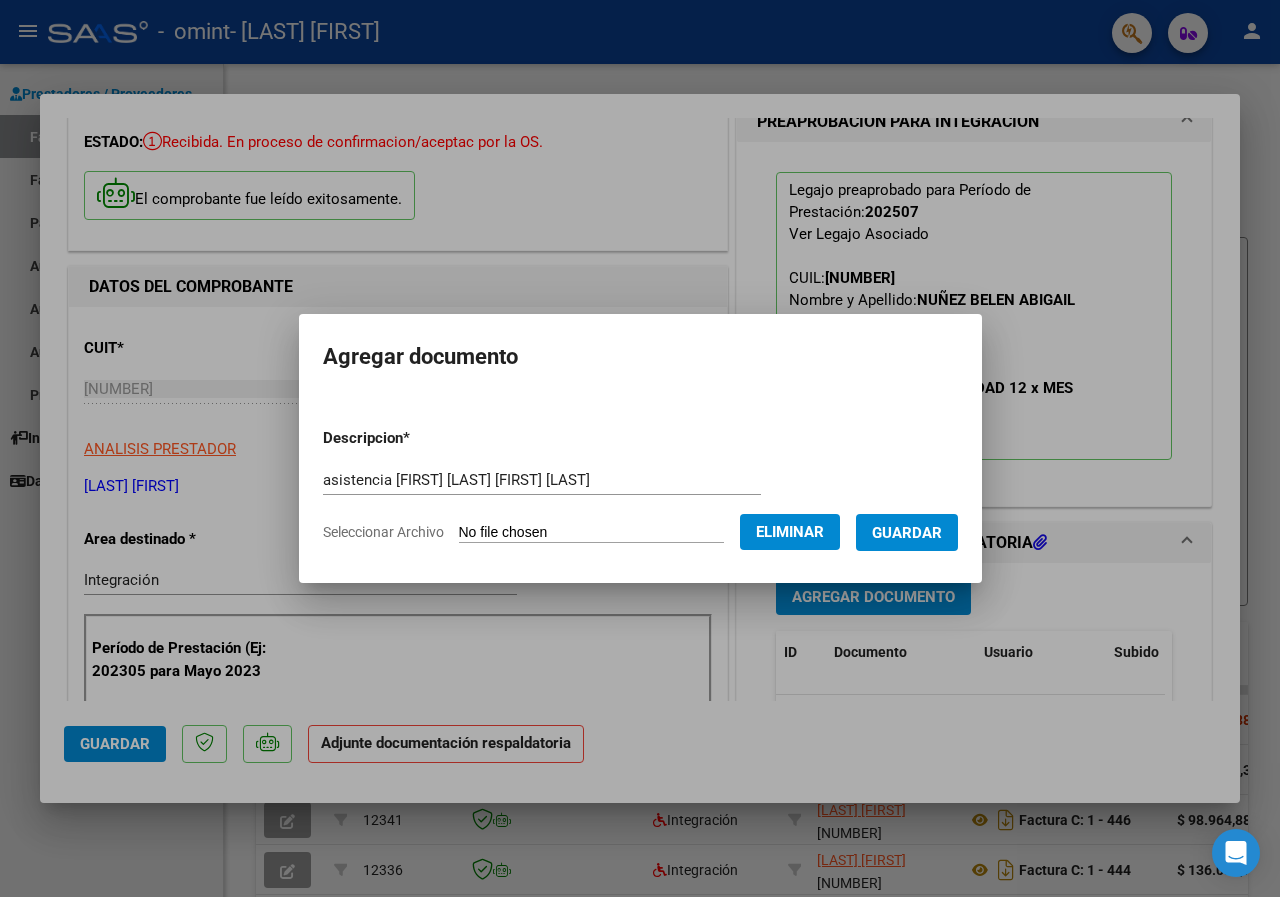 click on "Guardar" at bounding box center (907, 533) 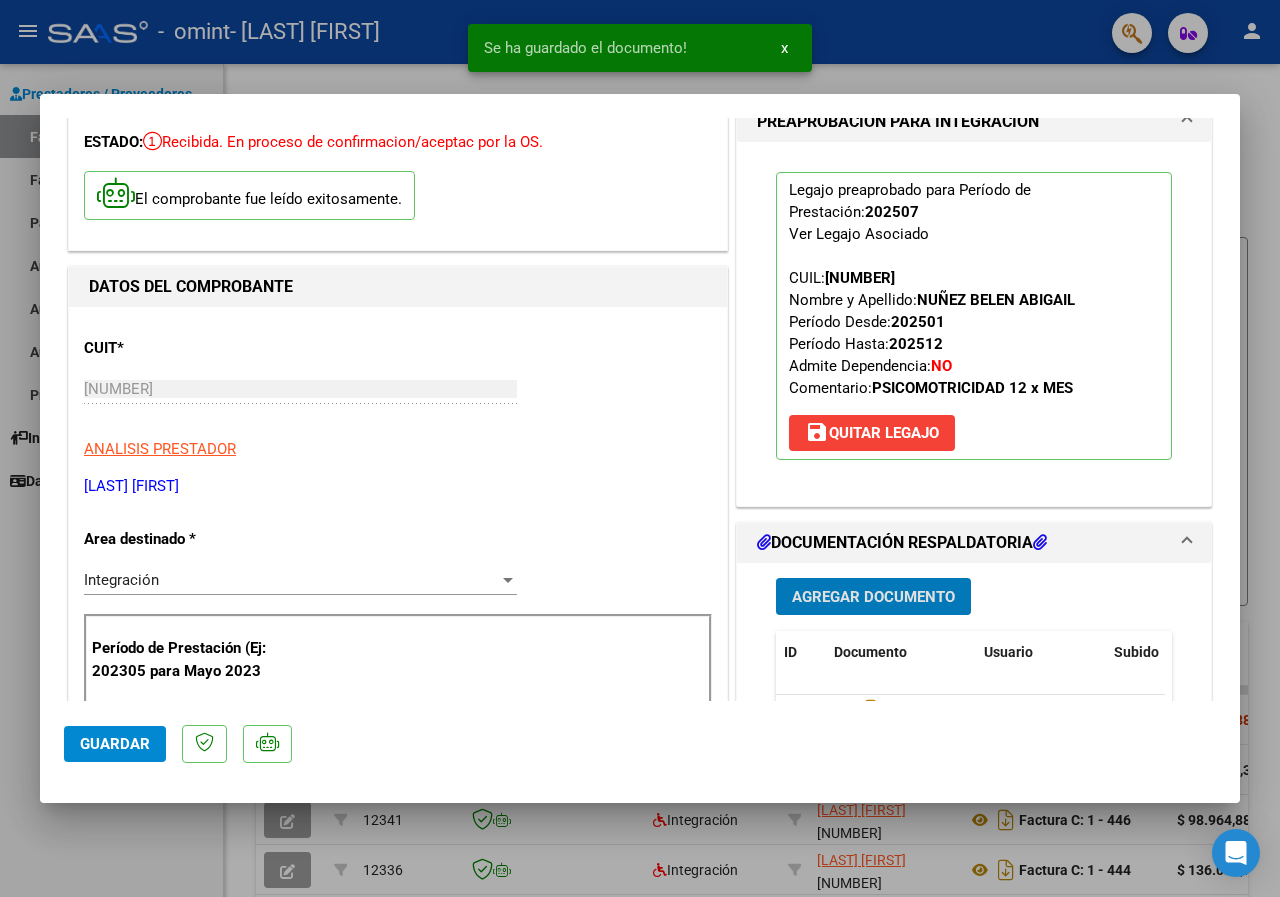 click on "x" at bounding box center (784, 48) 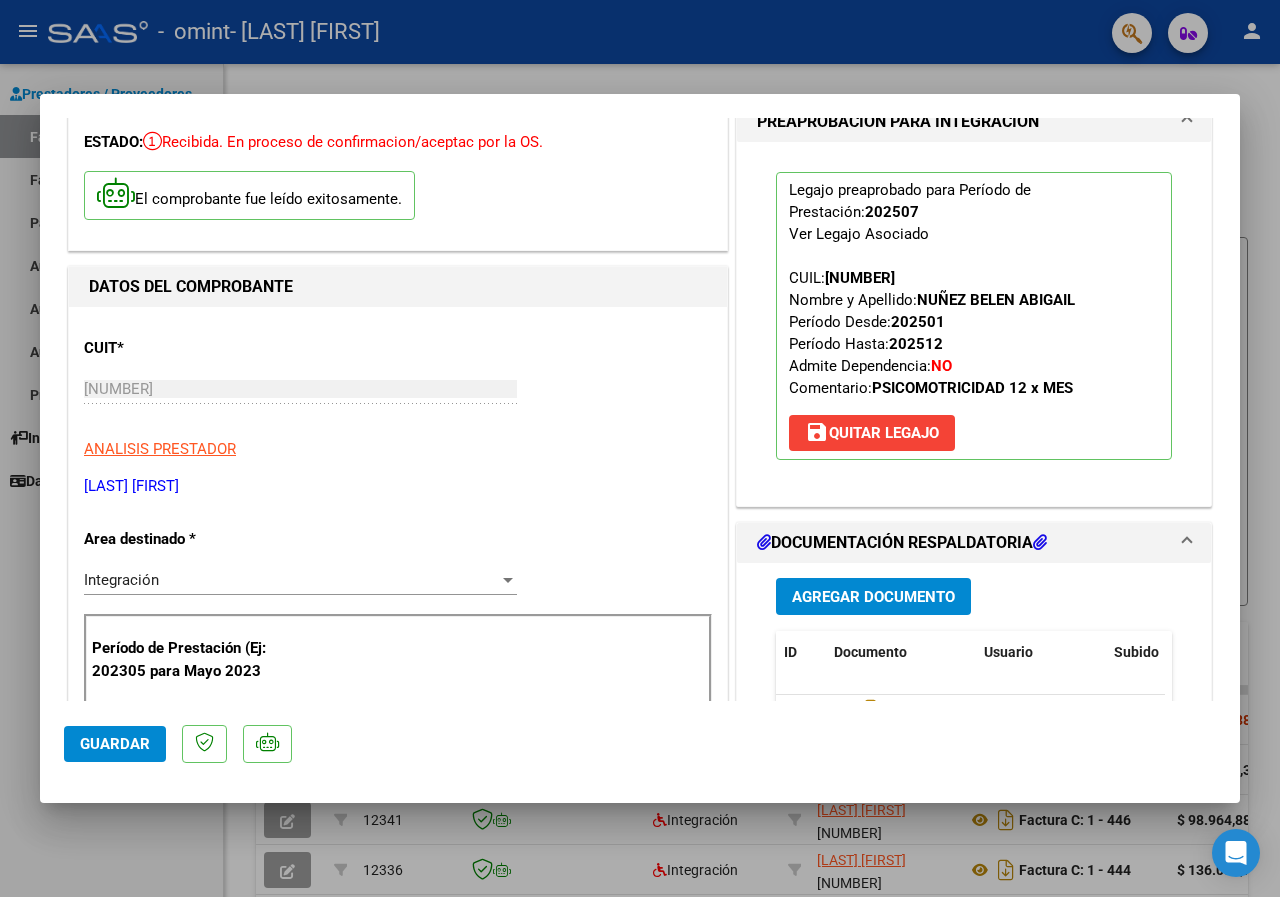 click at bounding box center [640, 448] 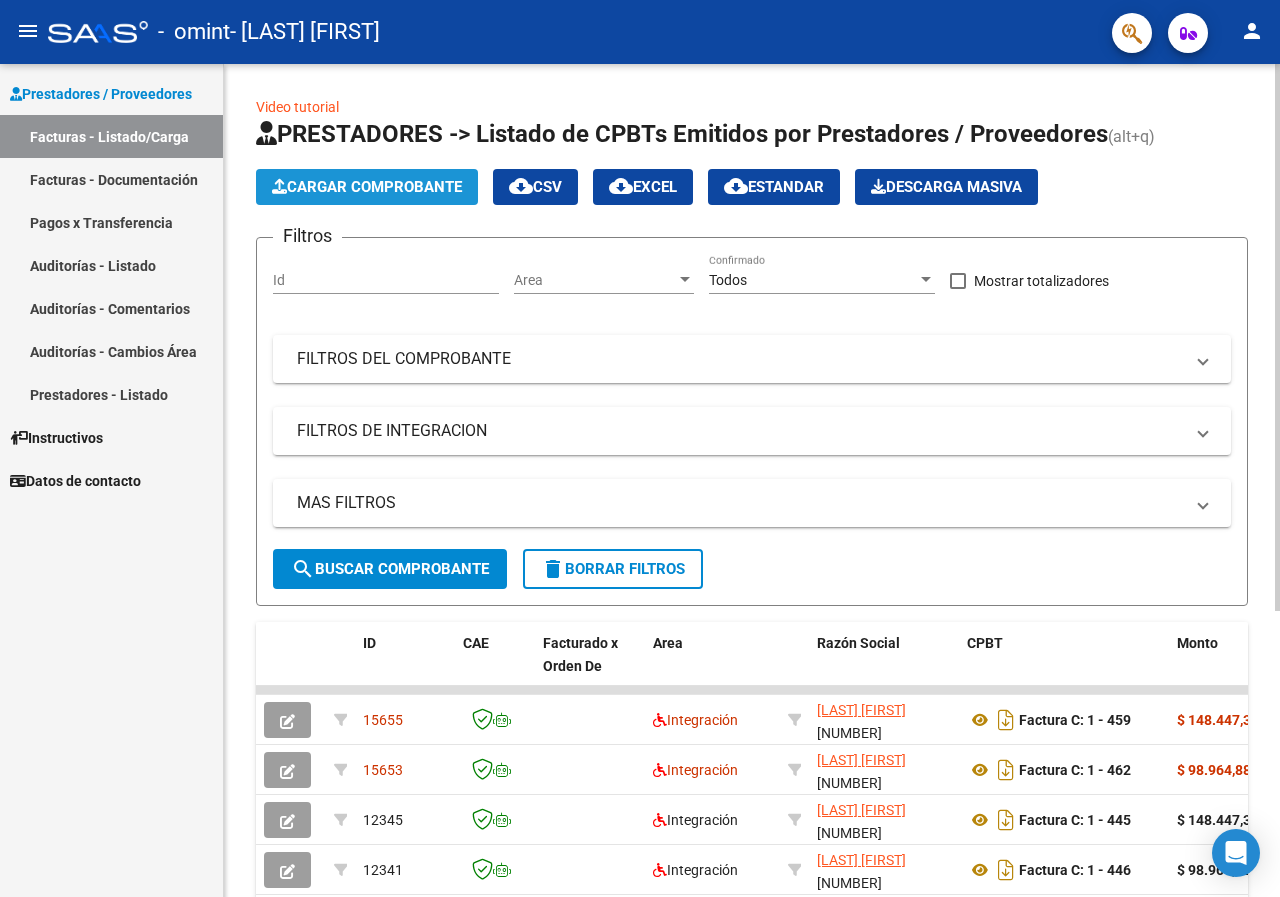 drag, startPoint x: 376, startPoint y: 180, endPoint x: 545, endPoint y: 16, distance: 235.4931 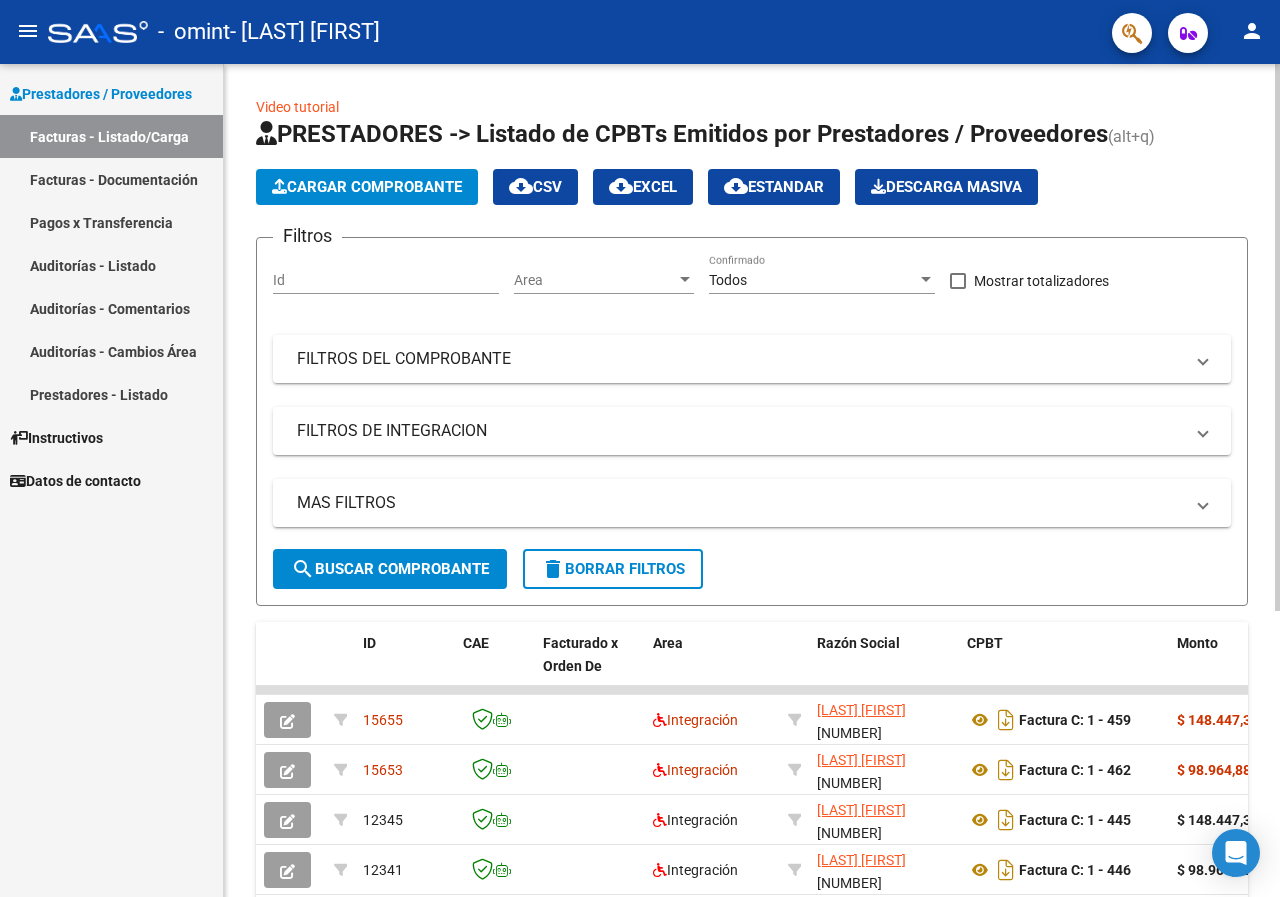 click on "Cargar Comprobante" 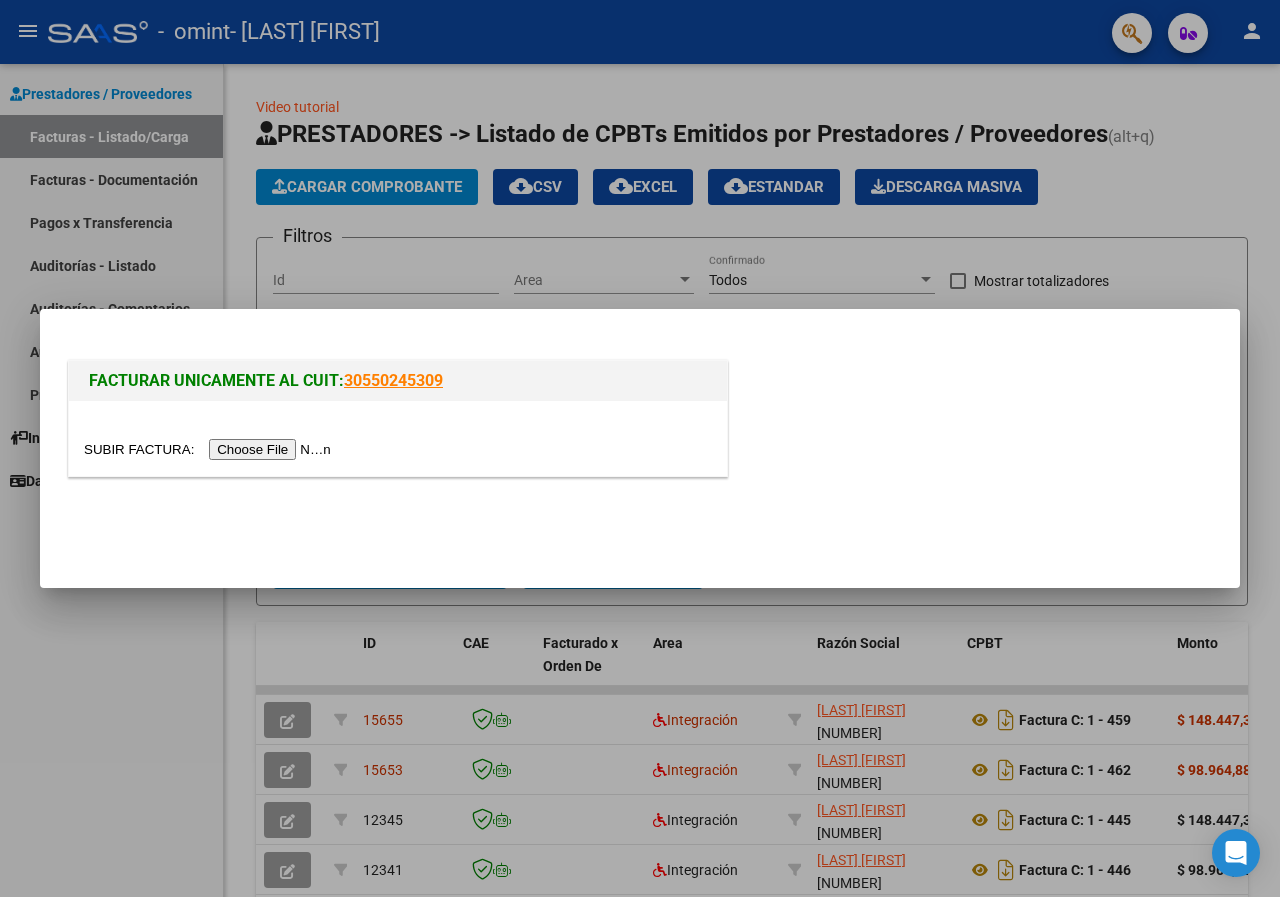 click at bounding box center [210, 449] 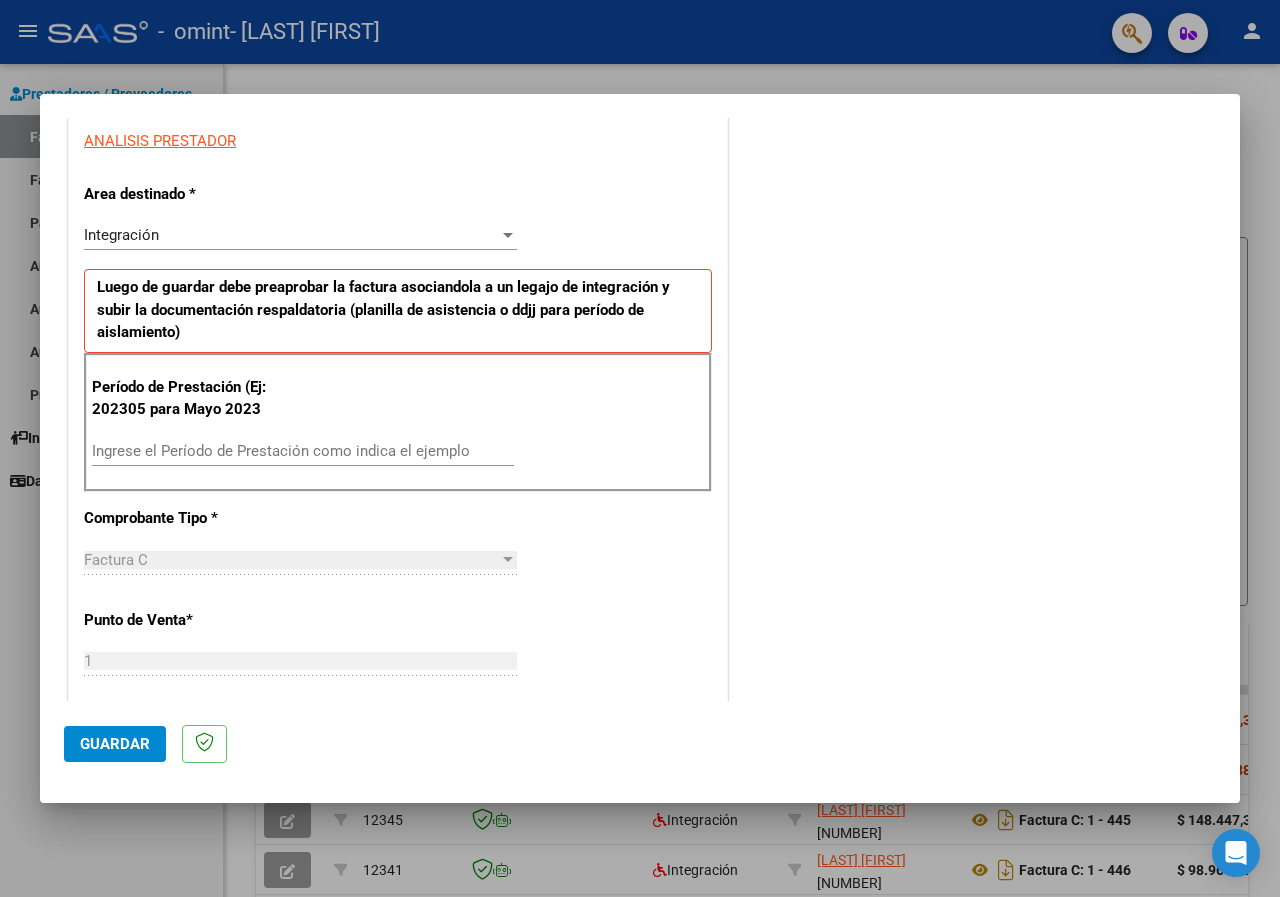 scroll, scrollTop: 400, scrollLeft: 0, axis: vertical 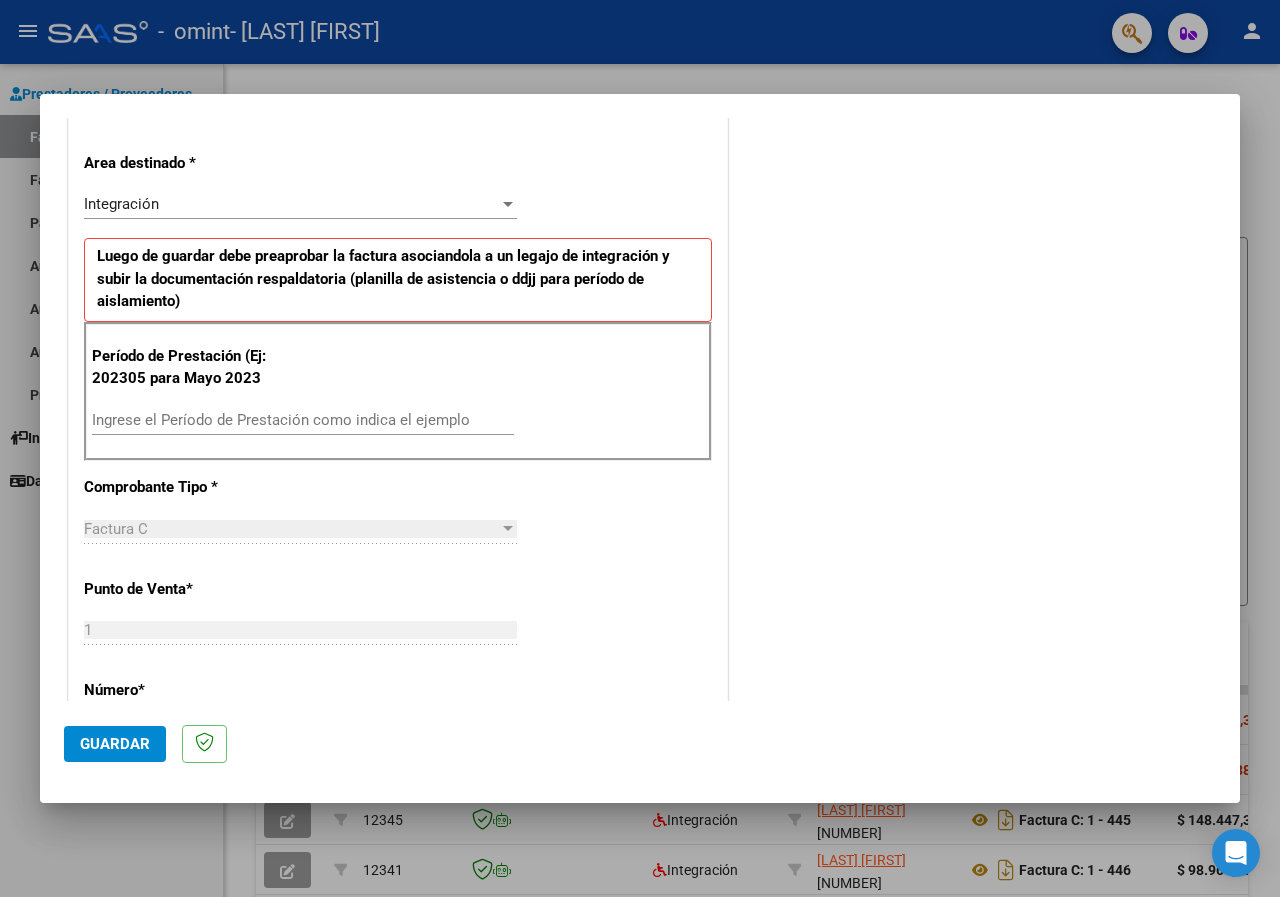 click on "Ingrese el Período de Prestación como indica el ejemplo" at bounding box center [303, 420] 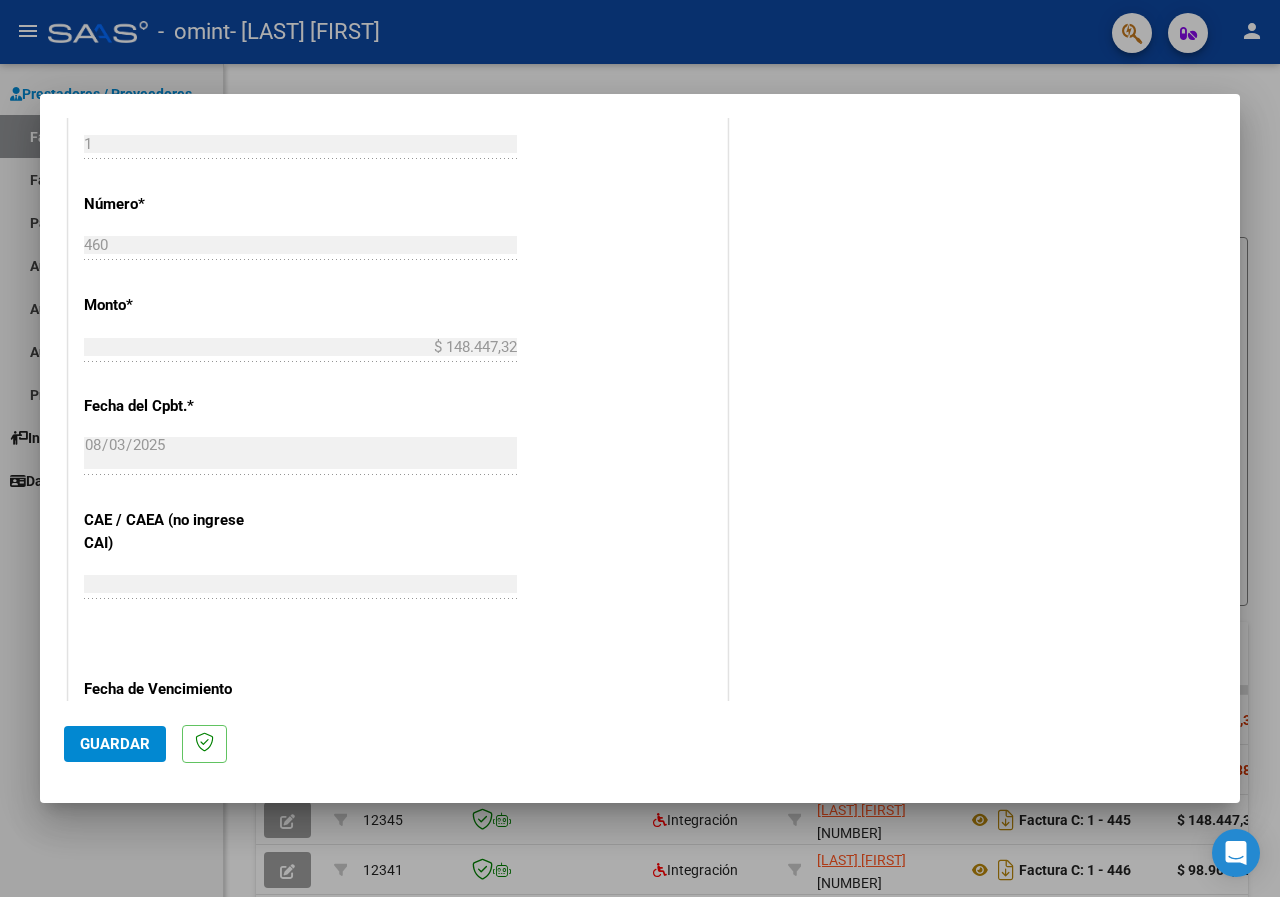 scroll, scrollTop: 1000, scrollLeft: 0, axis: vertical 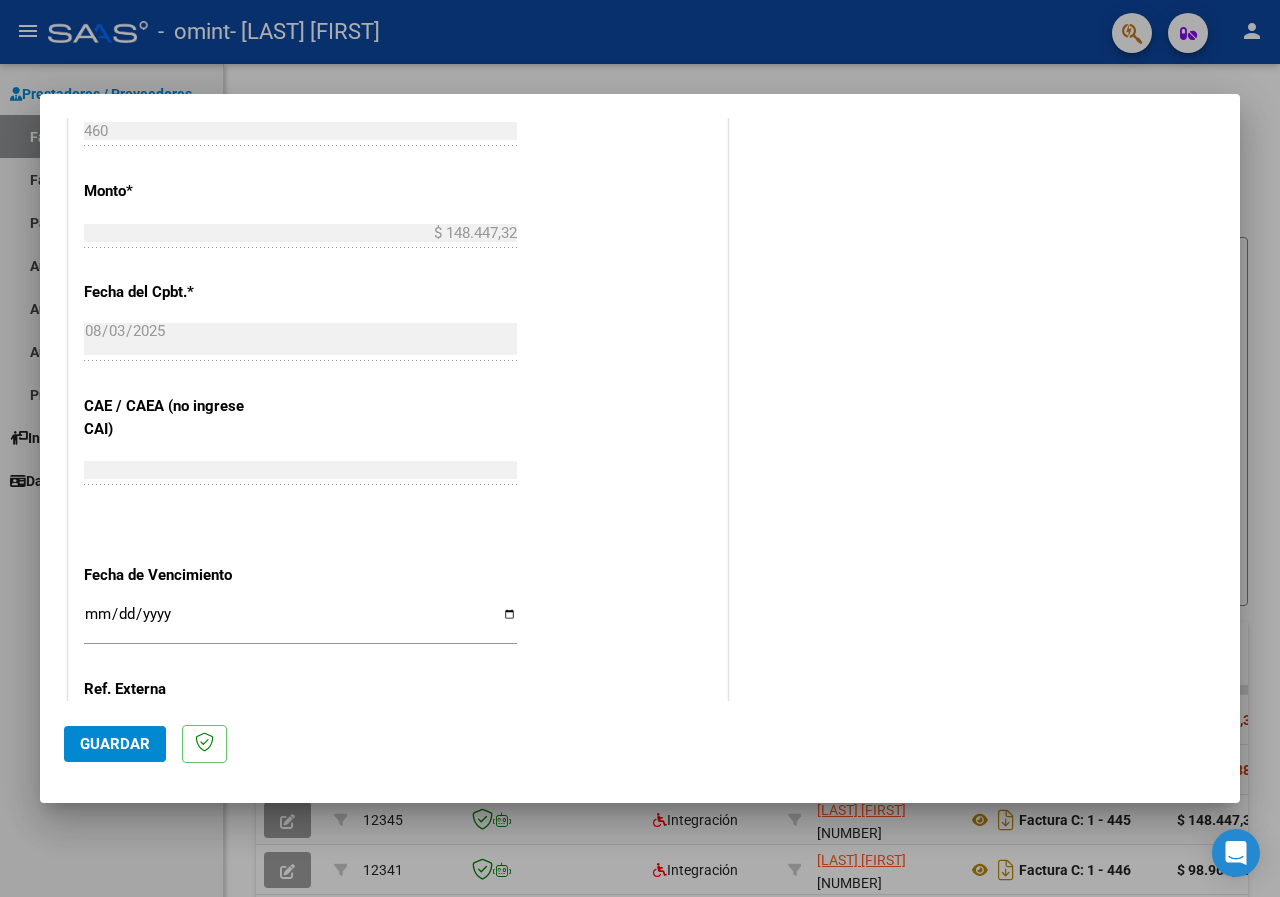 type on "202507" 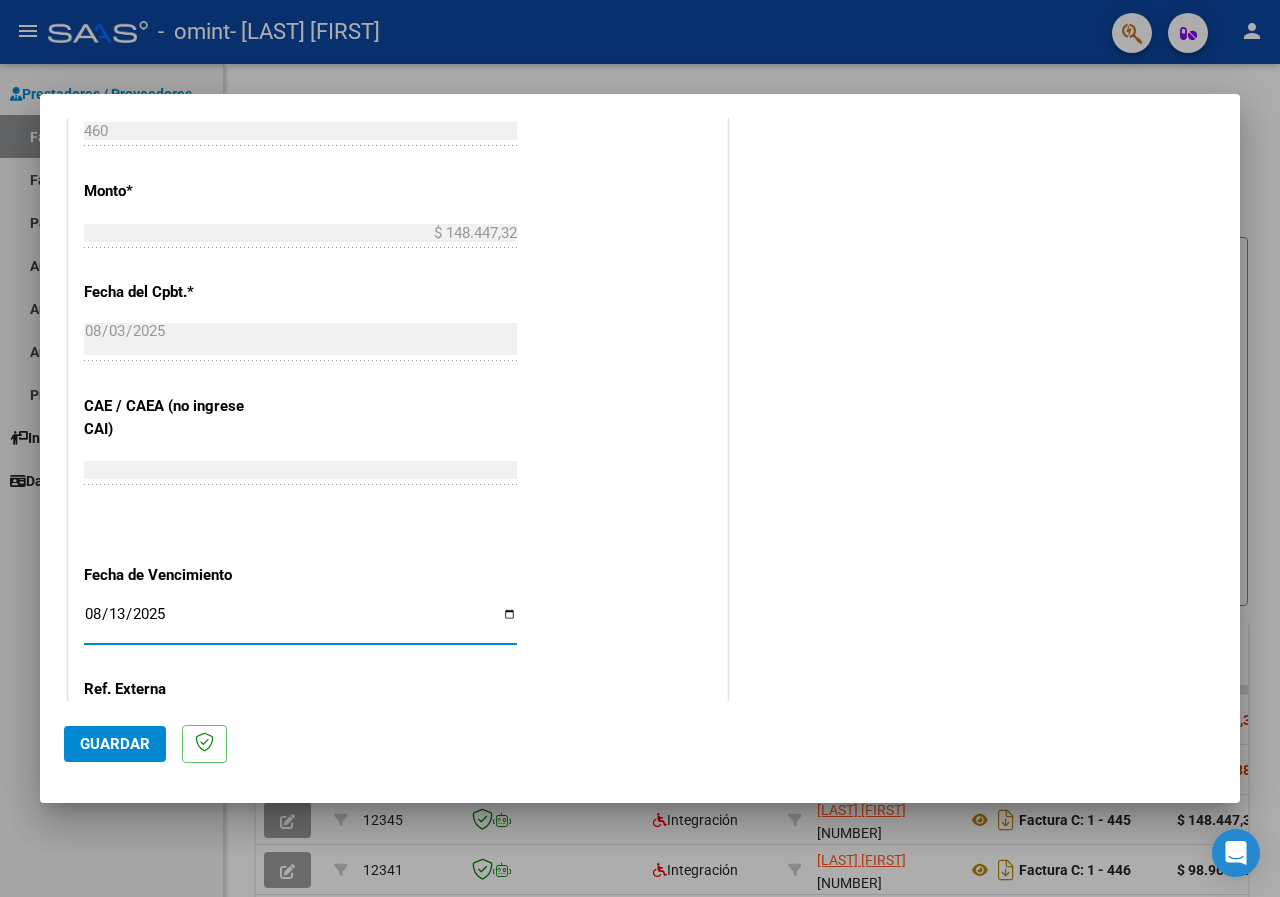 type on "2025-08-13" 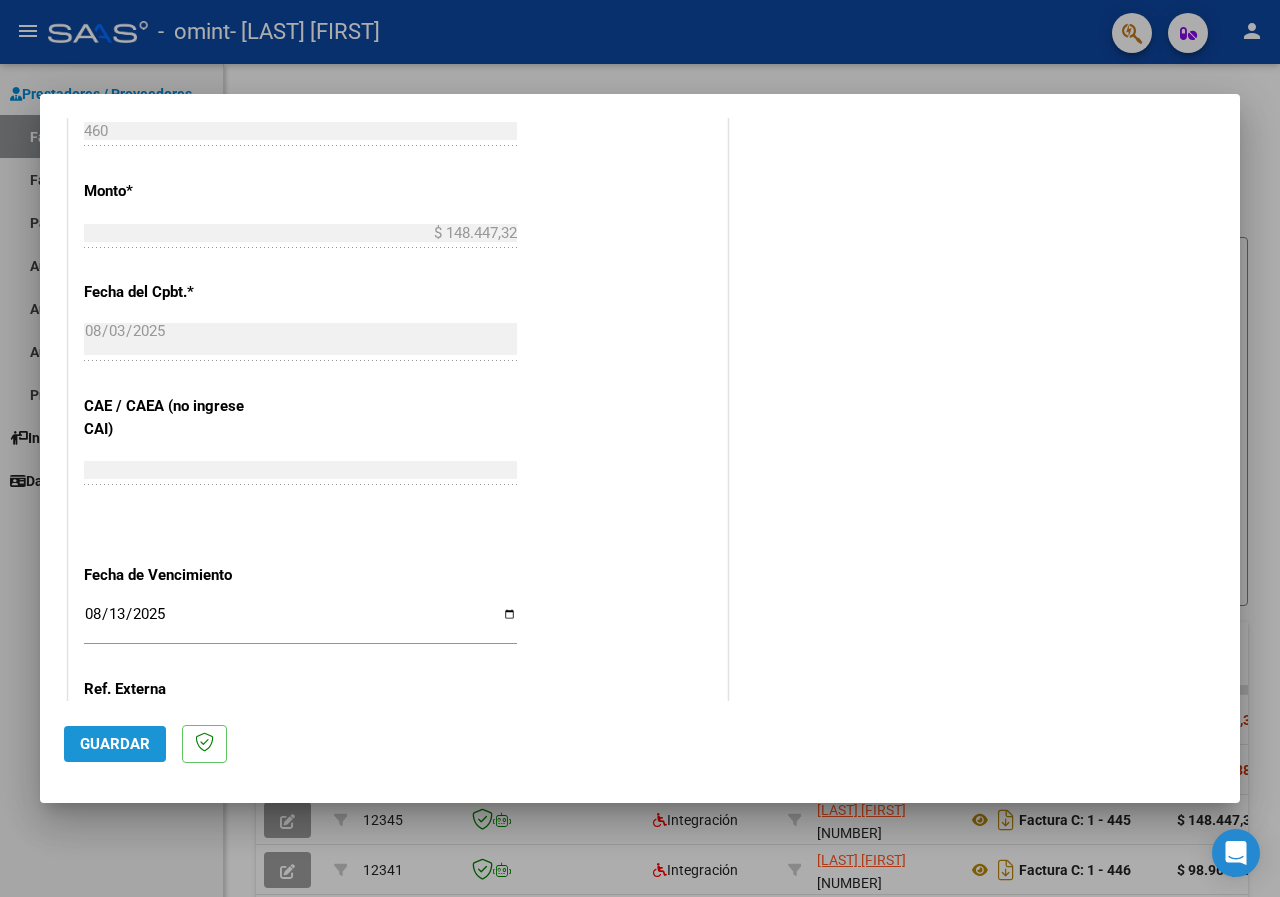 click on "Guardar" 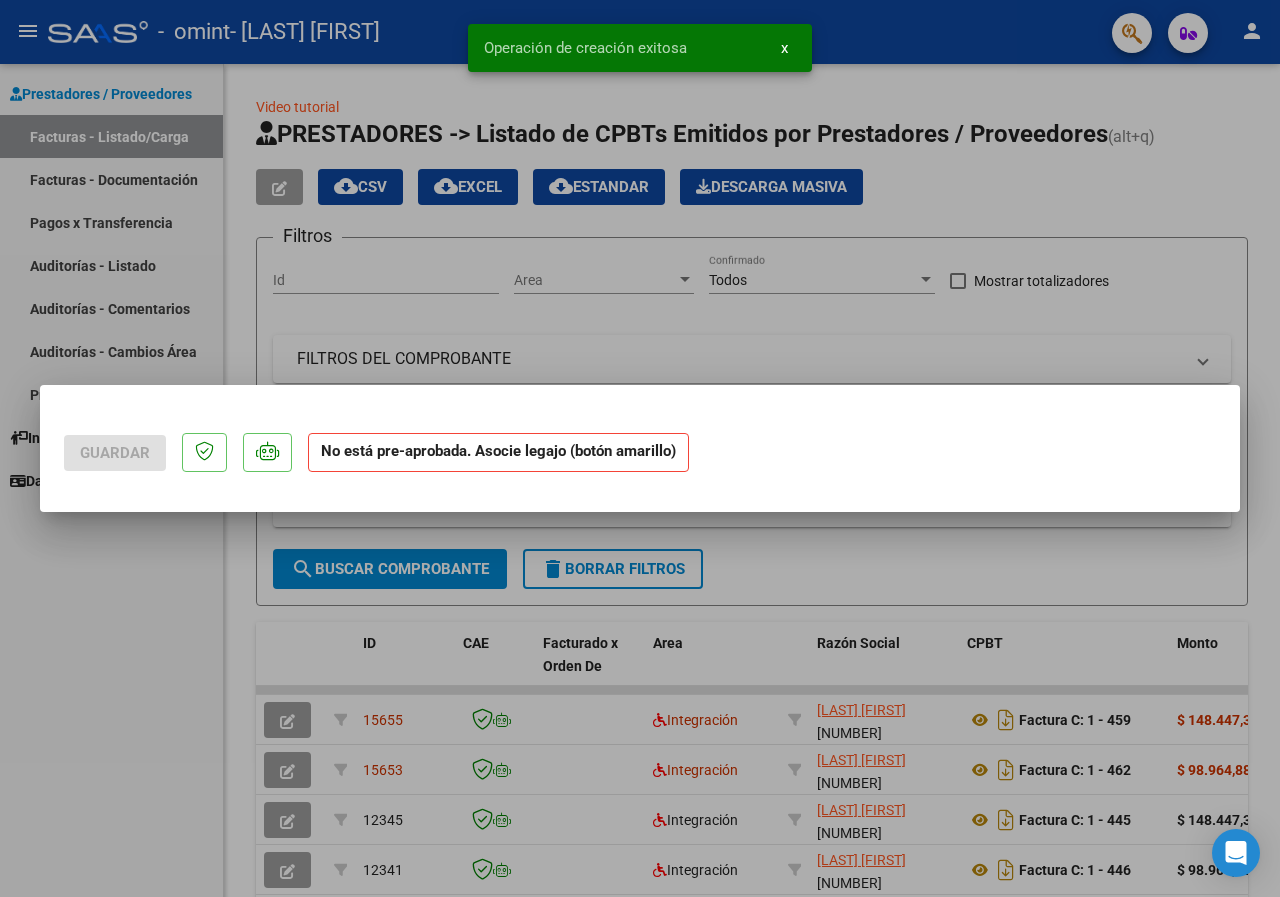 scroll, scrollTop: 0, scrollLeft: 0, axis: both 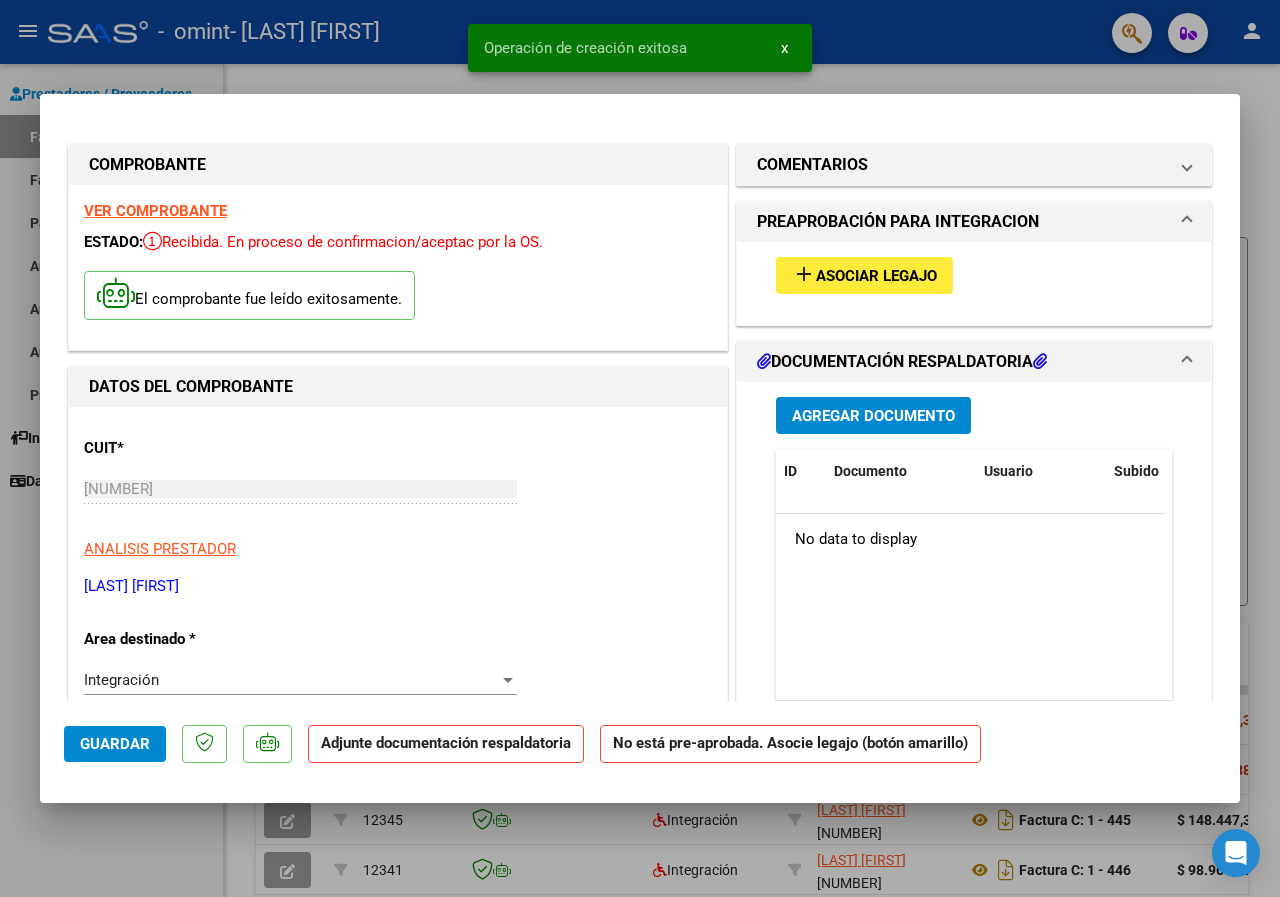 click on "Asociar Legajo" at bounding box center (876, 276) 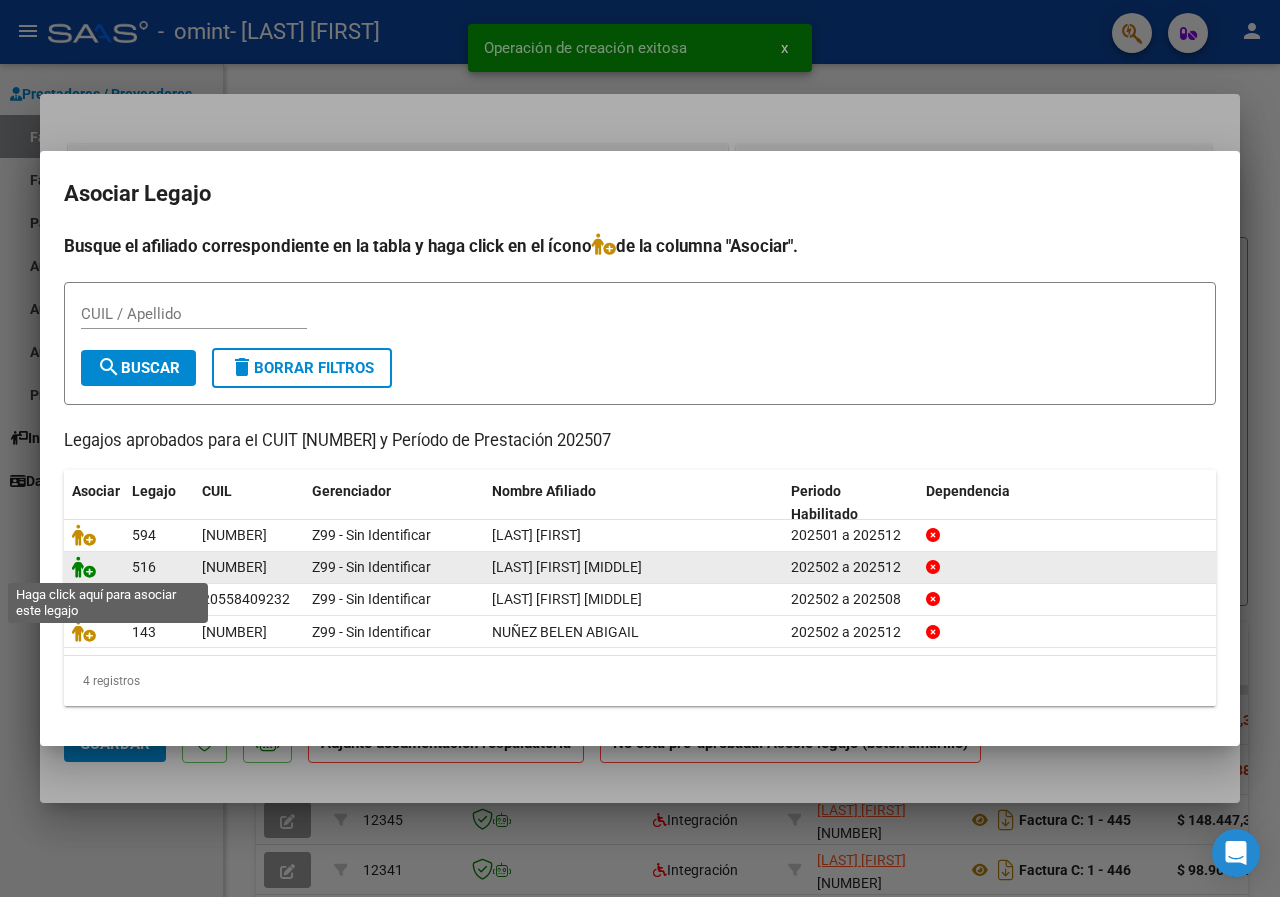 click 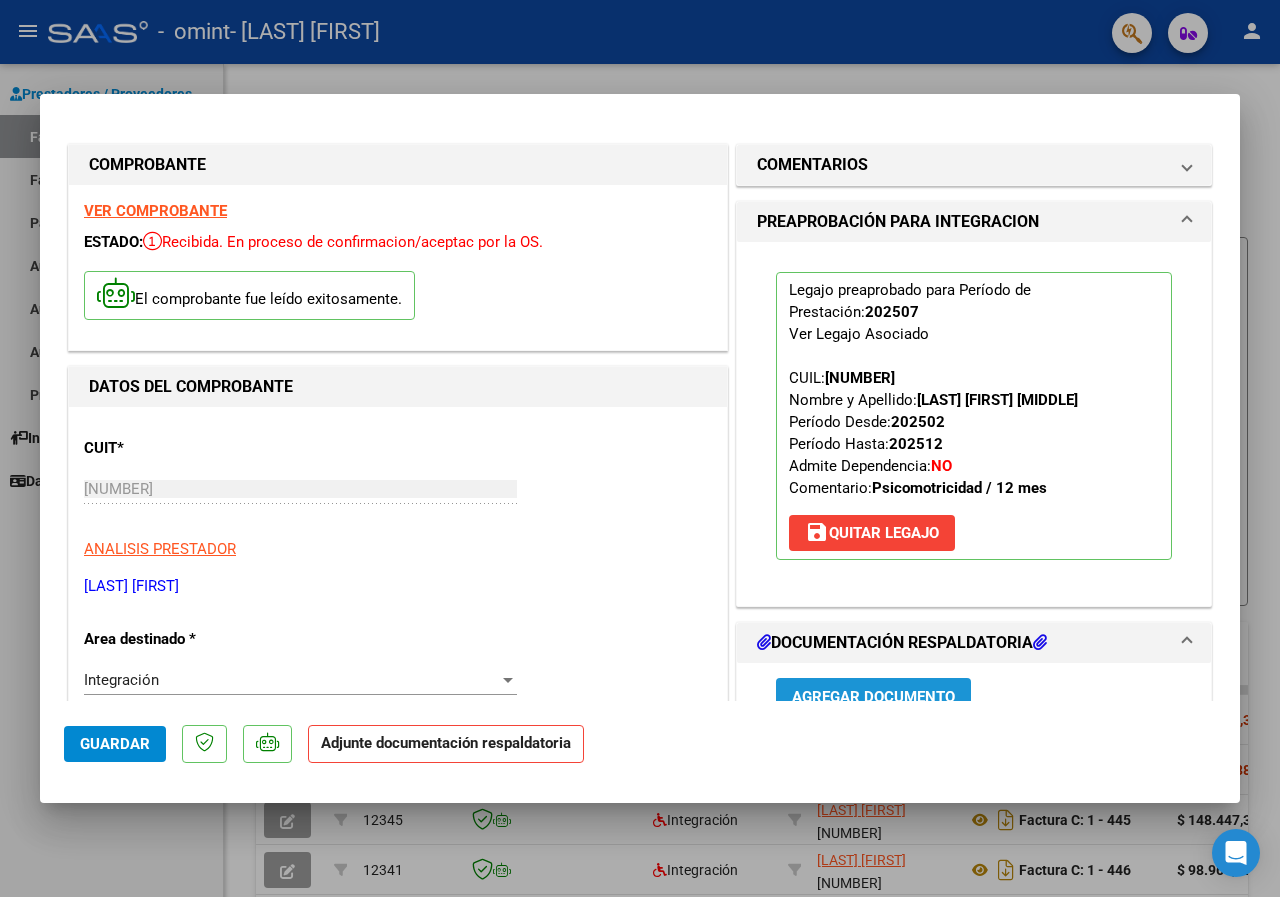 click on "Agregar Documento" at bounding box center [873, 696] 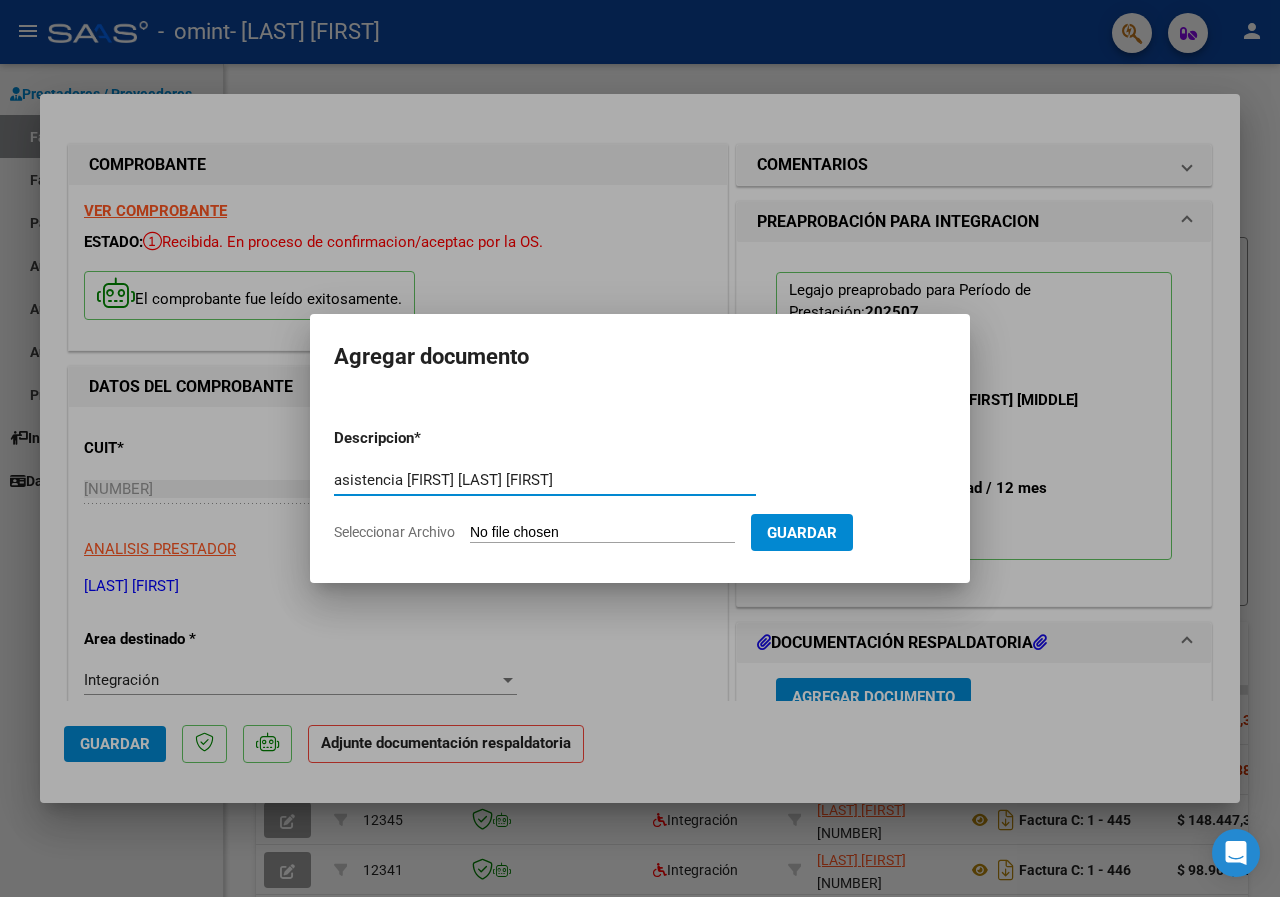 type on "asistencia [FIRST] [LAST] [FIRST]" 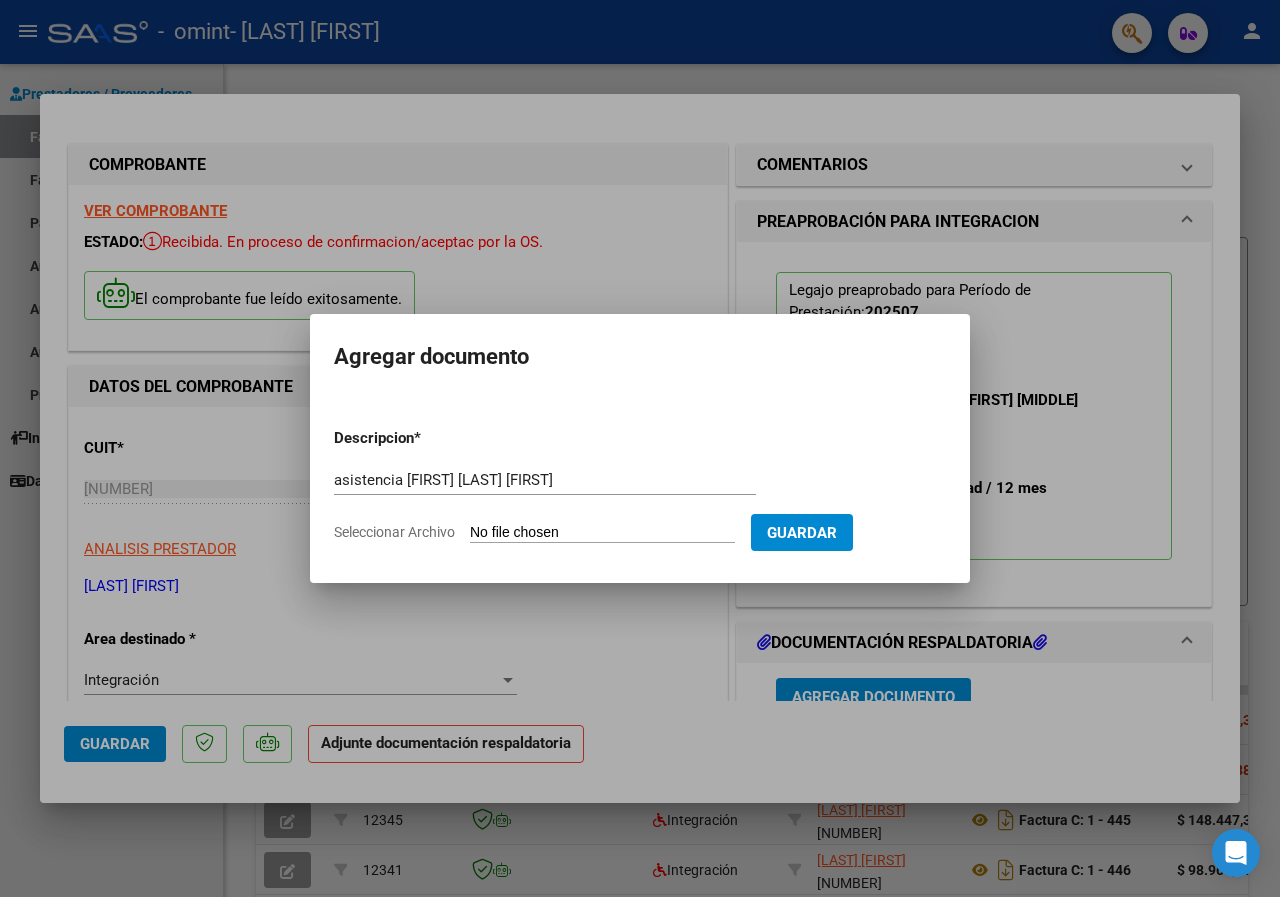 click on "Seleccionar Archivo" at bounding box center (602, 533) 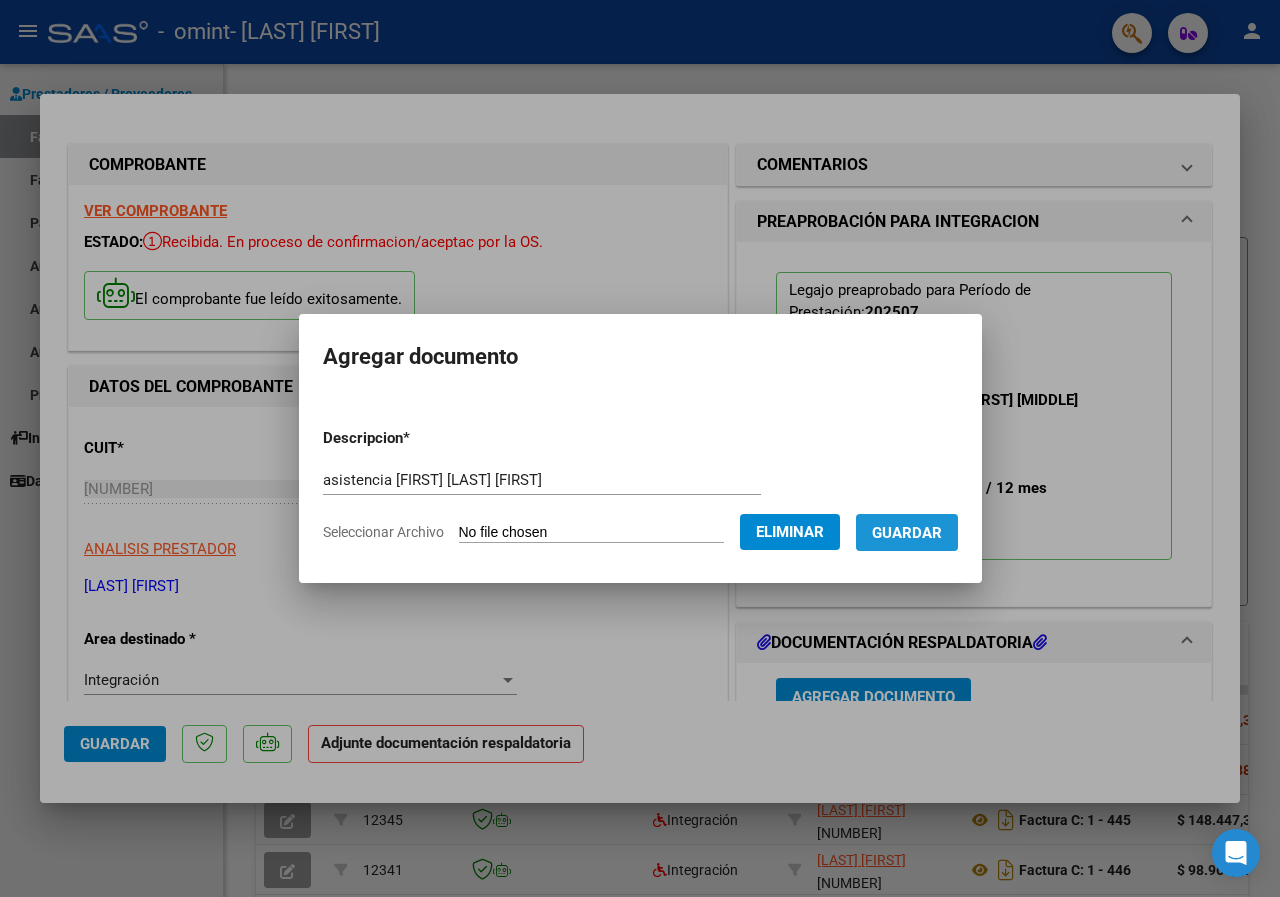 click on "Guardar" at bounding box center (907, 533) 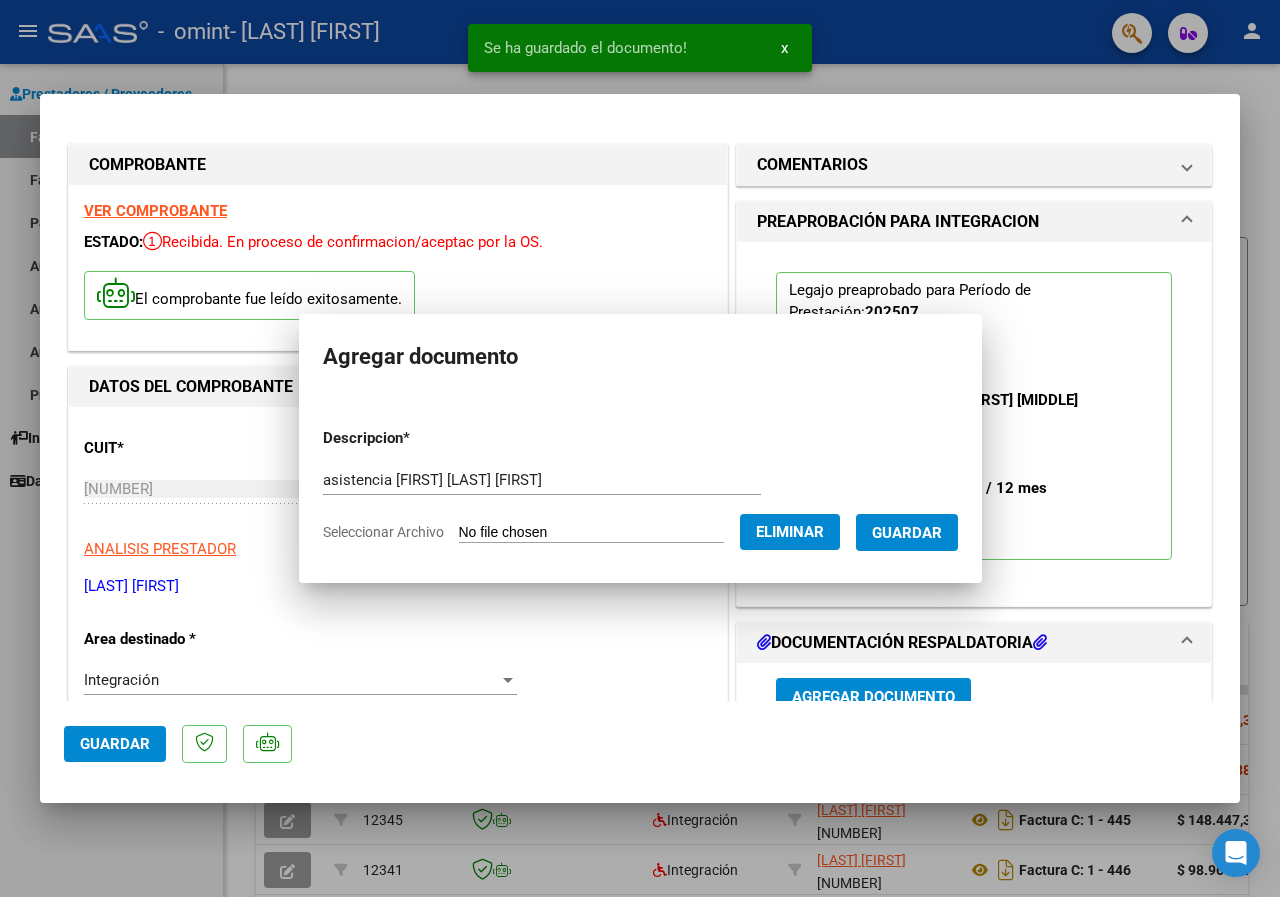 scroll, scrollTop: 14, scrollLeft: 0, axis: vertical 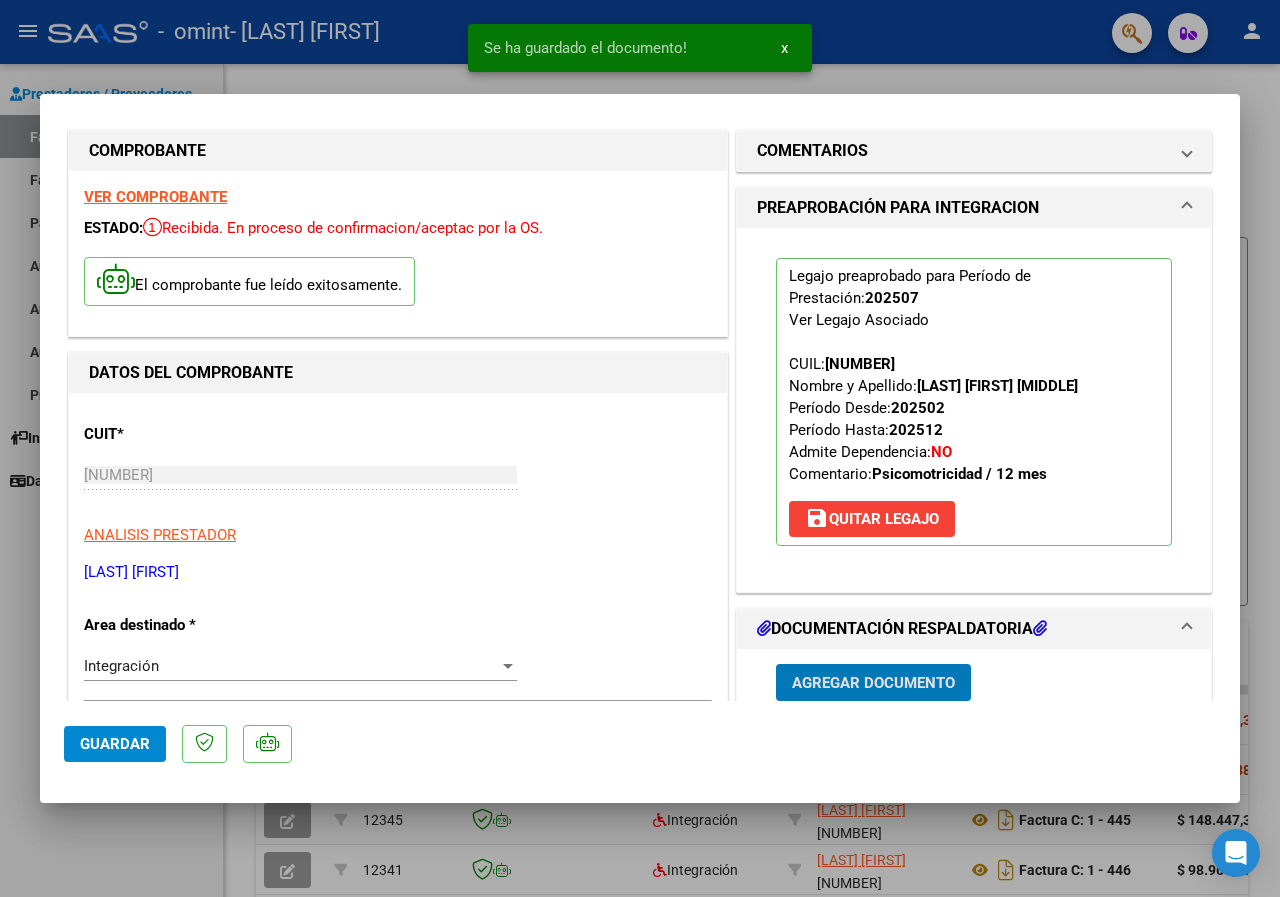click on "x" at bounding box center (784, 48) 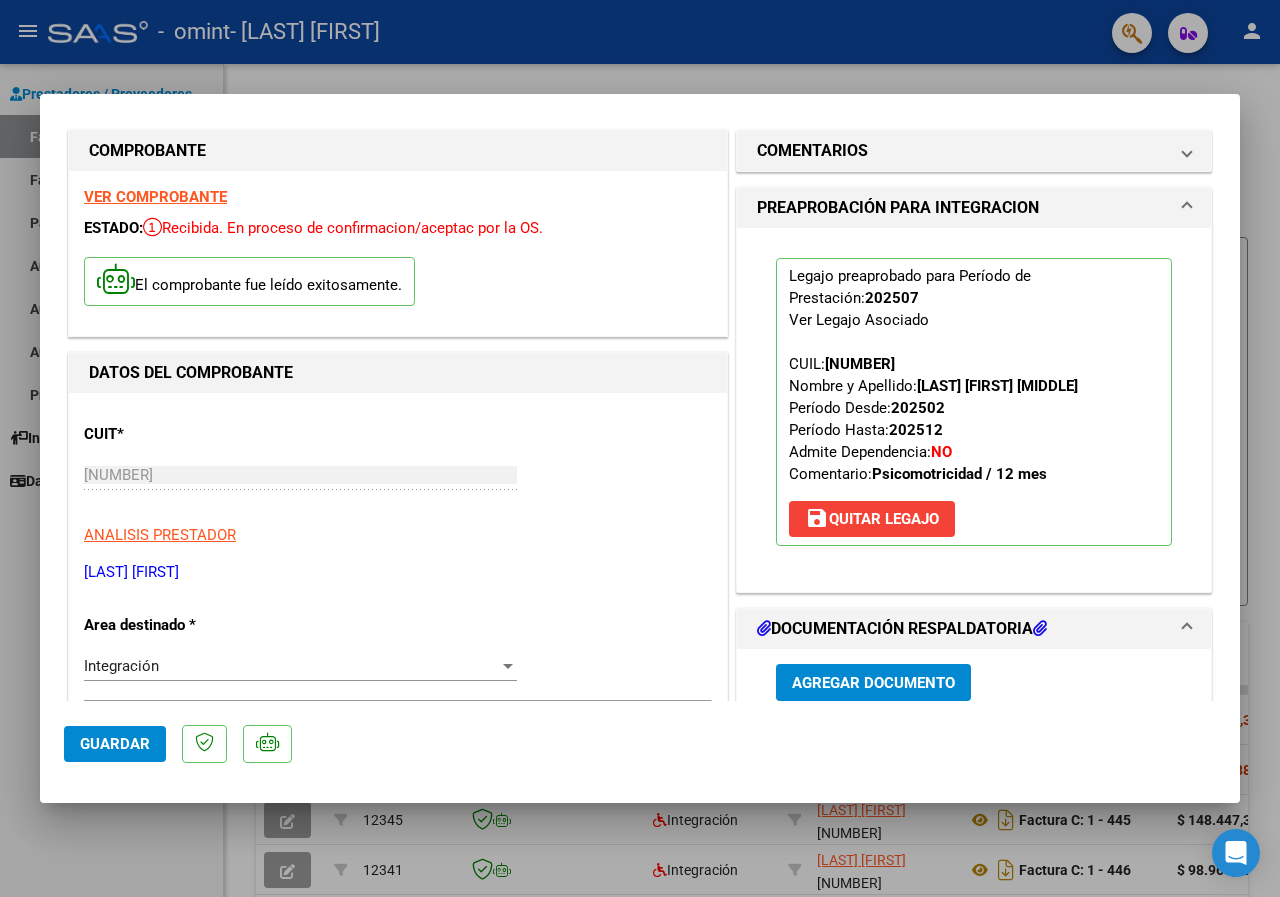 click at bounding box center (640, 448) 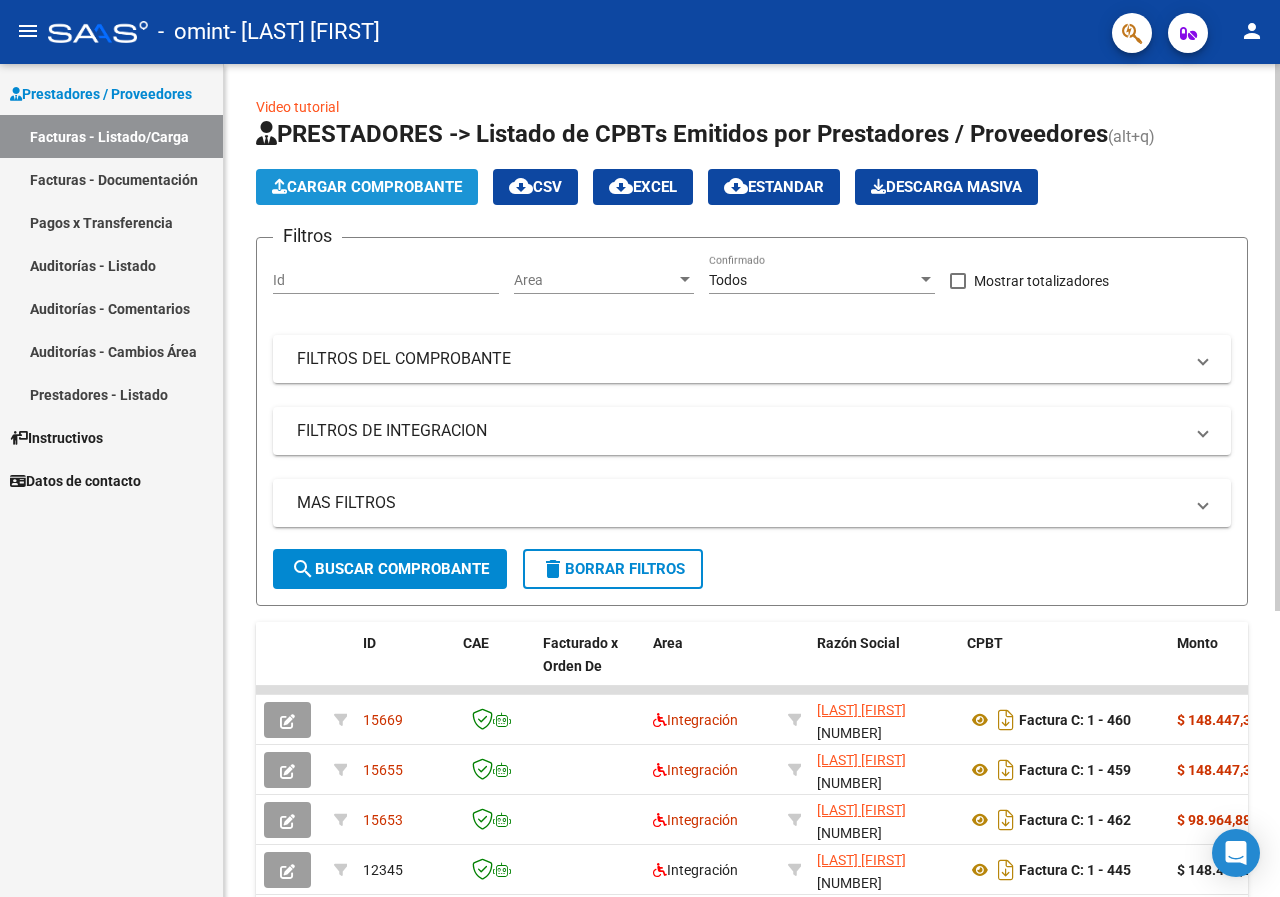 click on "Cargar Comprobante" 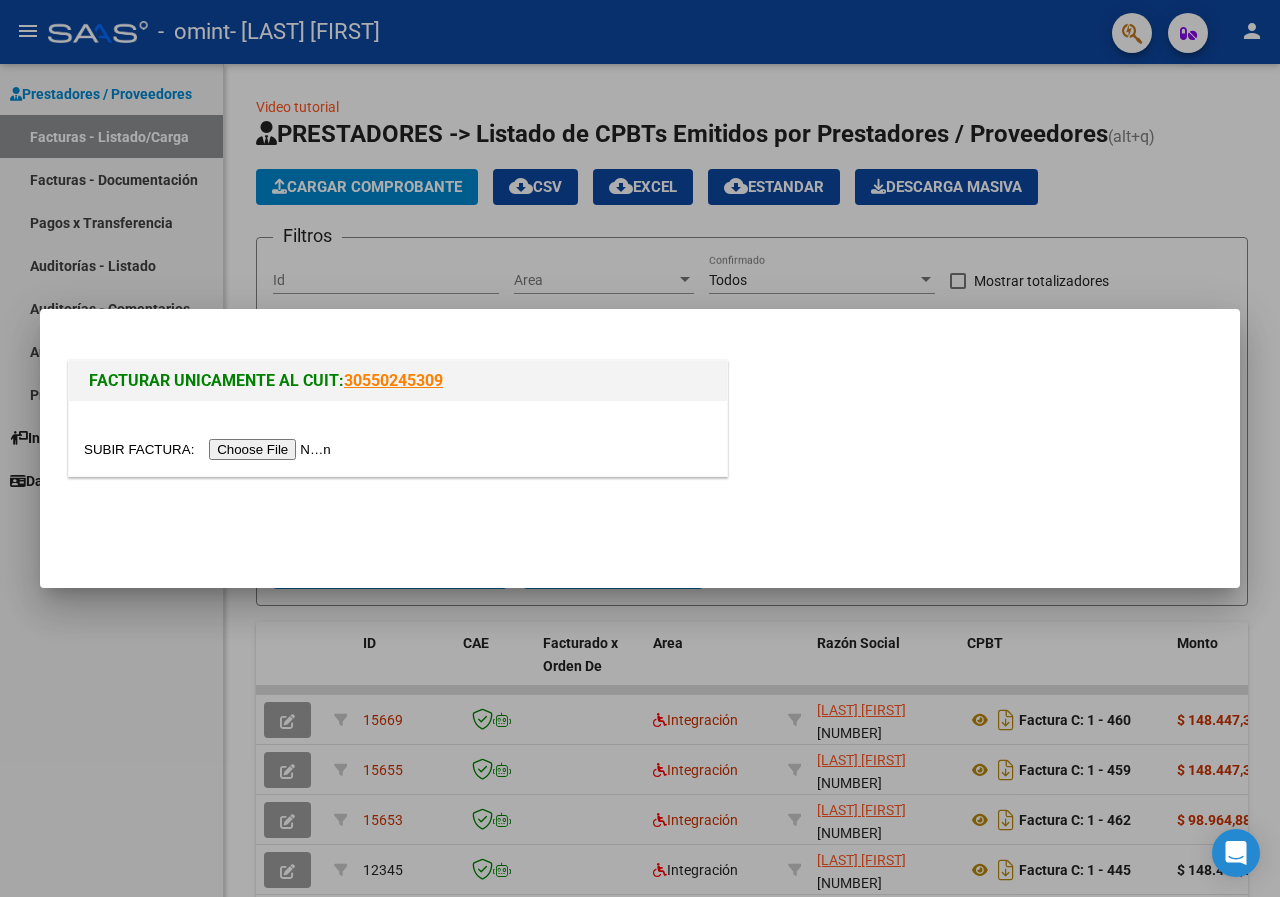 click at bounding box center [210, 449] 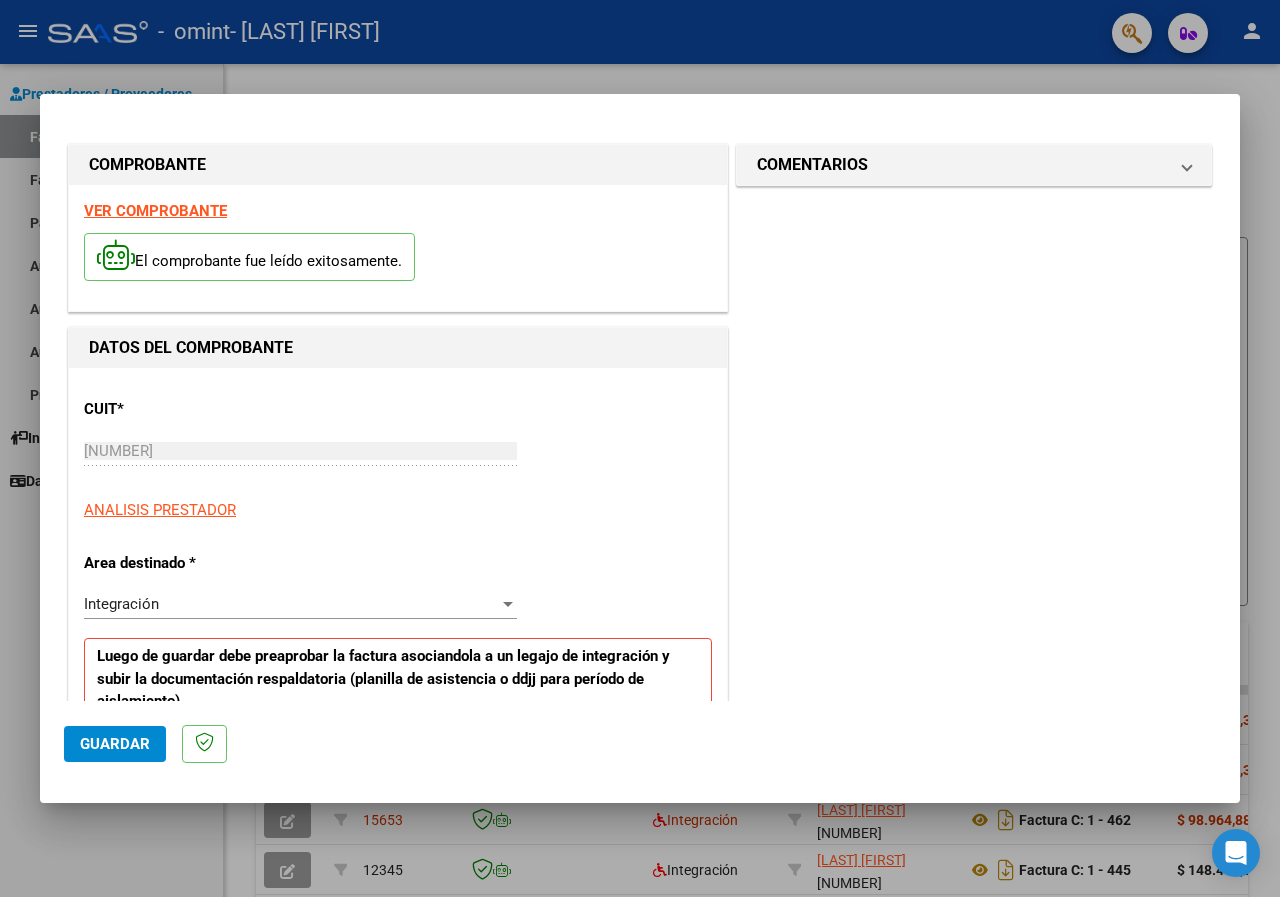 click on "COMENTARIOS Comentarios del Prestador / Gerenciador:" at bounding box center (974, 1012) 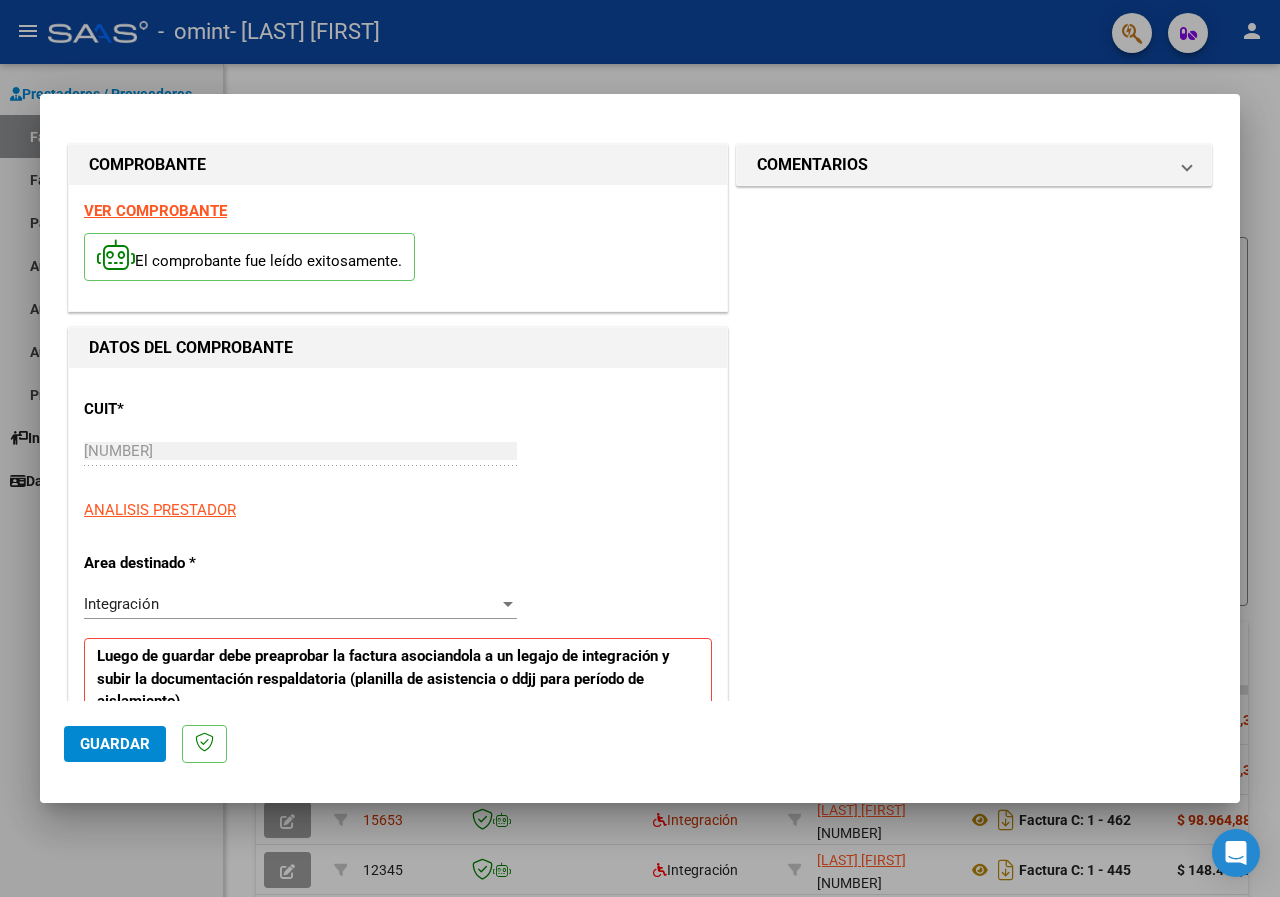 scroll, scrollTop: 200, scrollLeft: 0, axis: vertical 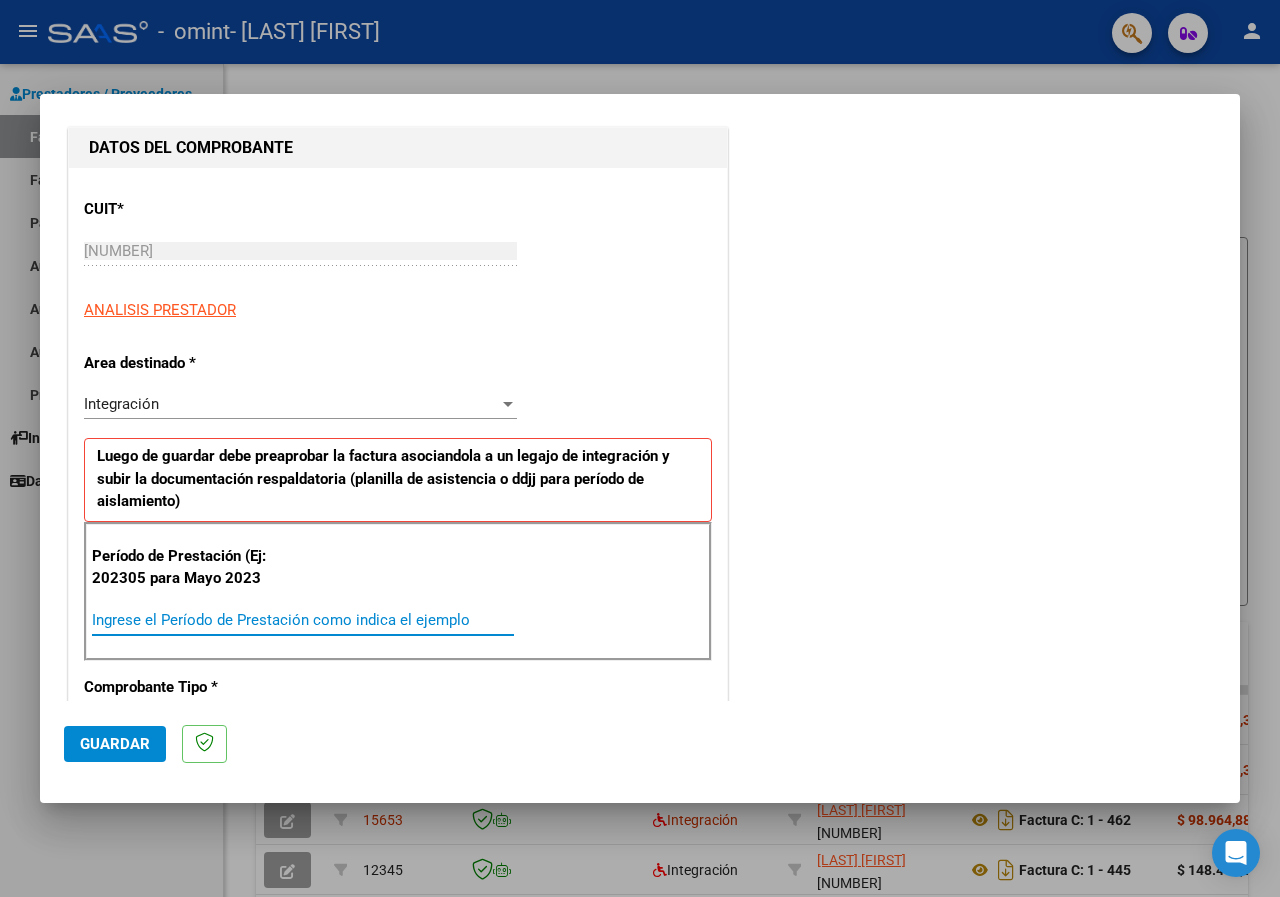click on "Ingrese el Período de Prestación como indica el ejemplo" at bounding box center [303, 620] 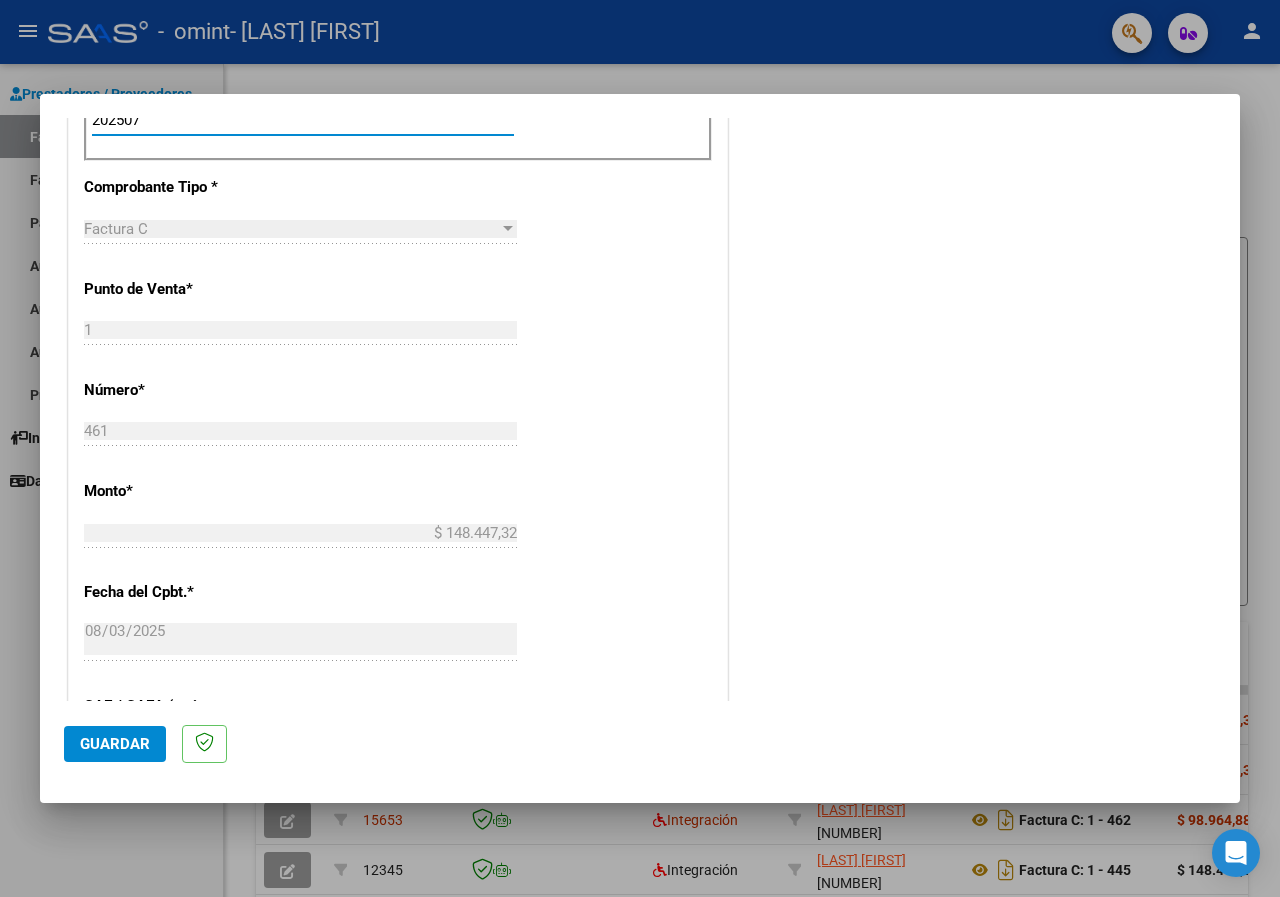 scroll, scrollTop: 1000, scrollLeft: 0, axis: vertical 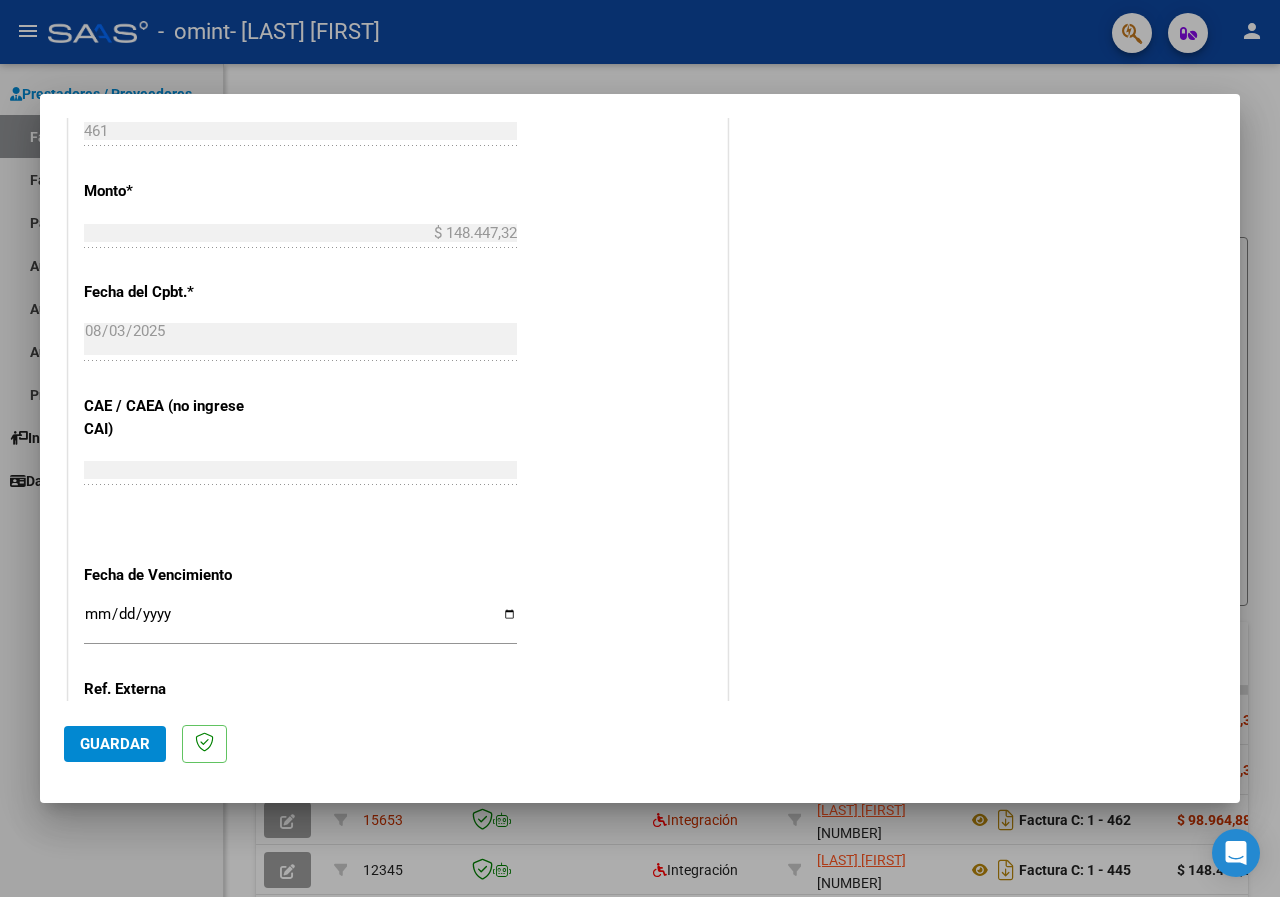type on "202507" 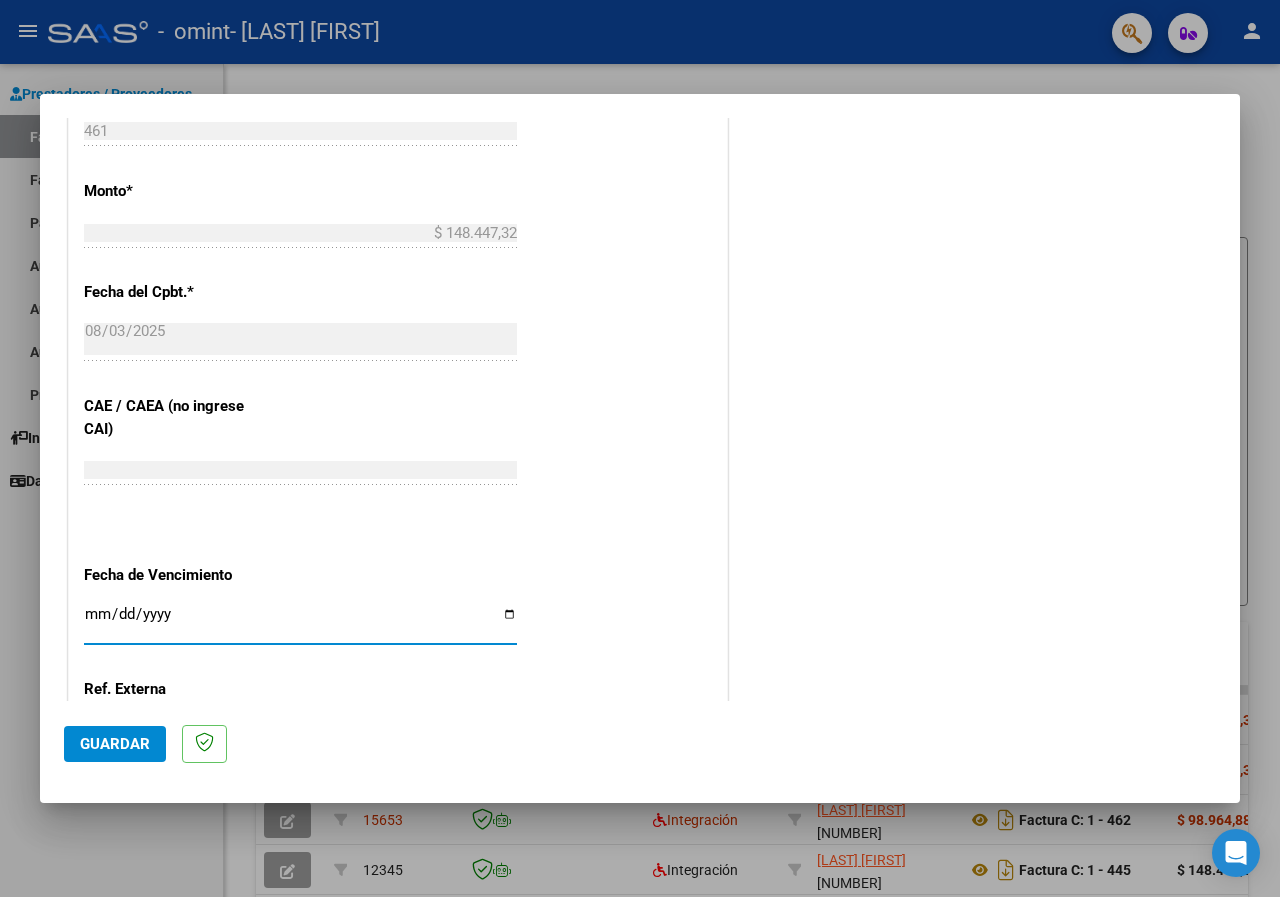 click on "Ingresar la fecha" at bounding box center [300, 622] 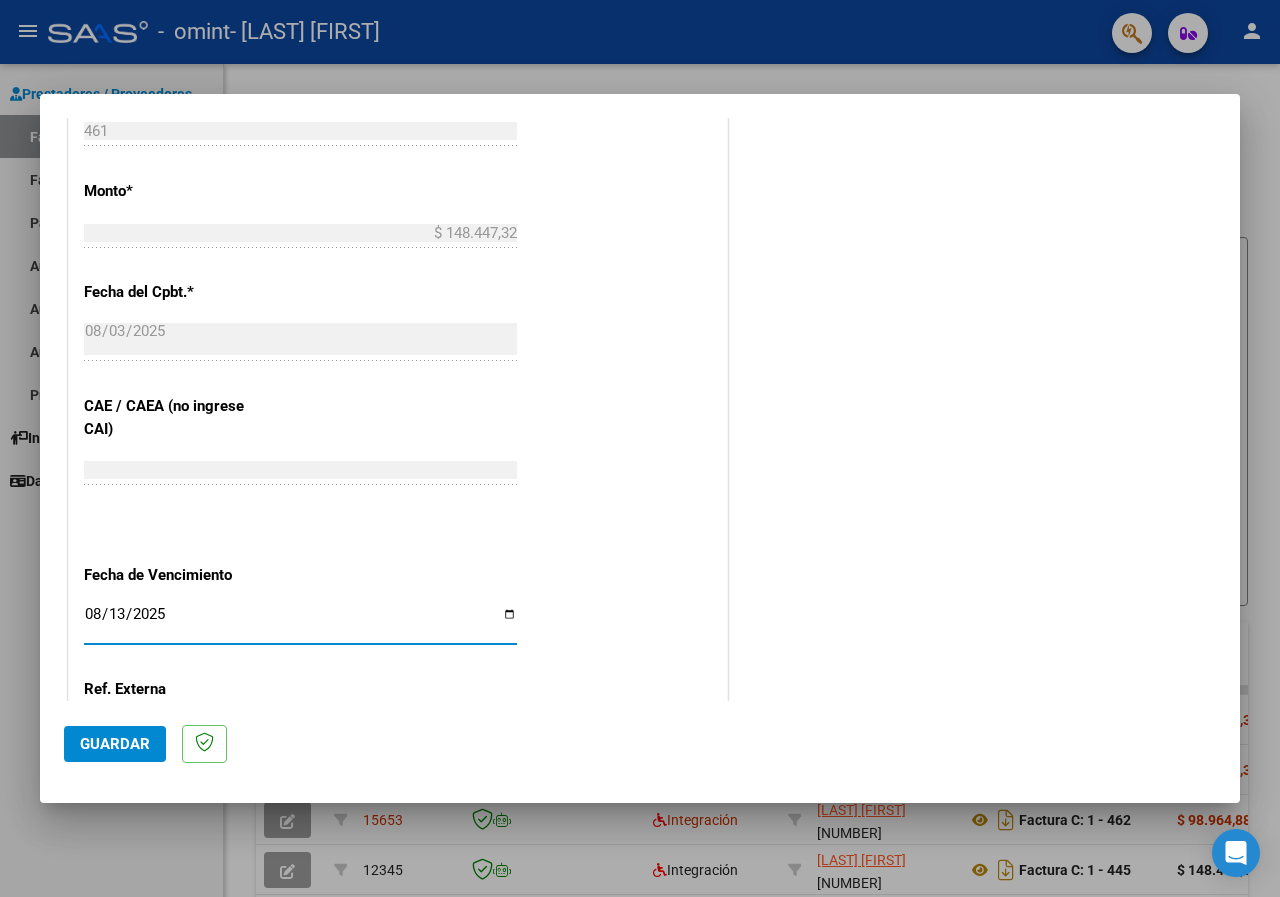 type on "2025-08-13" 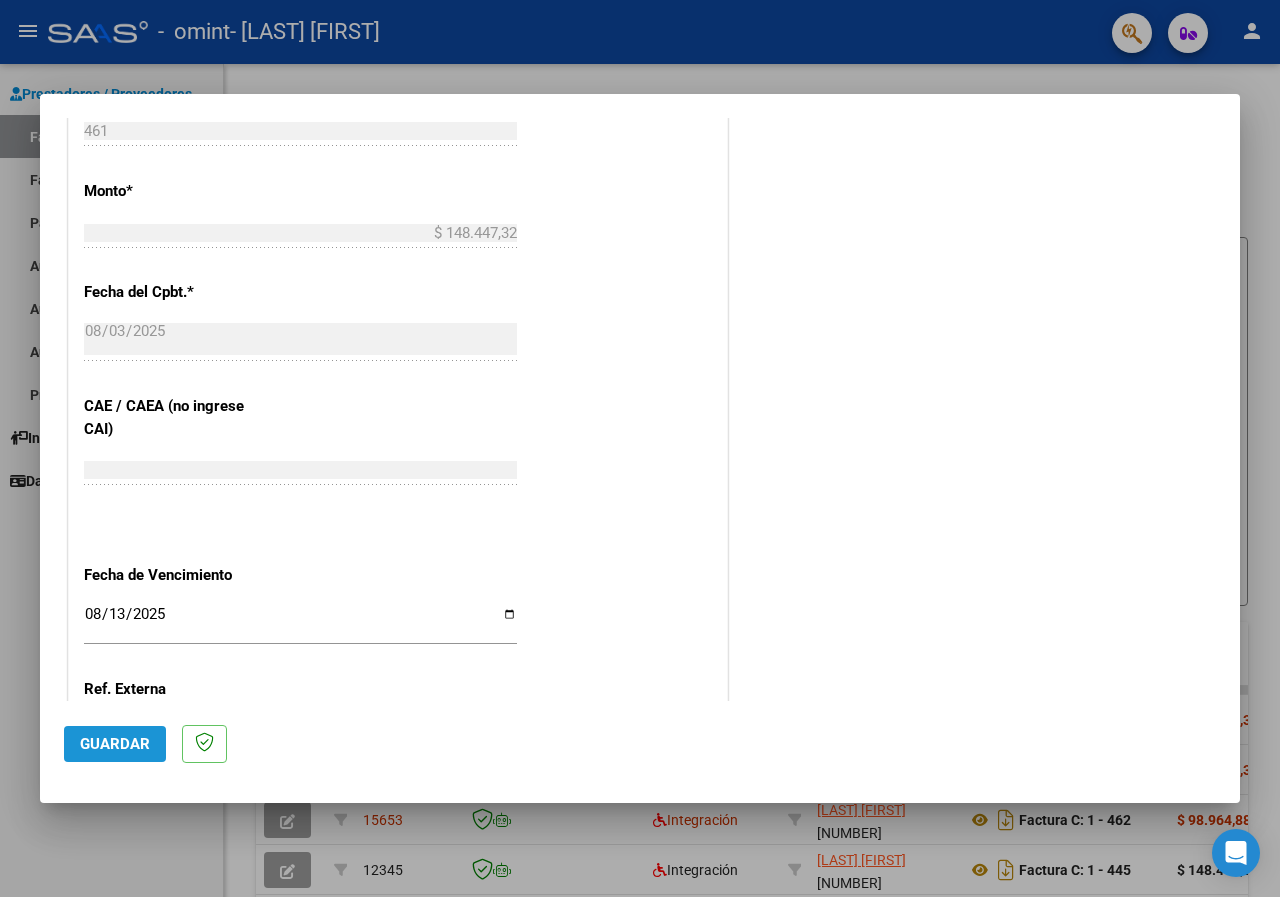 click on "Guardar" 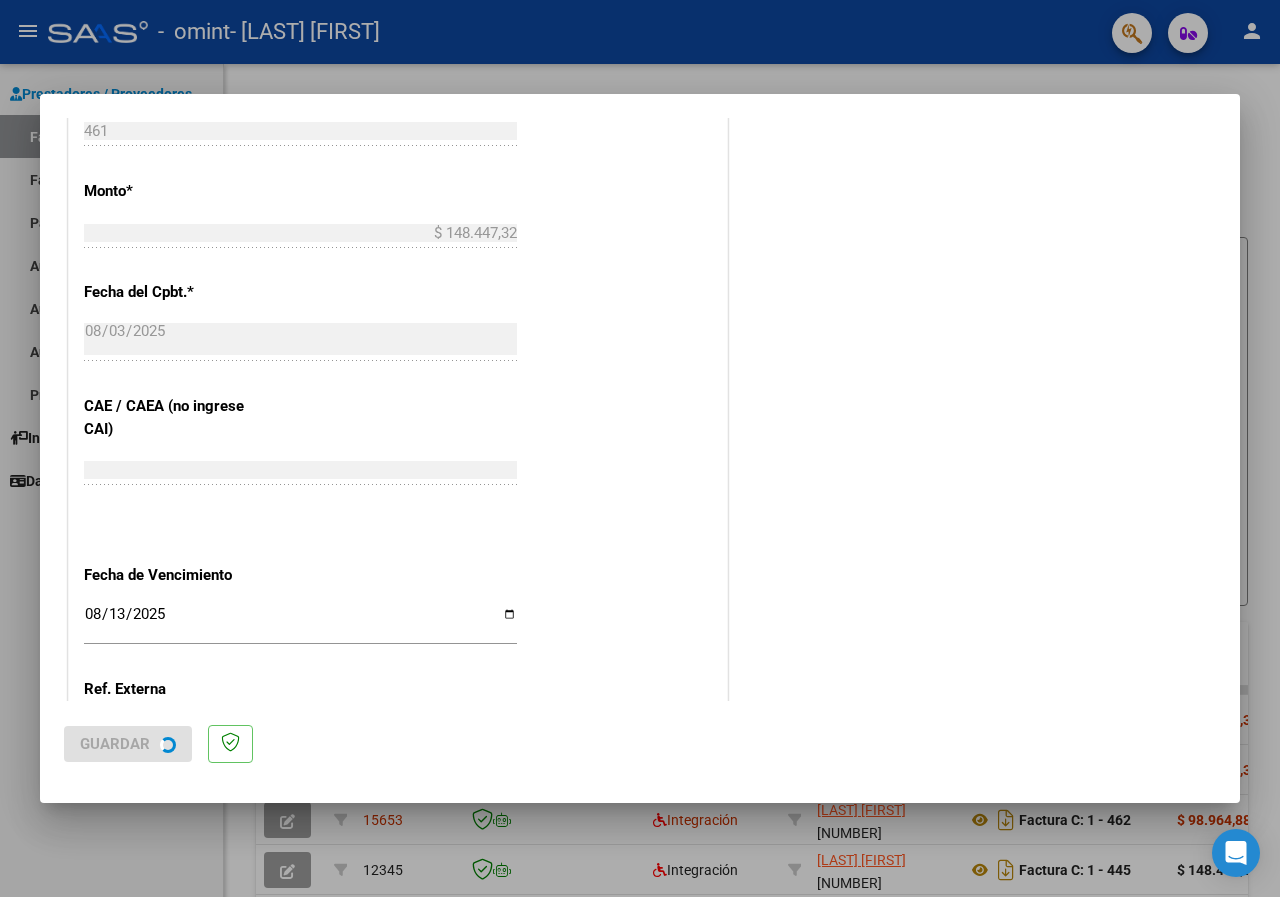 scroll, scrollTop: 0, scrollLeft: 0, axis: both 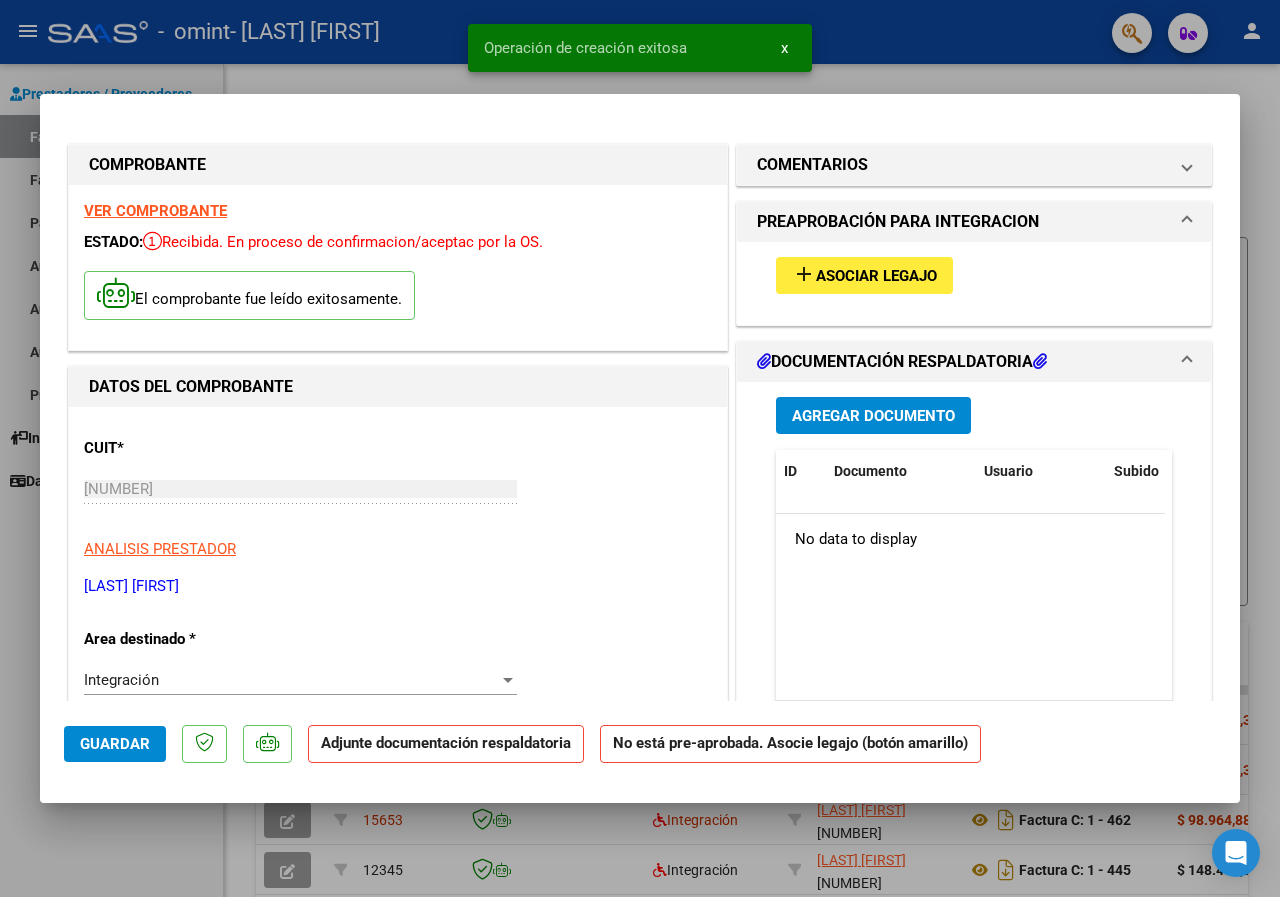 click on "Asociar Legajo" at bounding box center (876, 276) 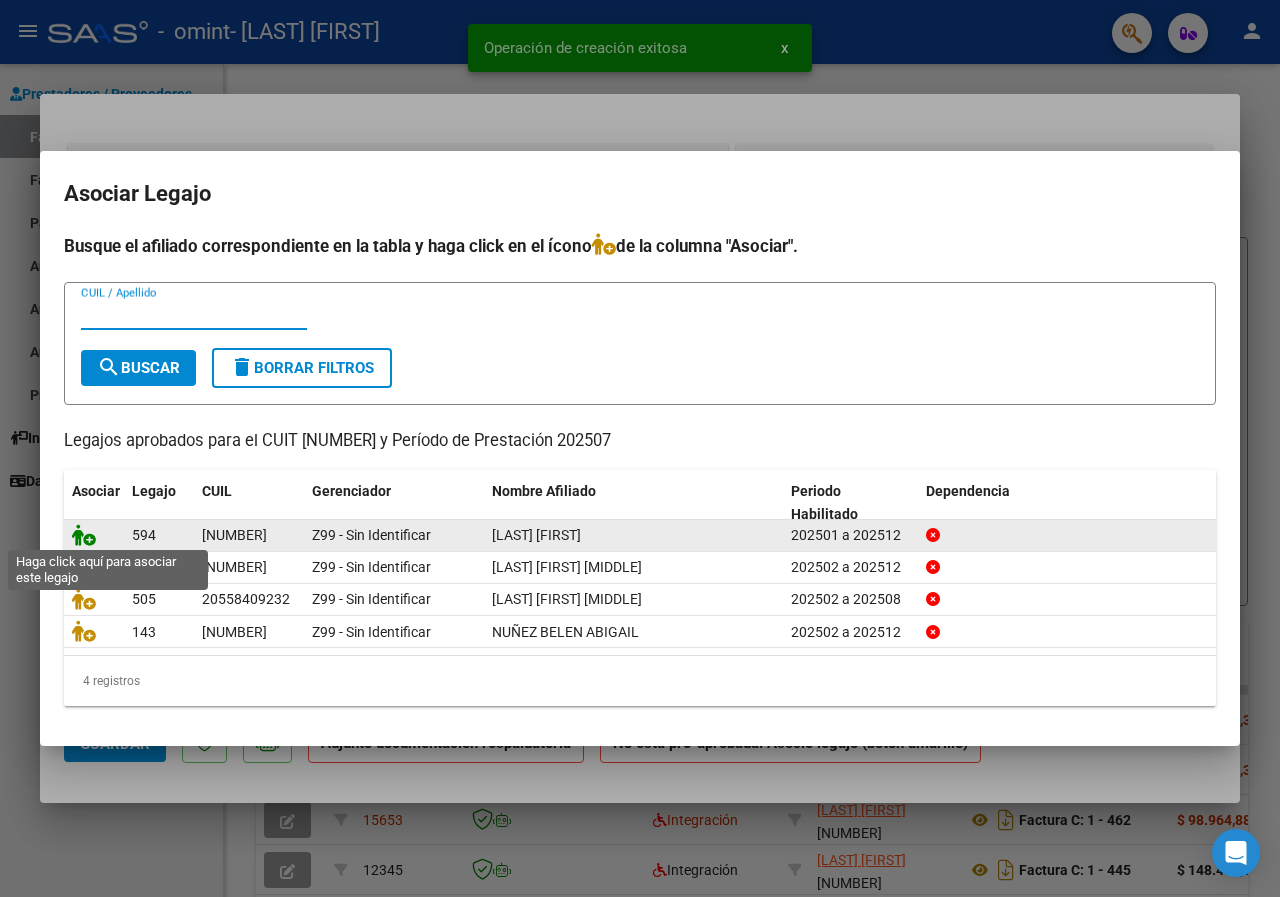click 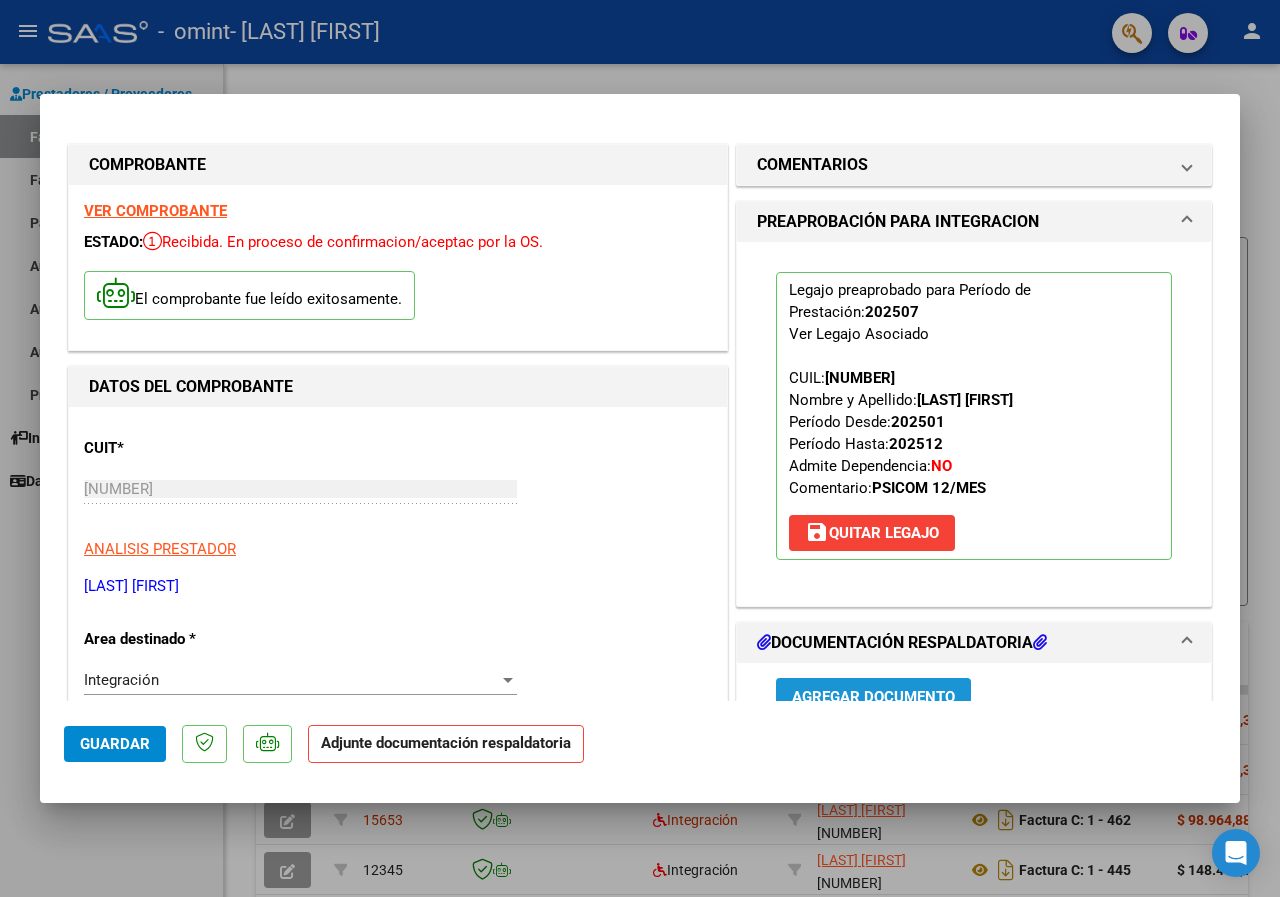 click on "Agregar Documento" at bounding box center [873, 696] 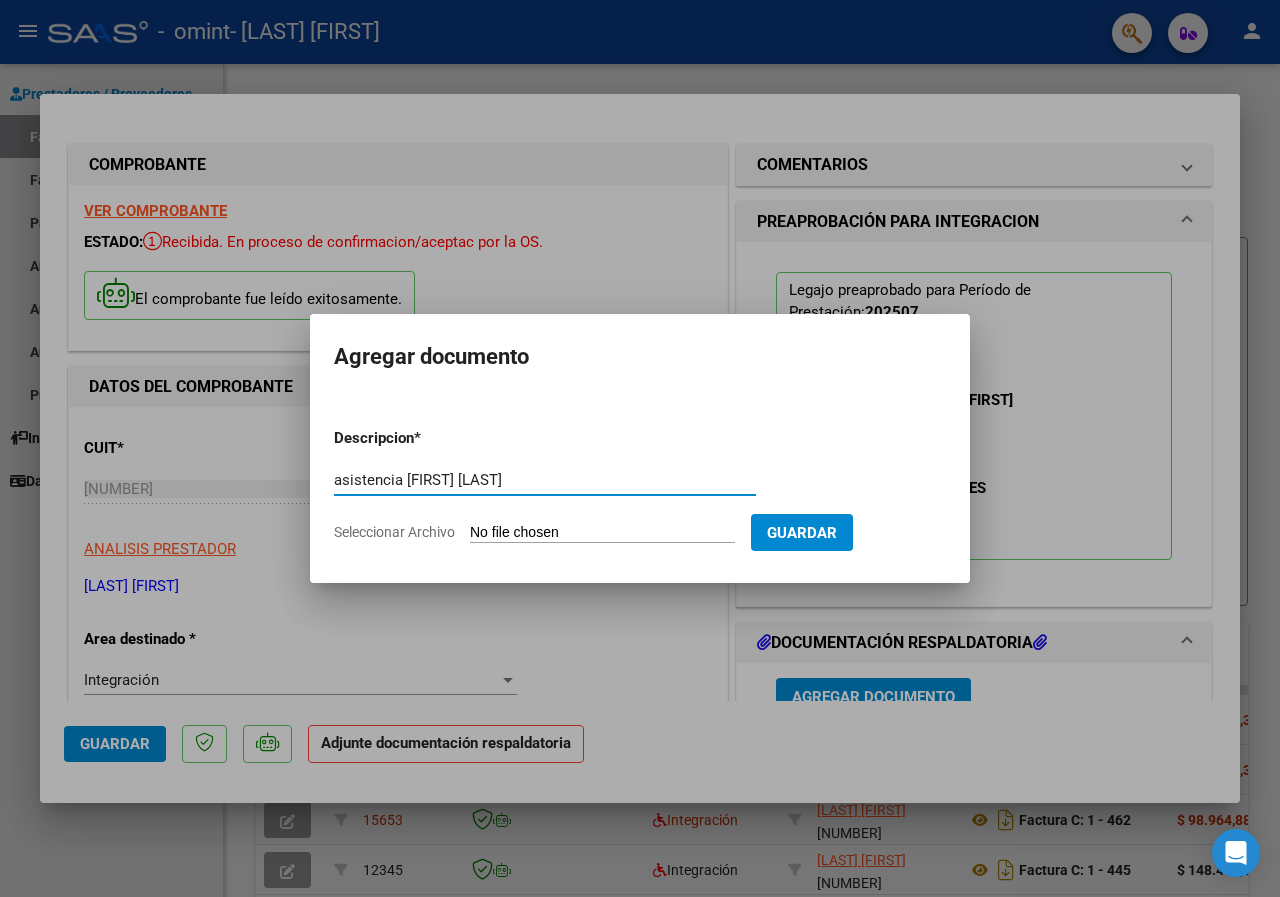 type on "asistencia [FIRST] [LAST]" 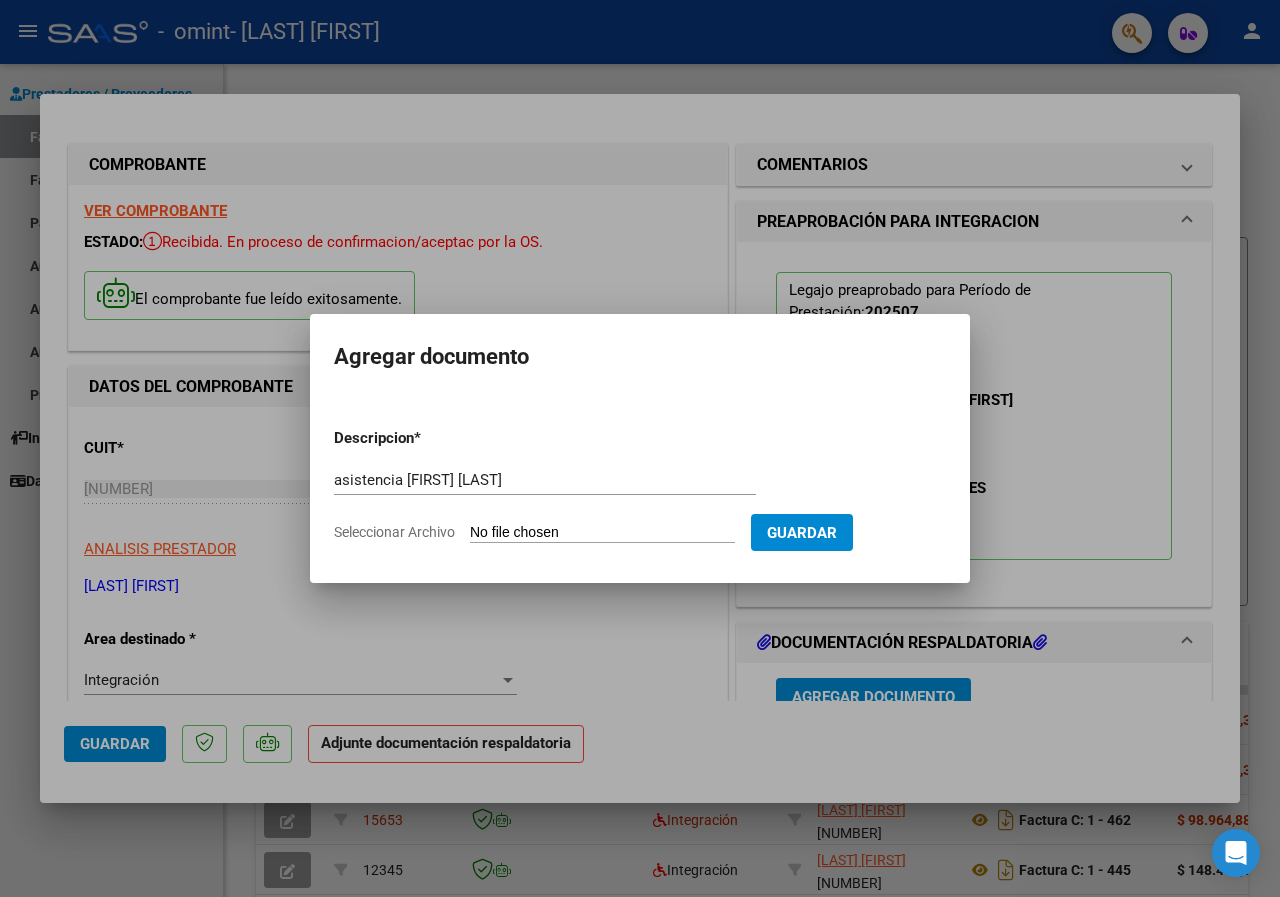 click on "Seleccionar Archivo" at bounding box center (602, 533) 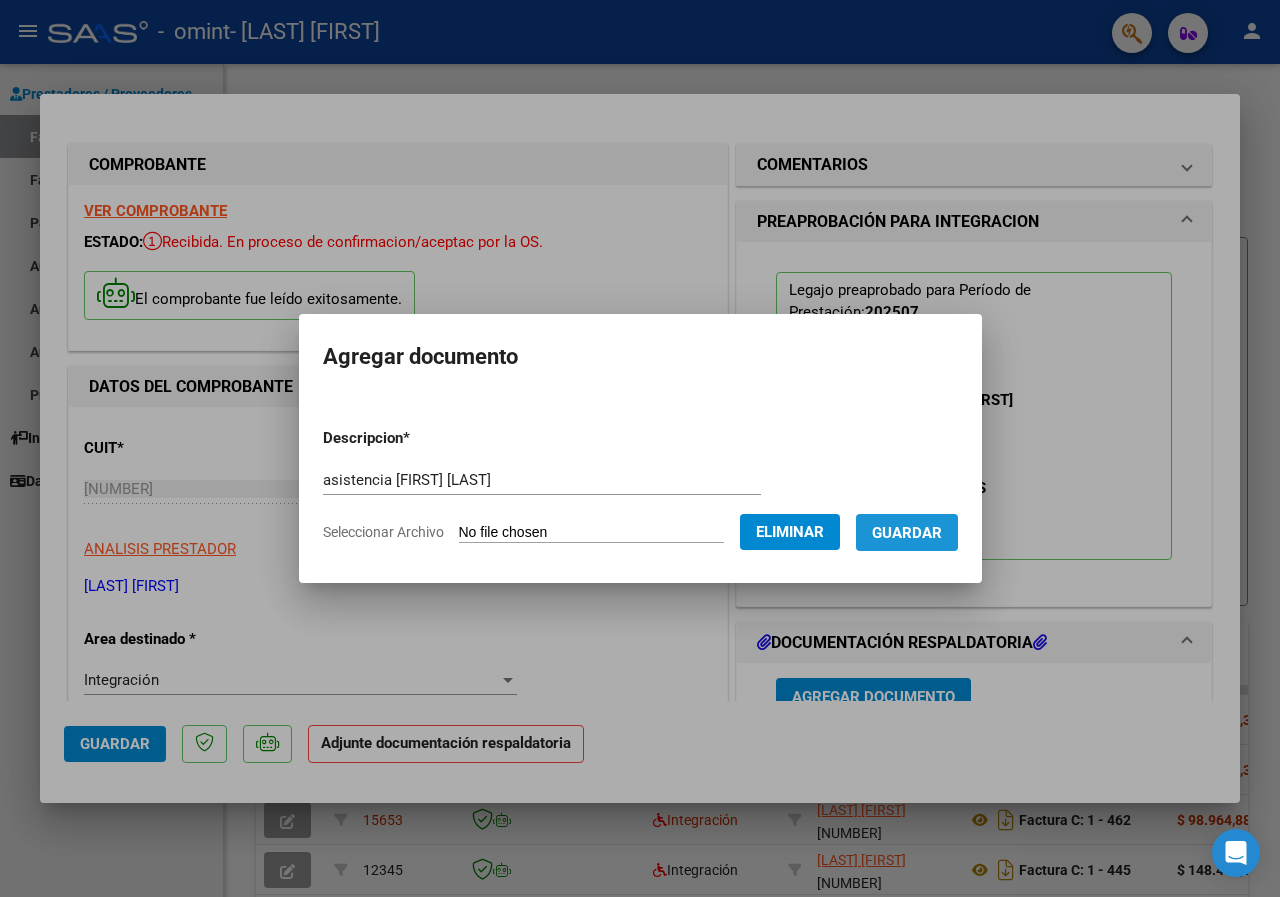 click on "Guardar" at bounding box center [907, 533] 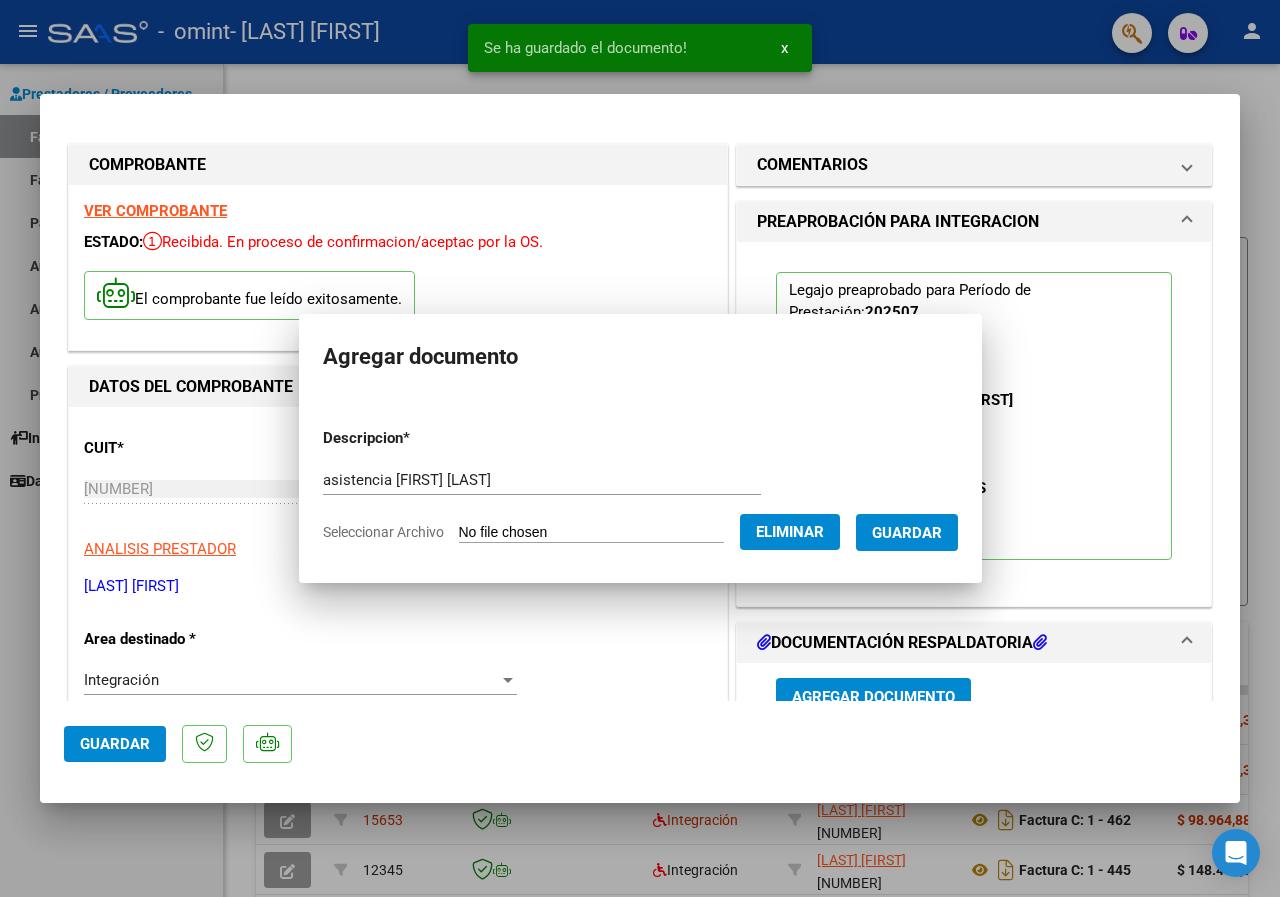 scroll, scrollTop: 14, scrollLeft: 0, axis: vertical 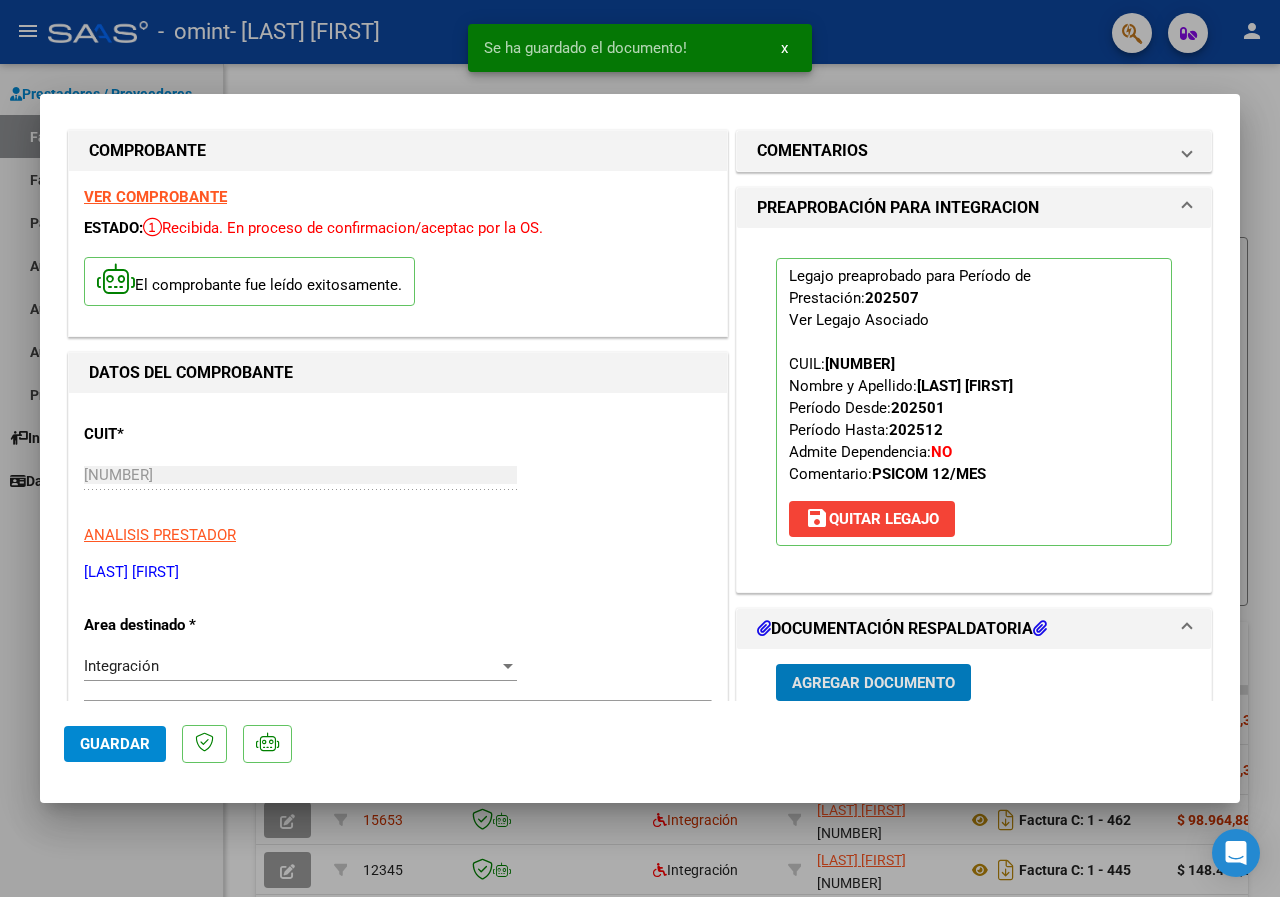 click on "x" at bounding box center (784, 48) 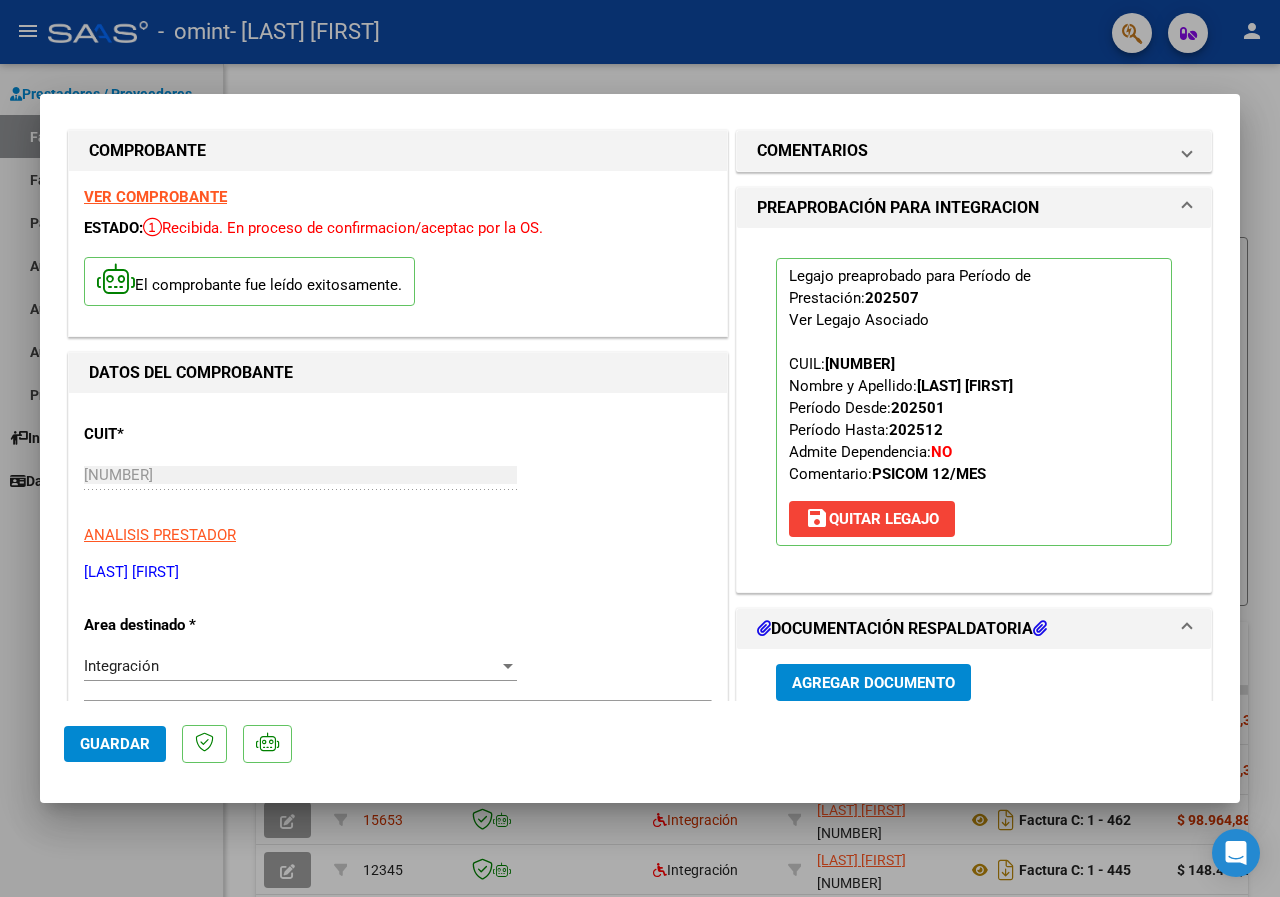 click at bounding box center [640, 448] 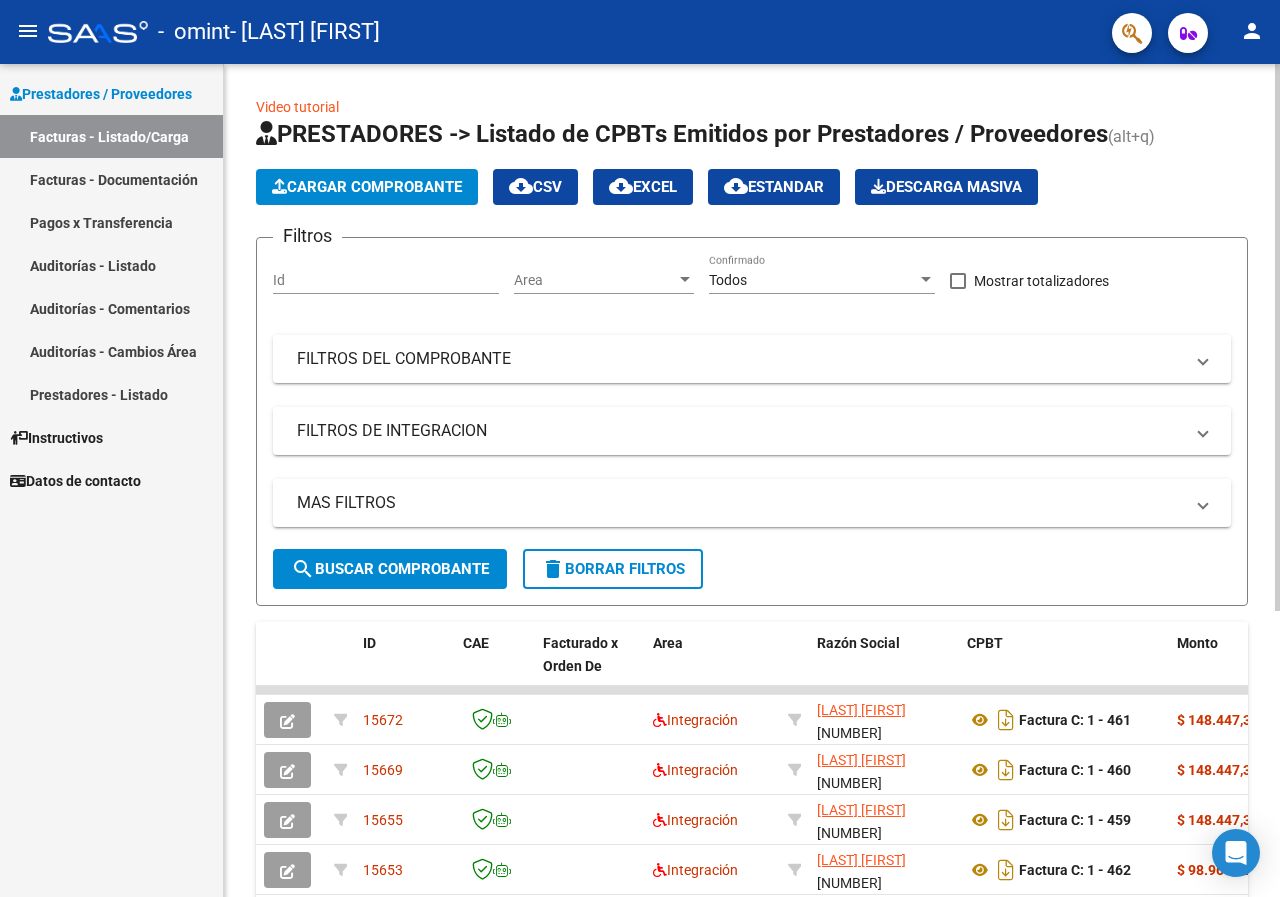 scroll, scrollTop: 100, scrollLeft: 0, axis: vertical 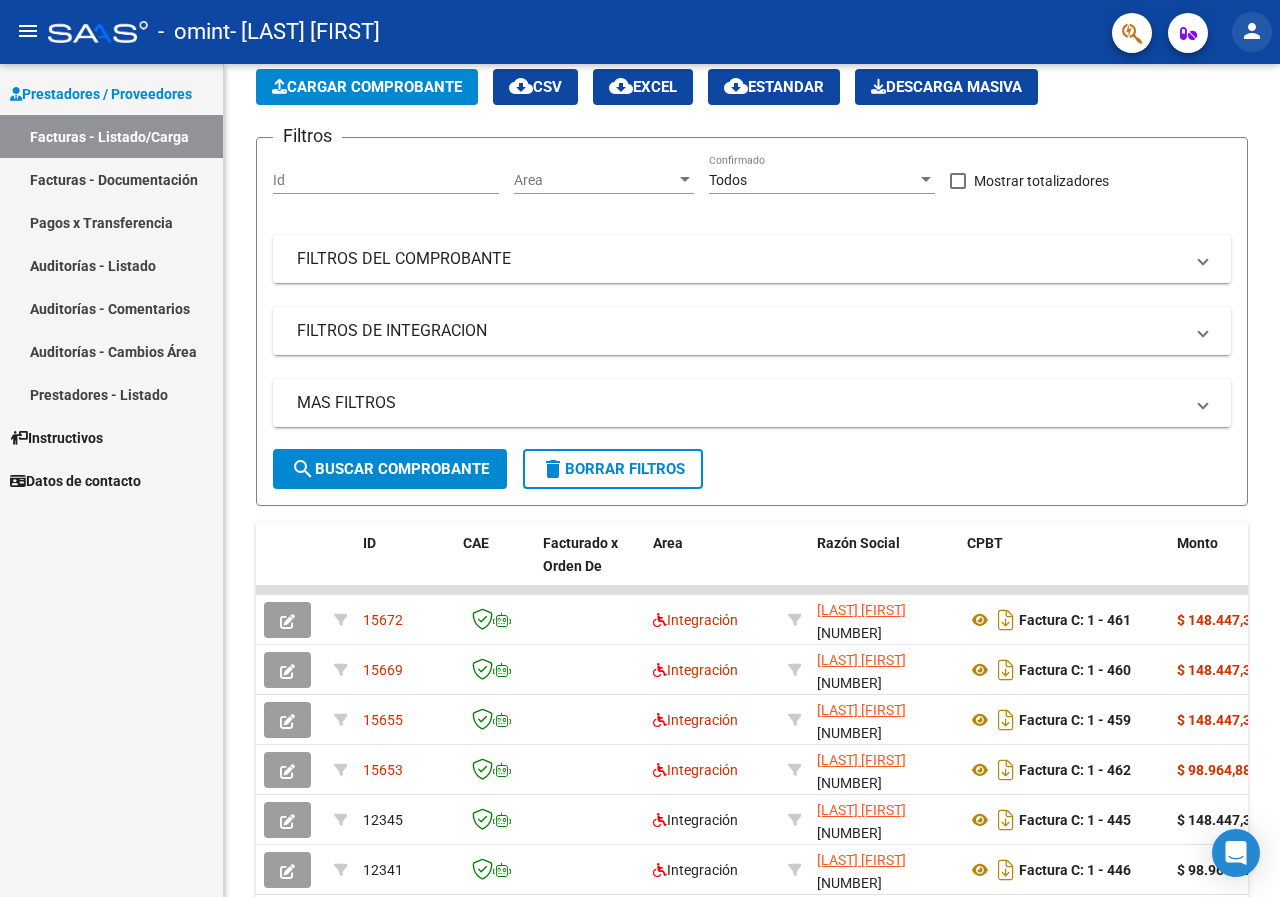 click on "person" 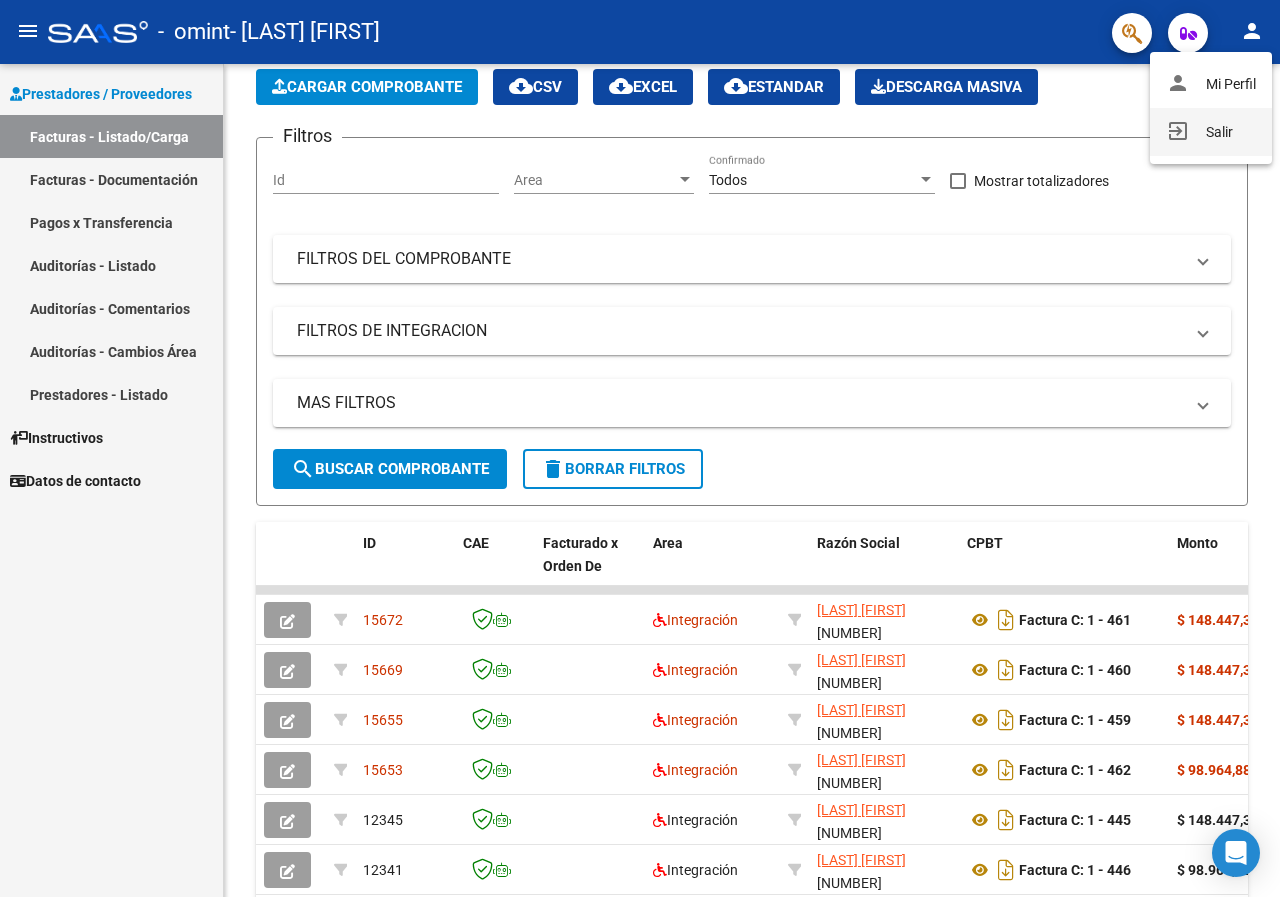 click on "exit_to_app  Salir" at bounding box center [1211, 132] 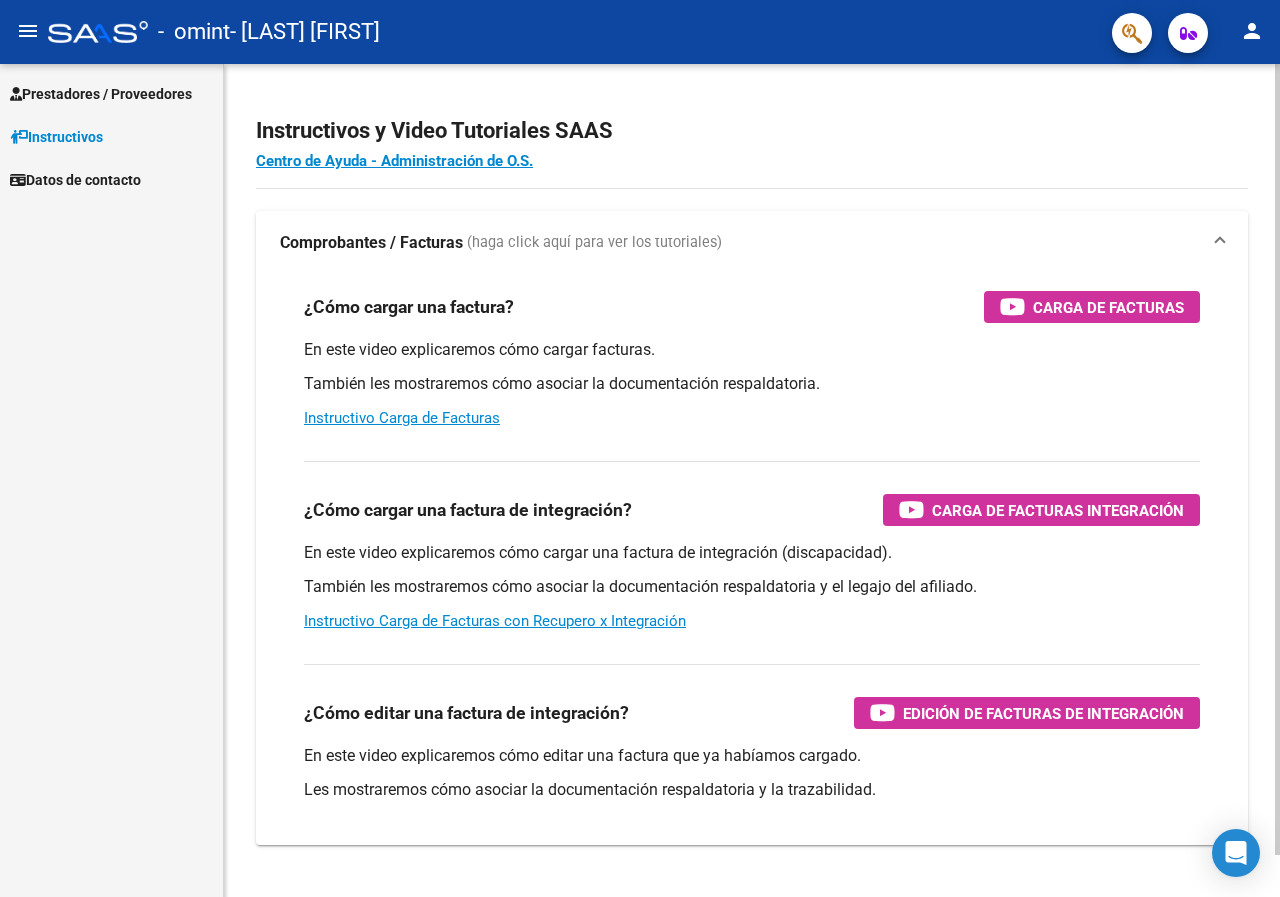 scroll, scrollTop: 0, scrollLeft: 0, axis: both 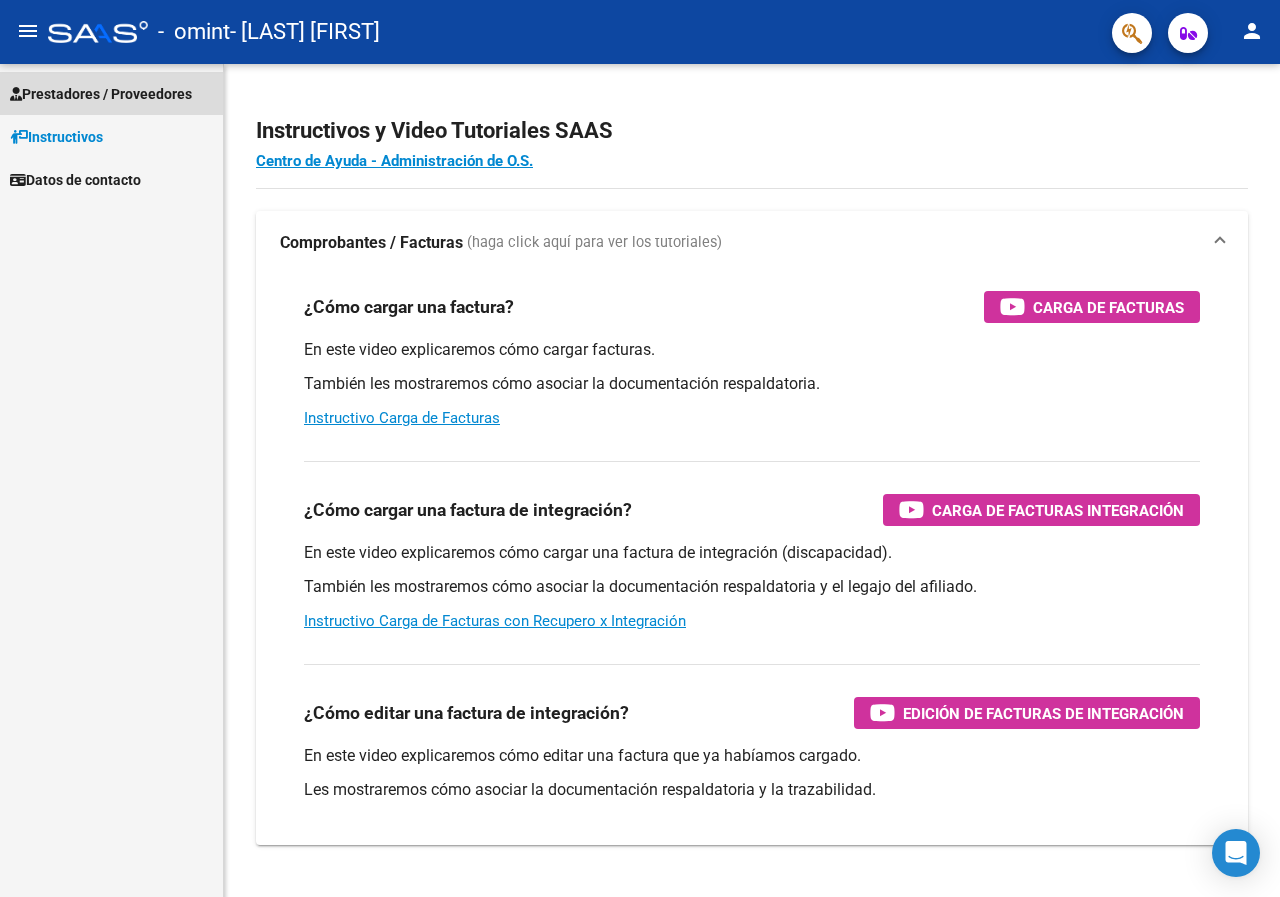 click on "Prestadores / Proveedores" at bounding box center [101, 94] 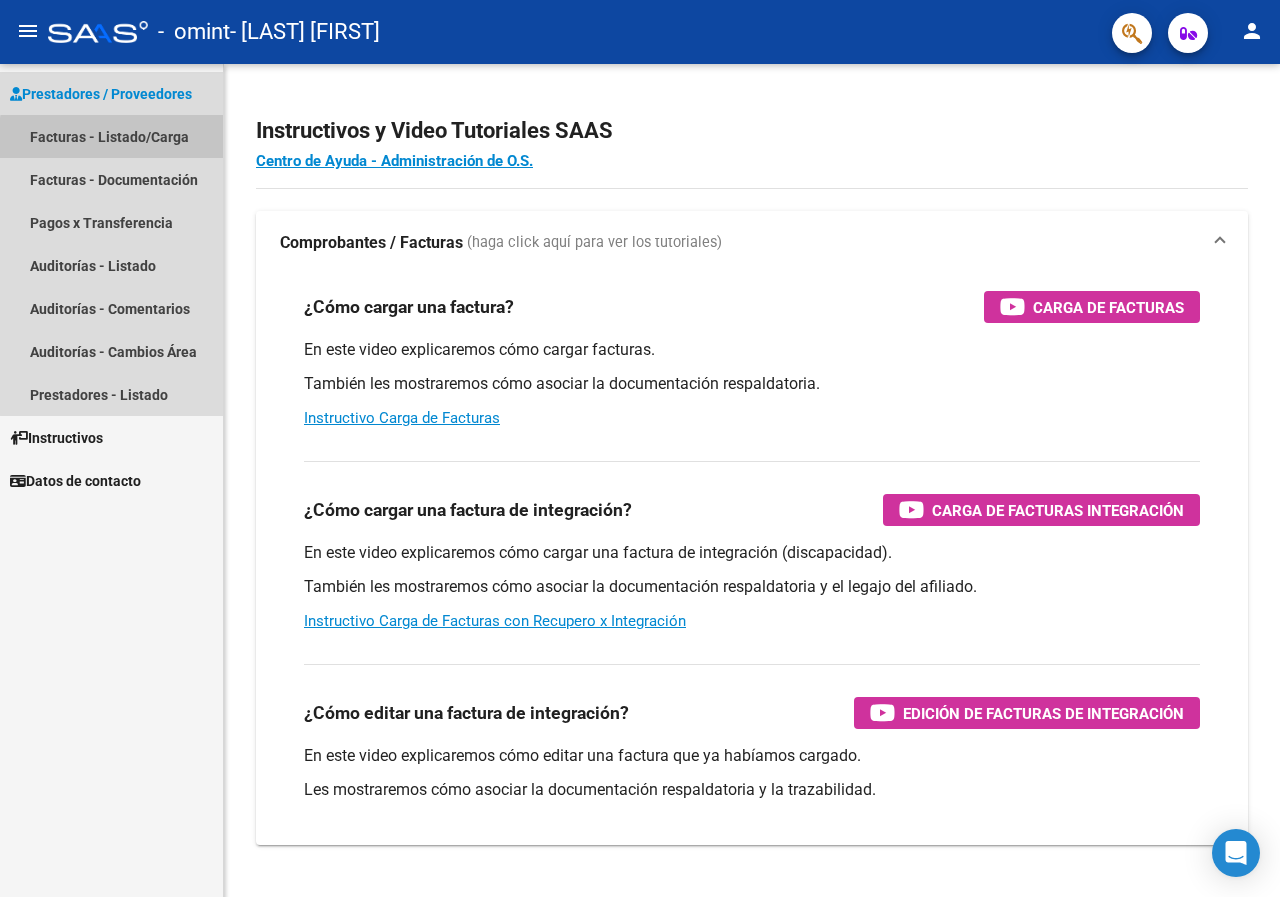 click on "Facturas - Listado/Carga" at bounding box center [111, 136] 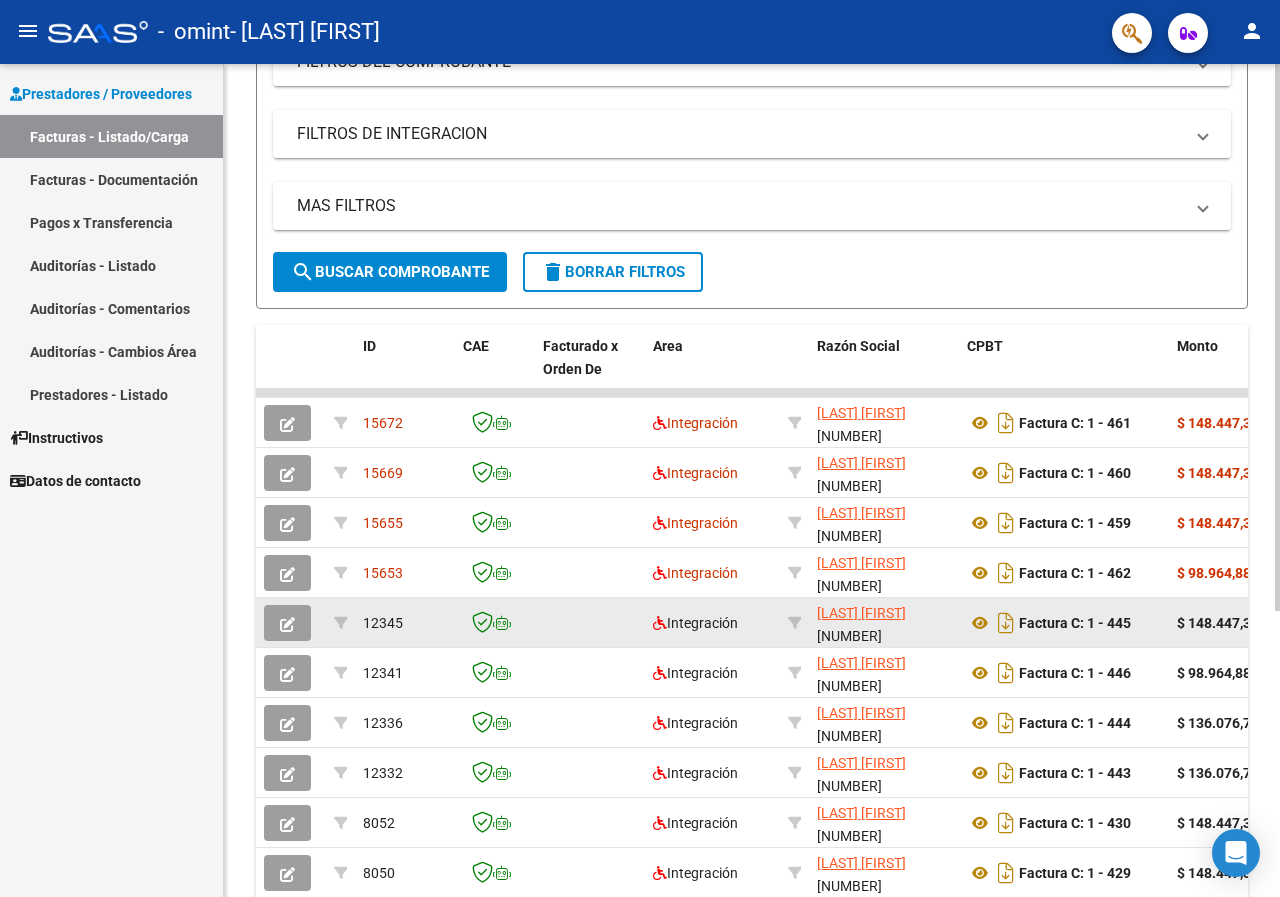 scroll, scrollTop: 300, scrollLeft: 0, axis: vertical 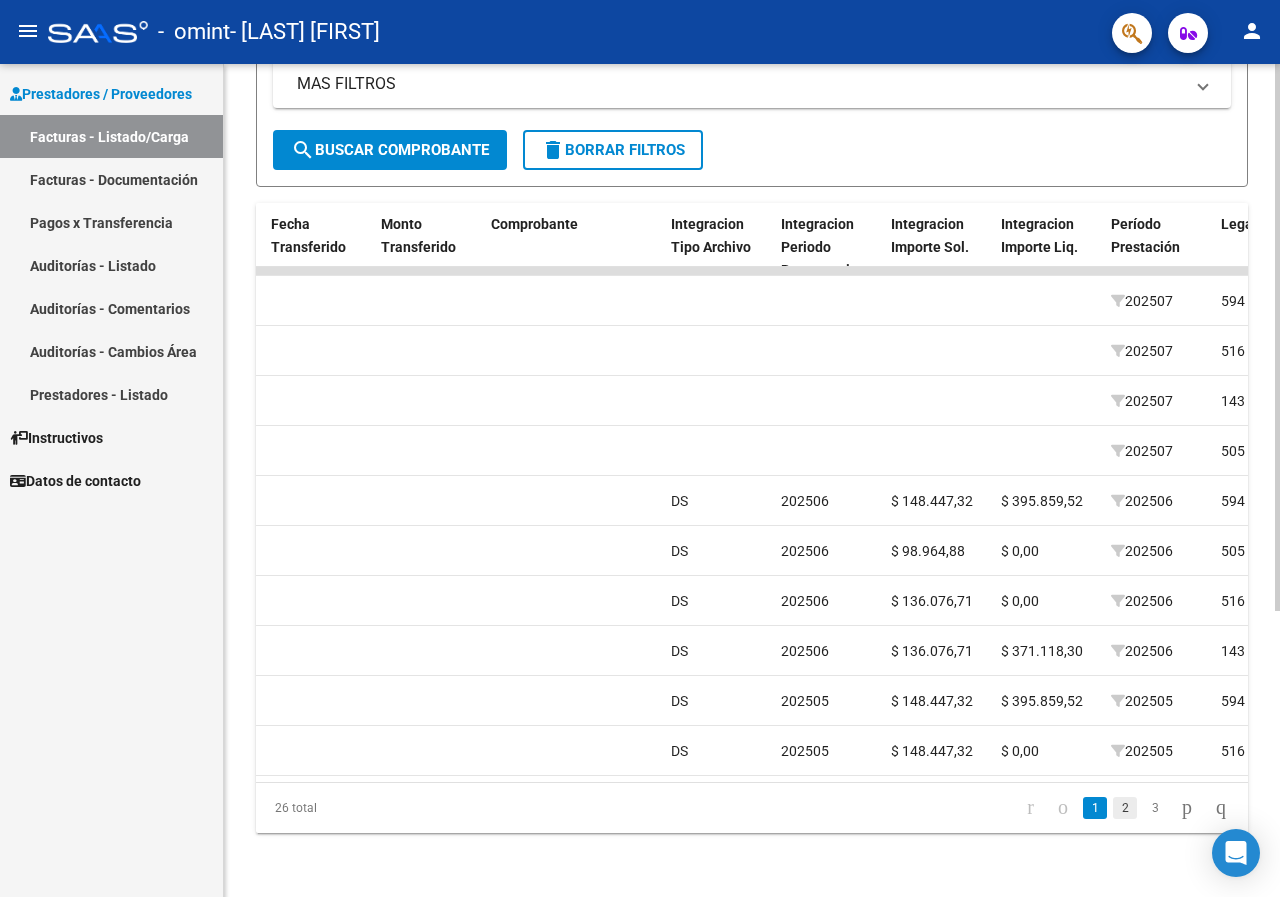 click on "2" 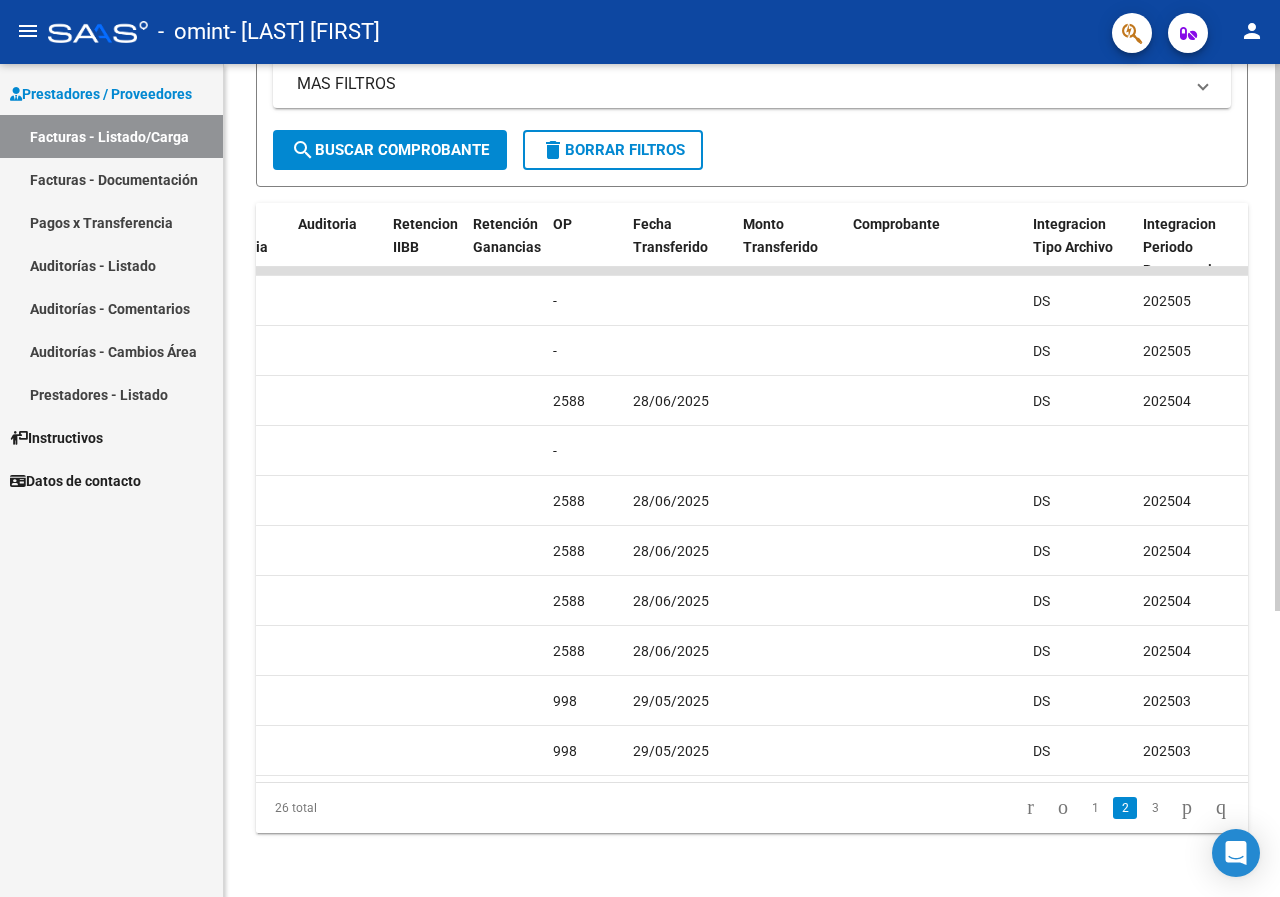 scroll, scrollTop: 0, scrollLeft: 1398, axis: horizontal 